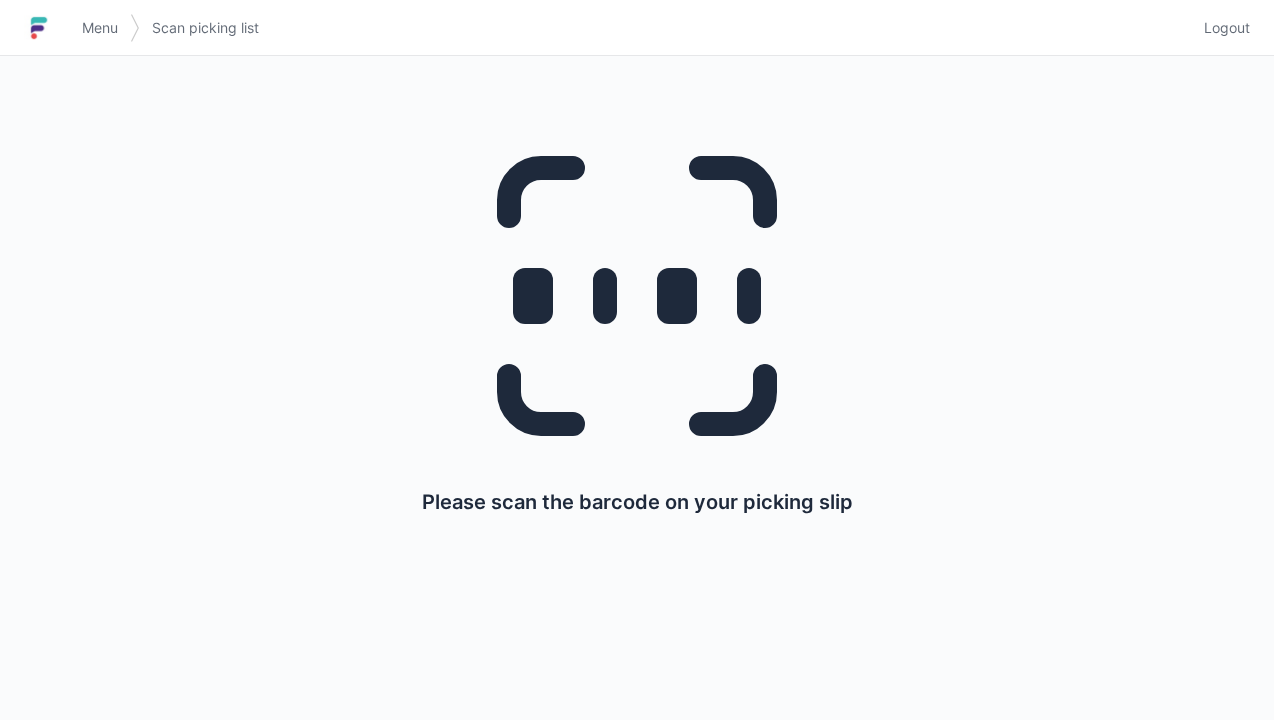 scroll, scrollTop: 0, scrollLeft: 0, axis: both 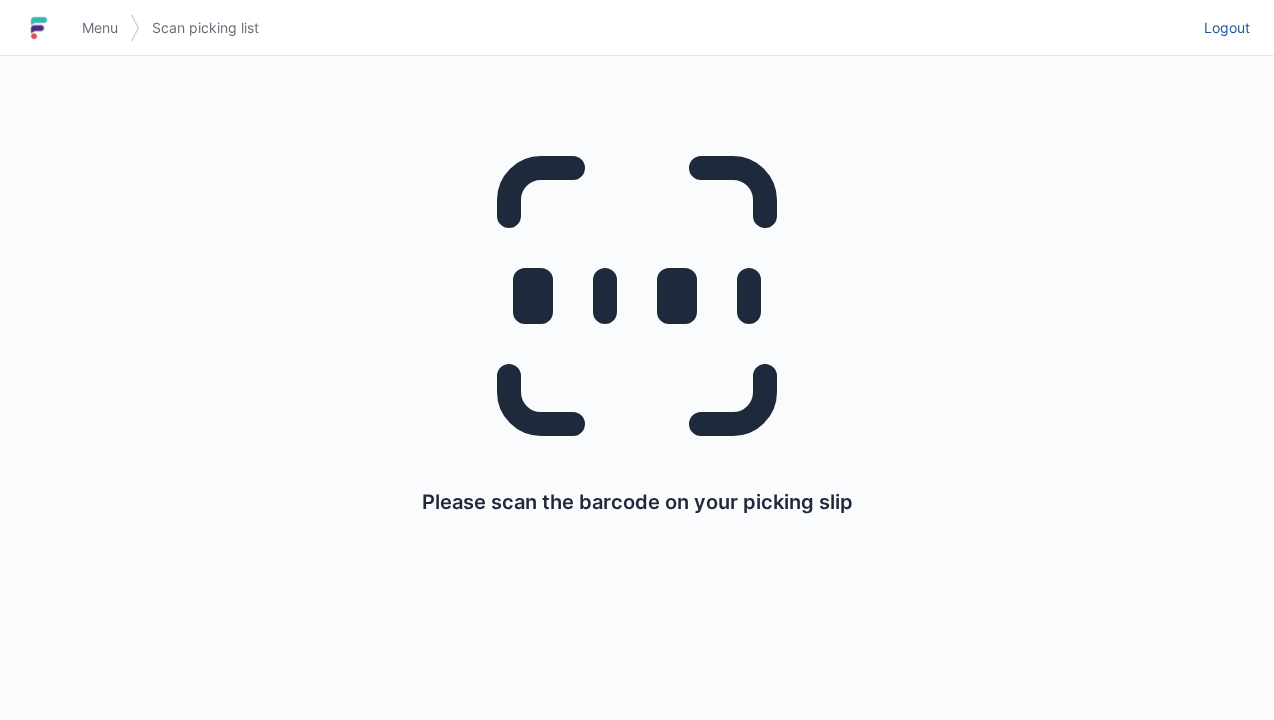 click on "Logout" at bounding box center [1227, 28] 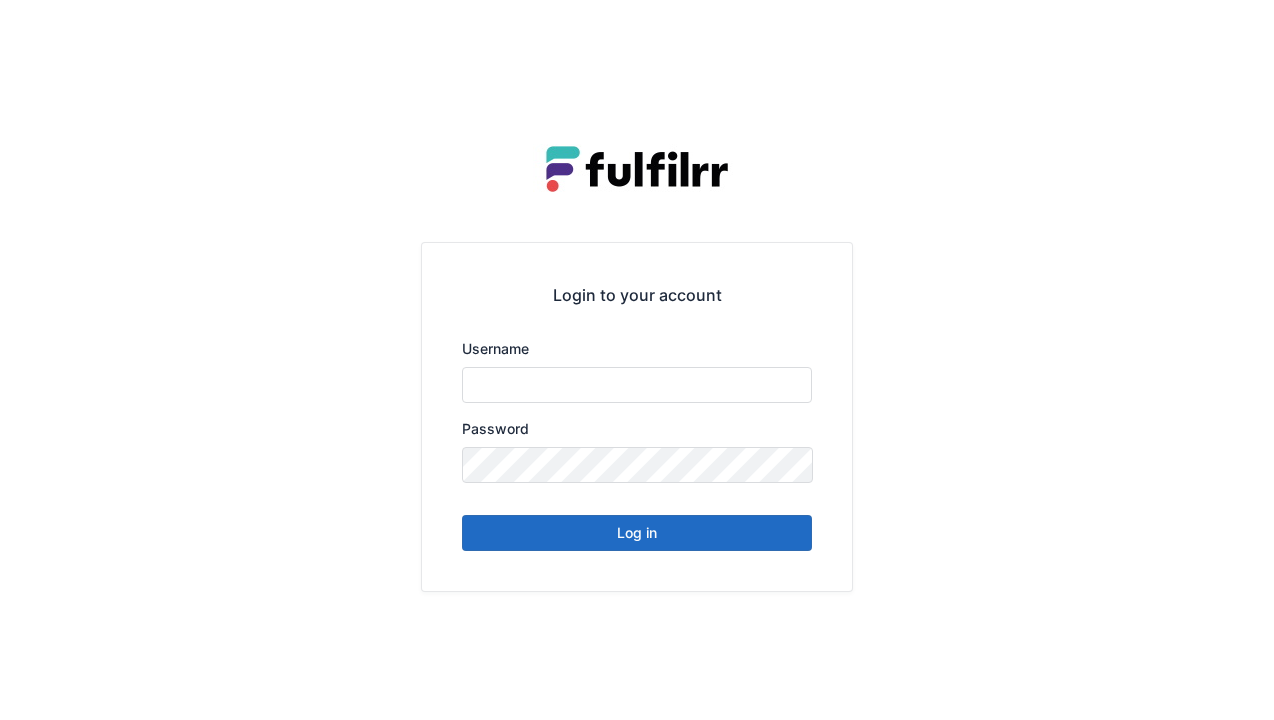 scroll, scrollTop: 0, scrollLeft: 0, axis: both 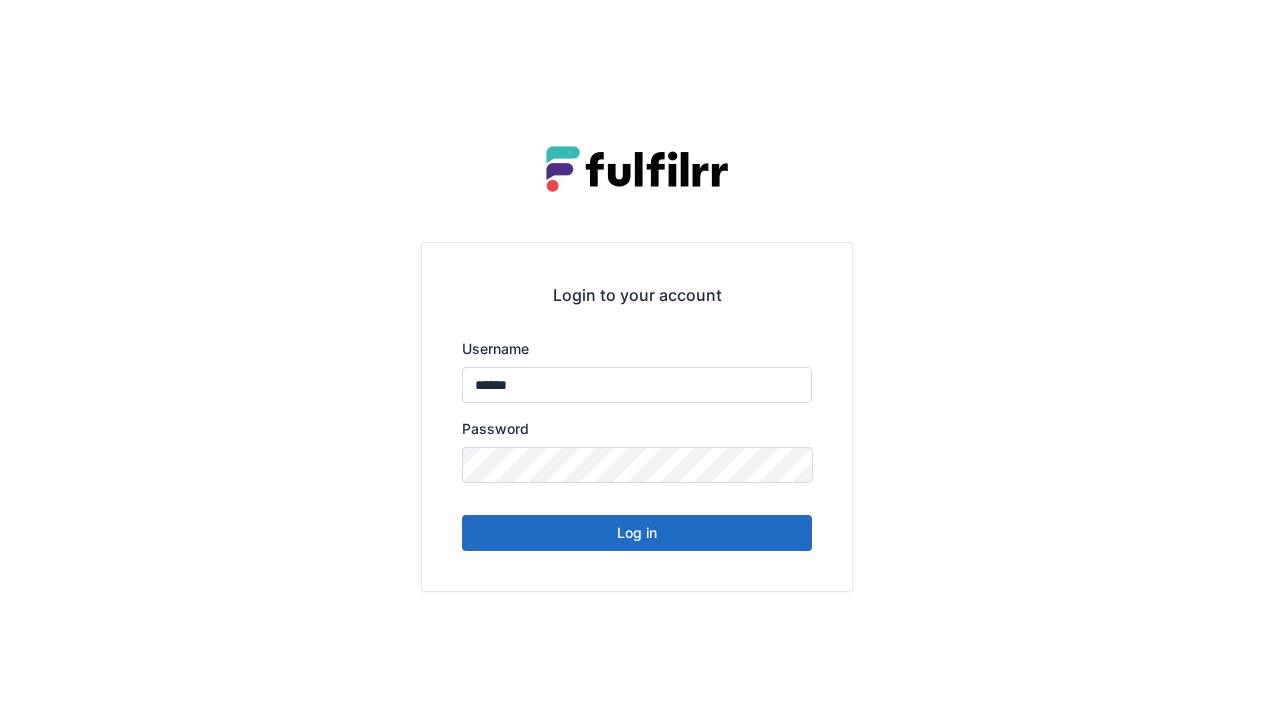 click on "Log in" at bounding box center (637, 533) 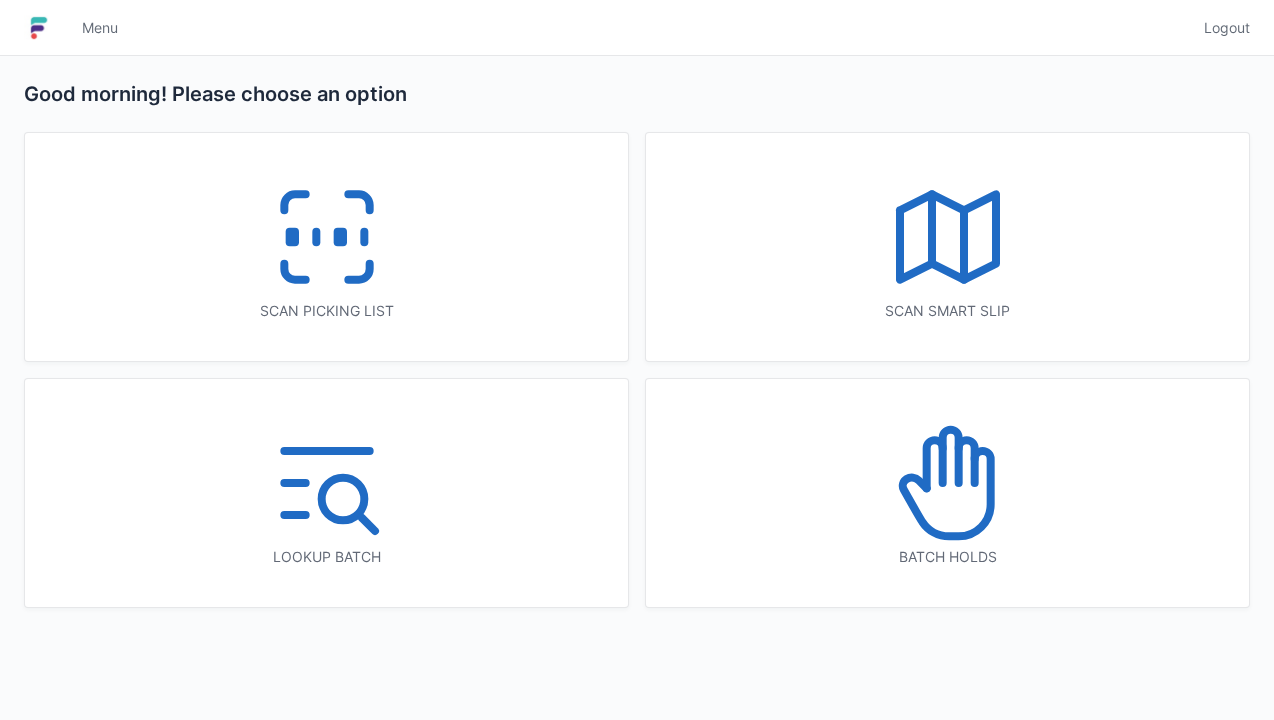 scroll, scrollTop: 0, scrollLeft: 0, axis: both 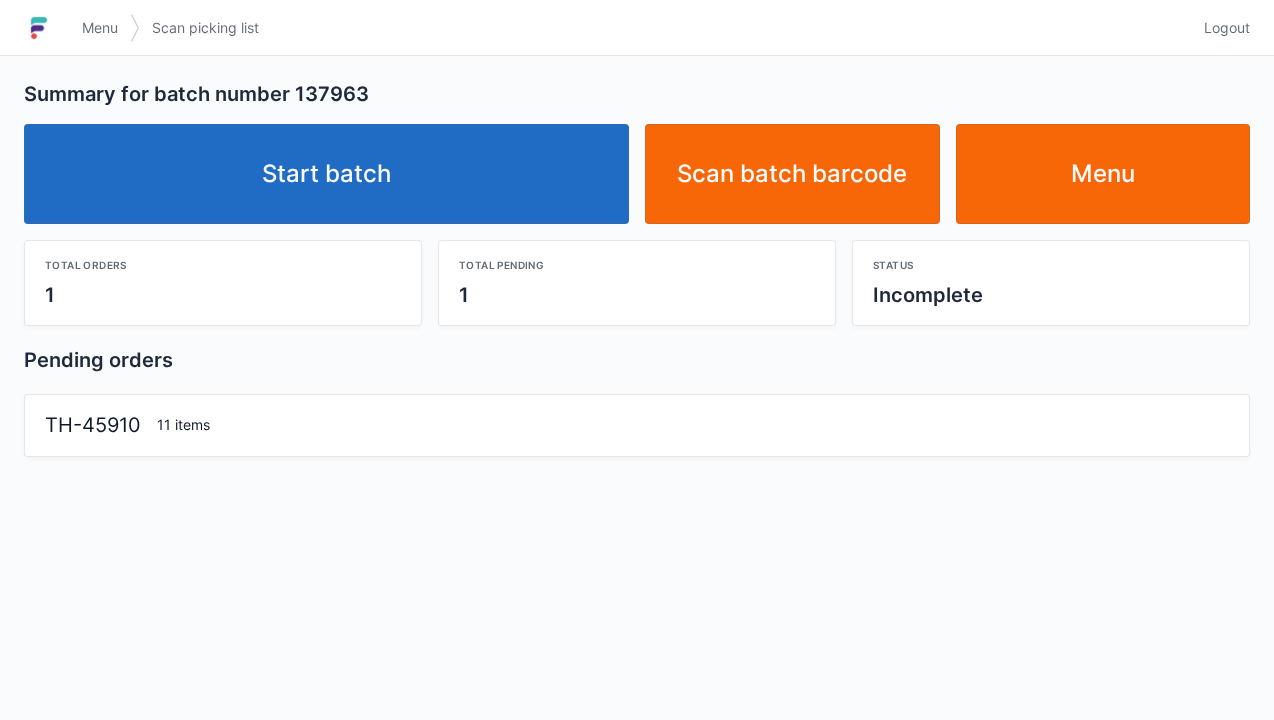 click on "Start batch" at bounding box center [326, 174] 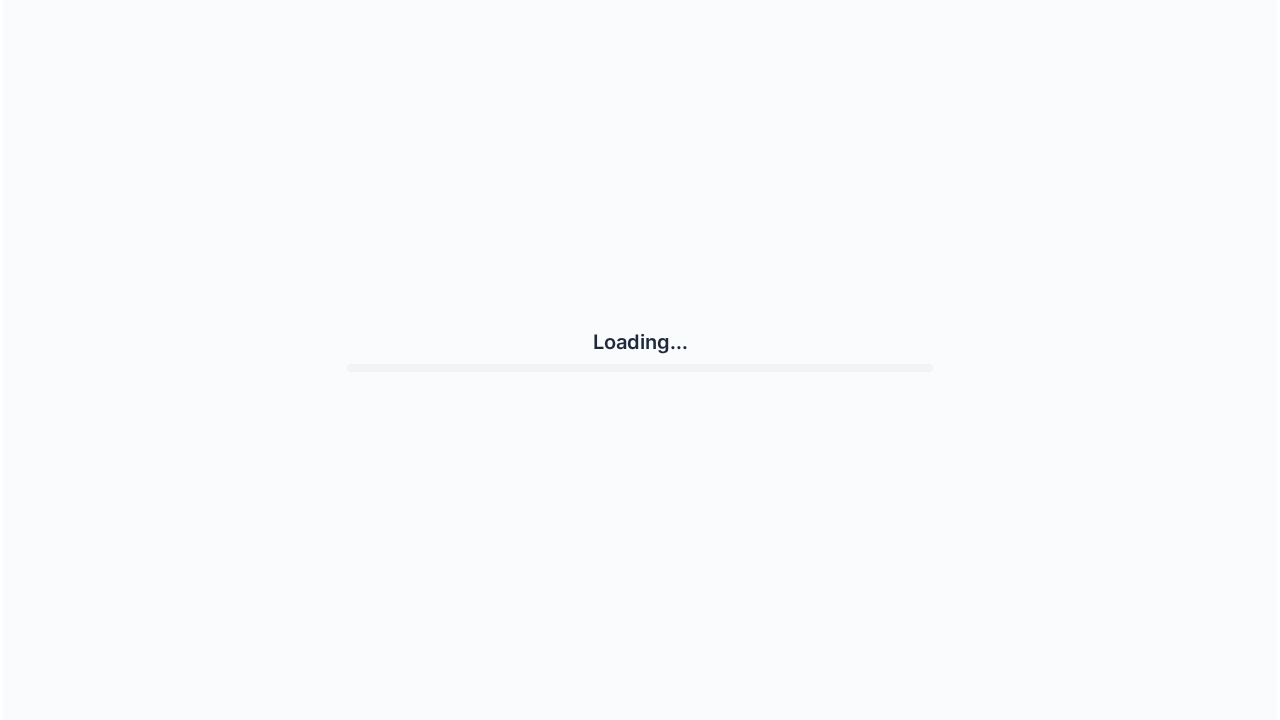 scroll, scrollTop: 0, scrollLeft: 0, axis: both 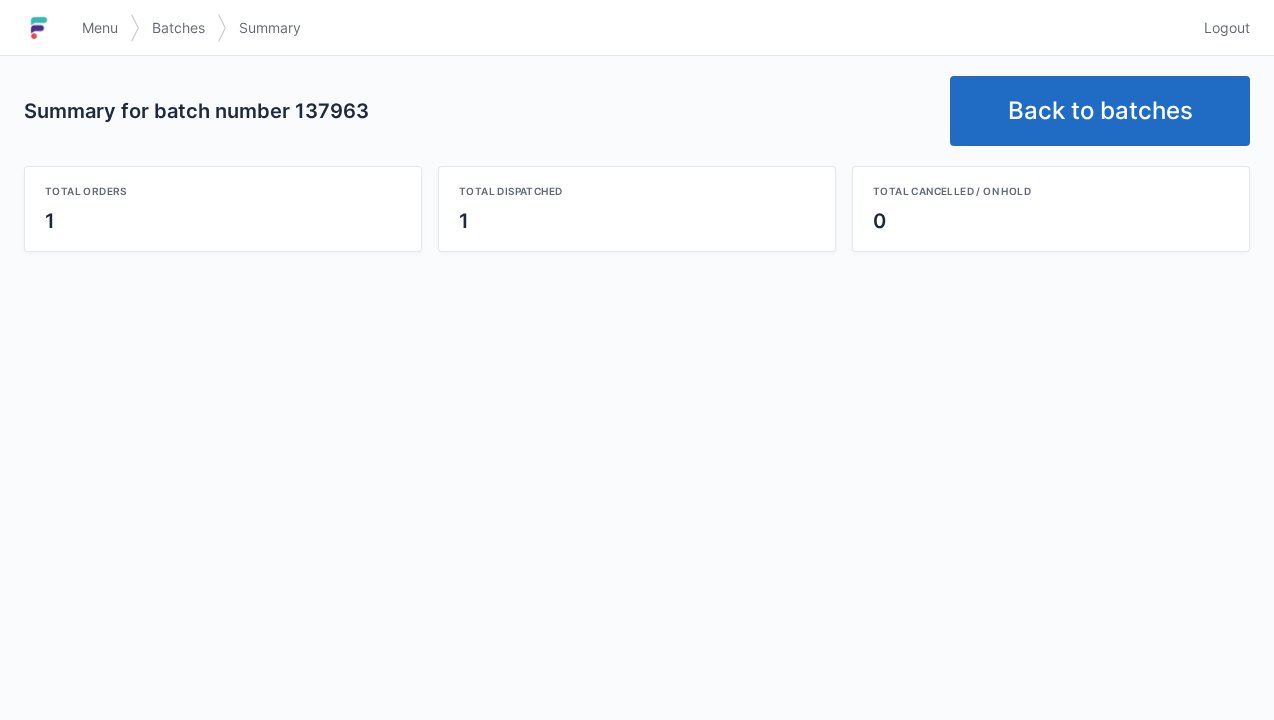 click on "Back to batches" at bounding box center [1100, 111] 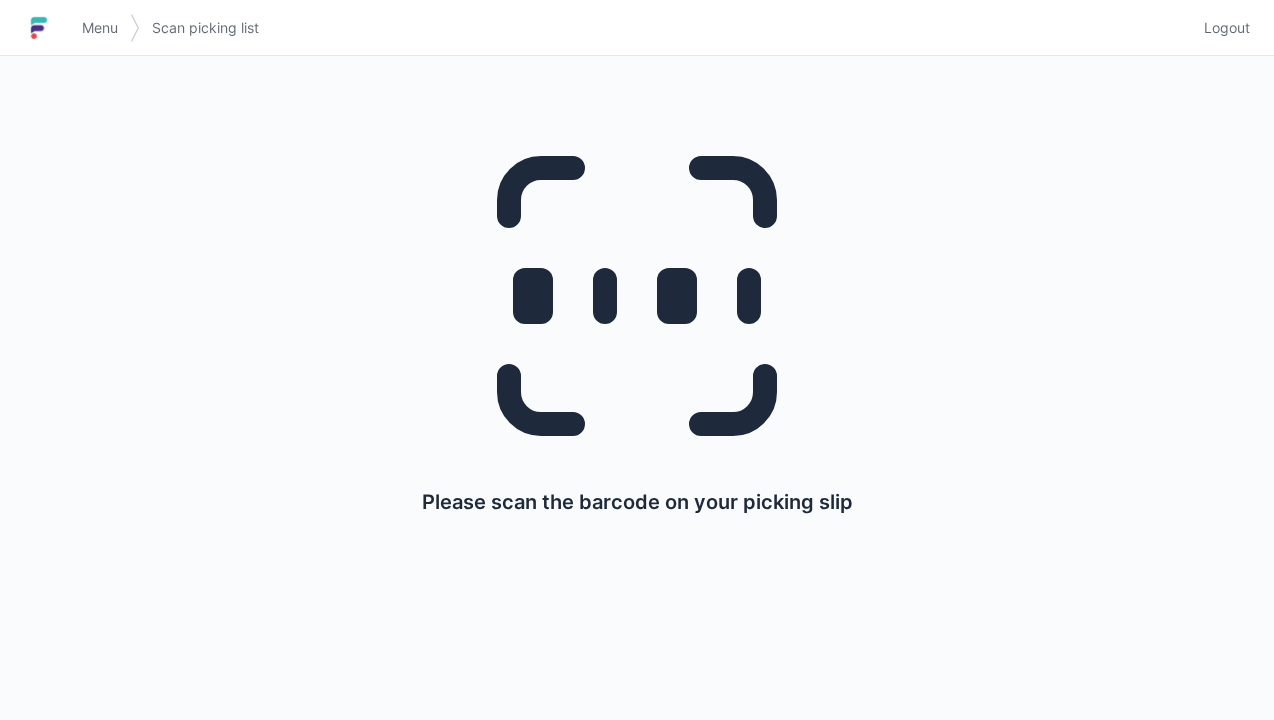 scroll, scrollTop: 0, scrollLeft: 0, axis: both 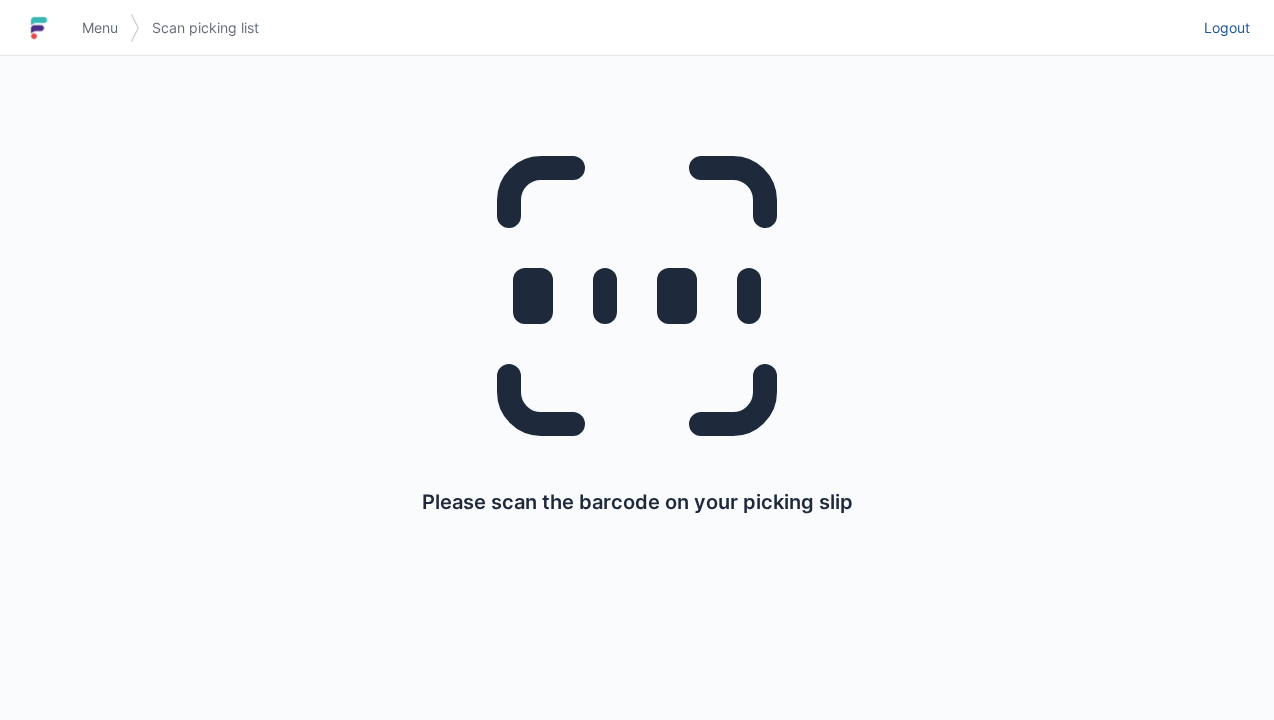 click on "Logout" at bounding box center [1227, 28] 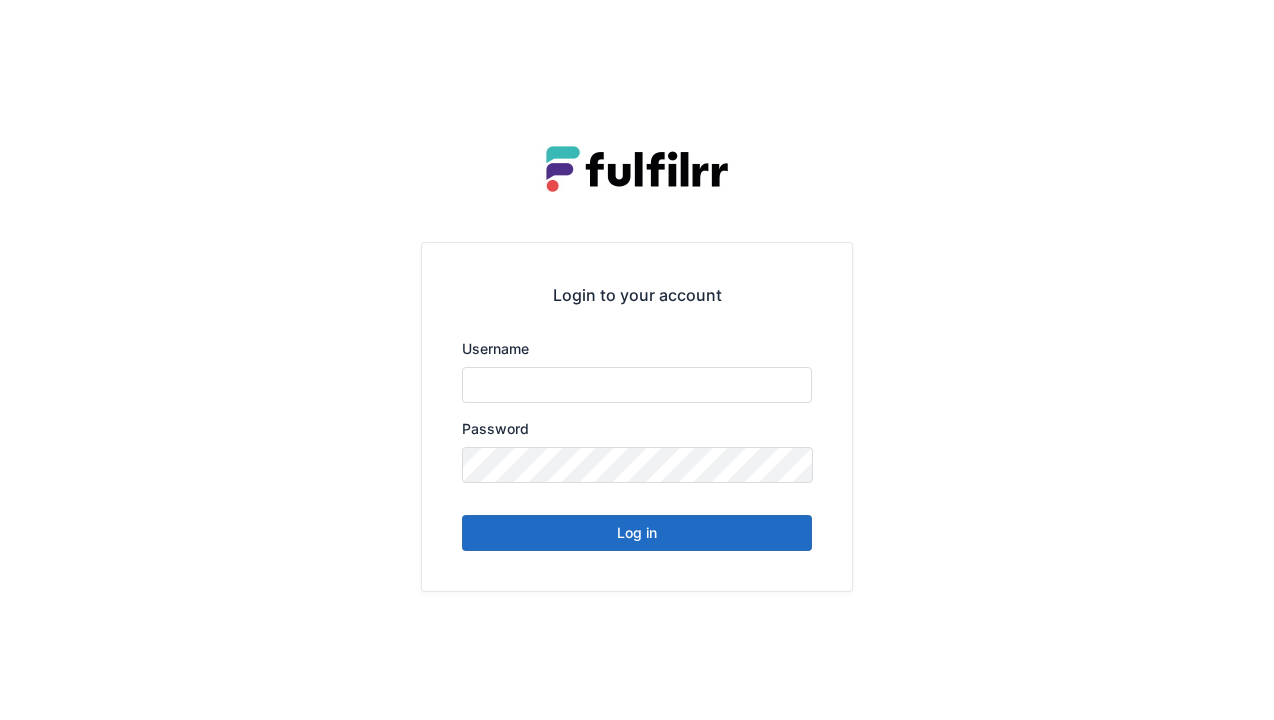 scroll, scrollTop: 0, scrollLeft: 0, axis: both 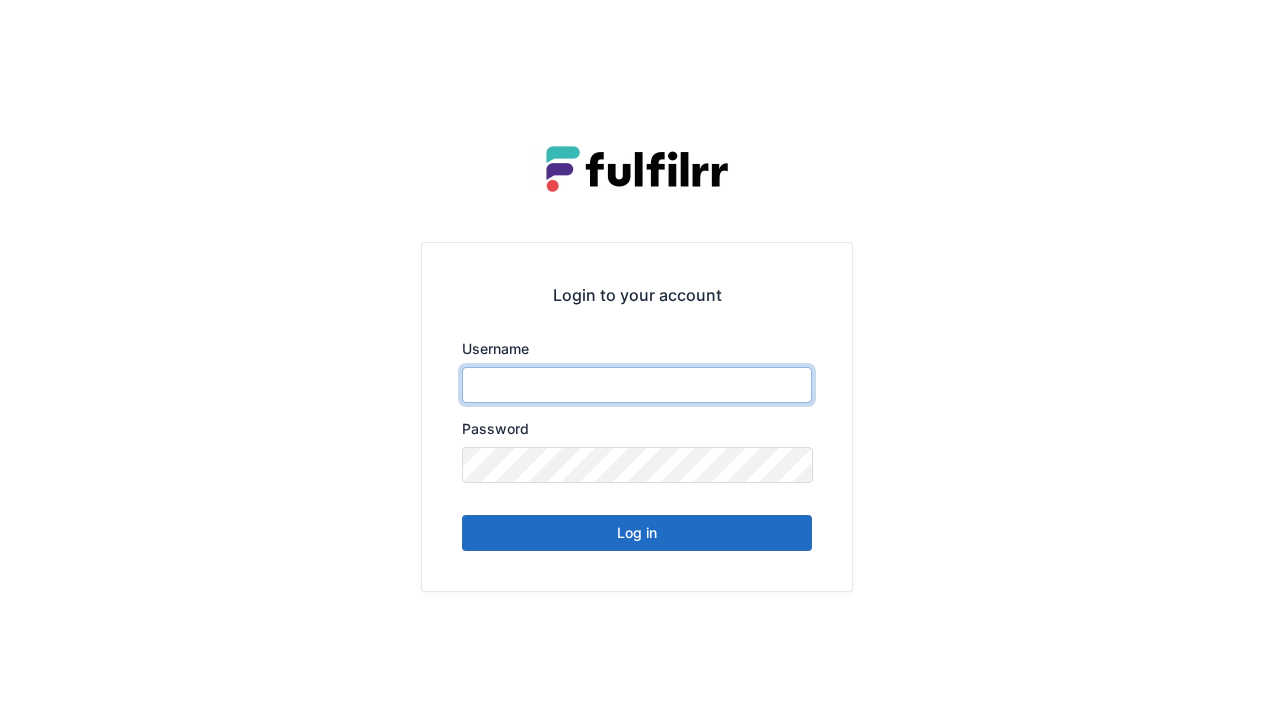 type on "******" 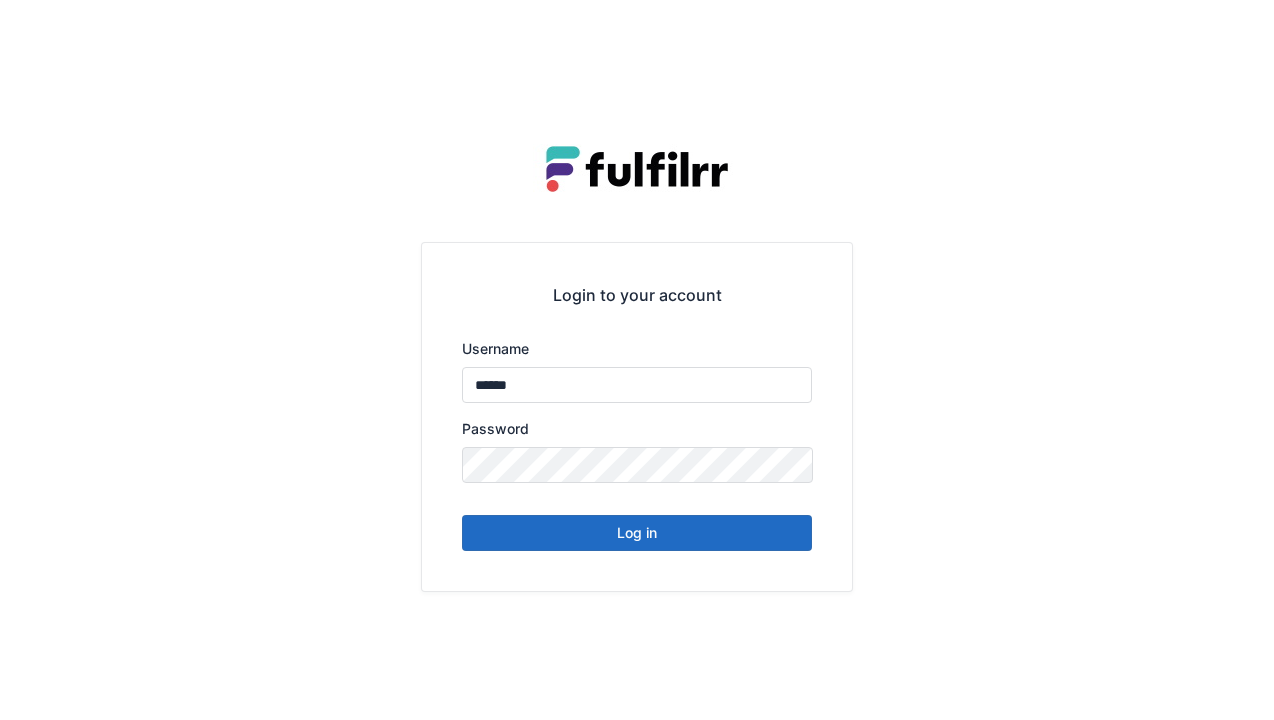 click on "Log in" at bounding box center [637, 533] 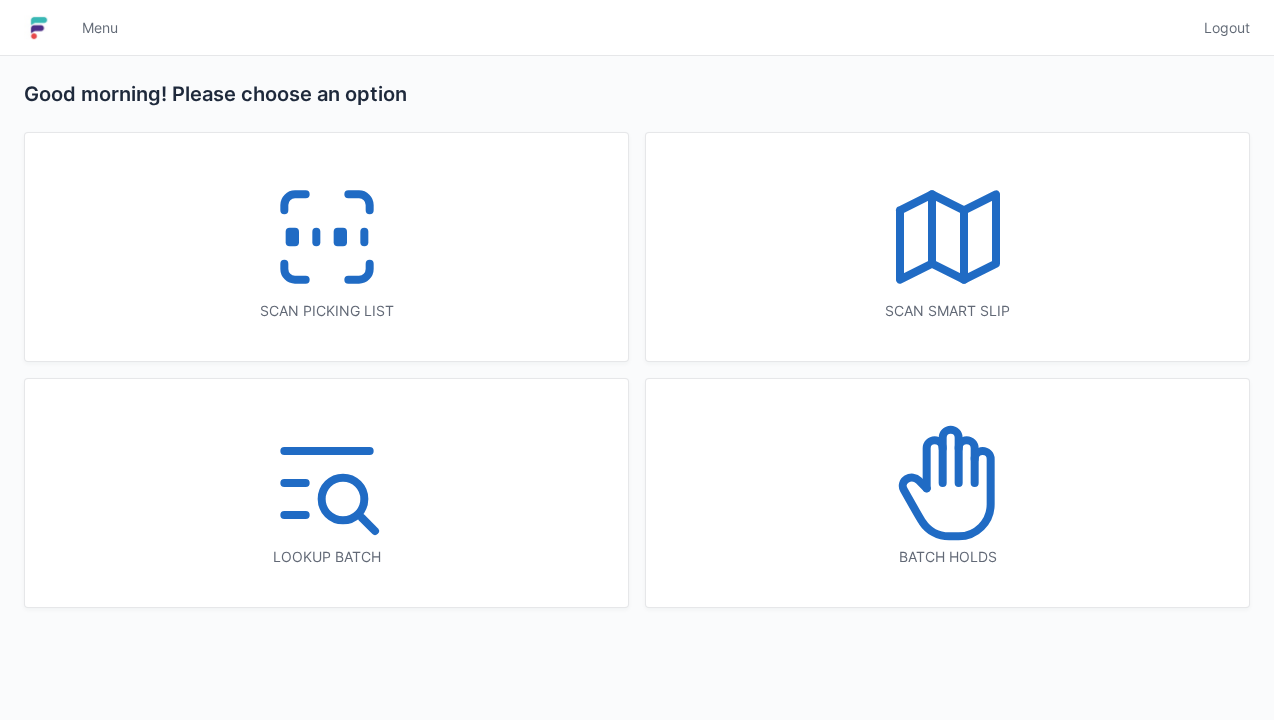 scroll, scrollTop: 0, scrollLeft: 0, axis: both 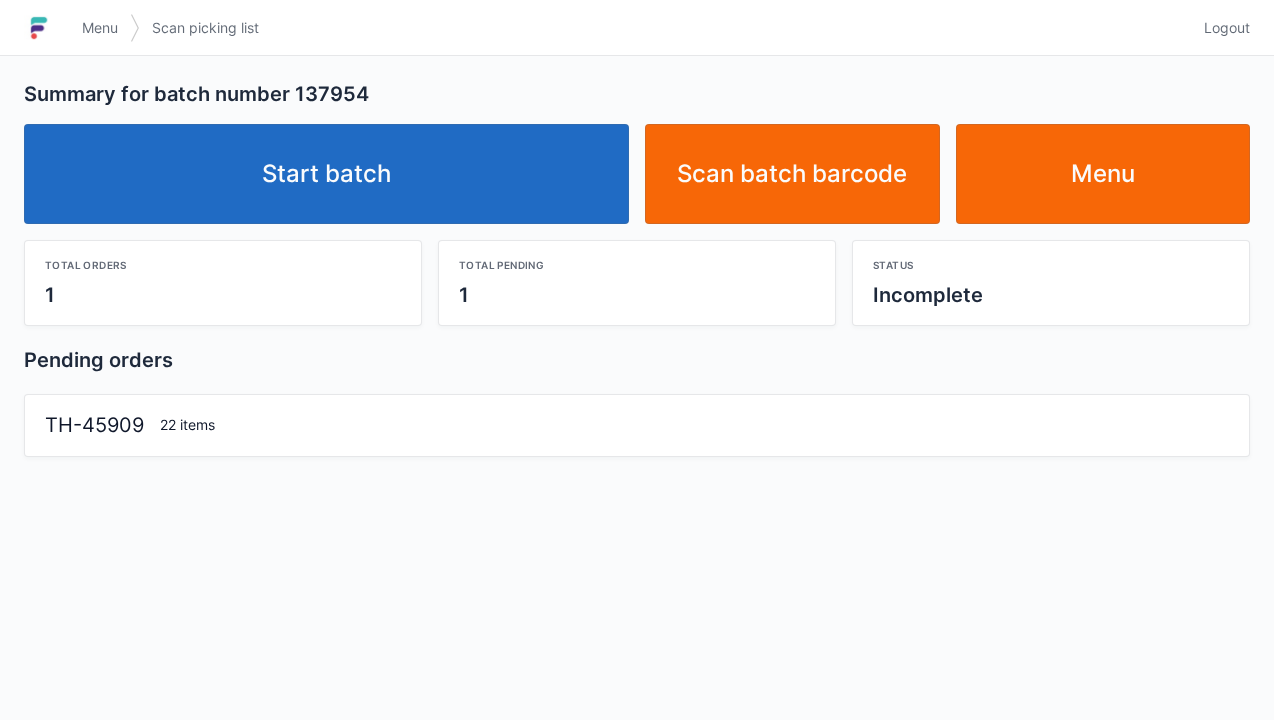 click on "Start batch" at bounding box center (326, 174) 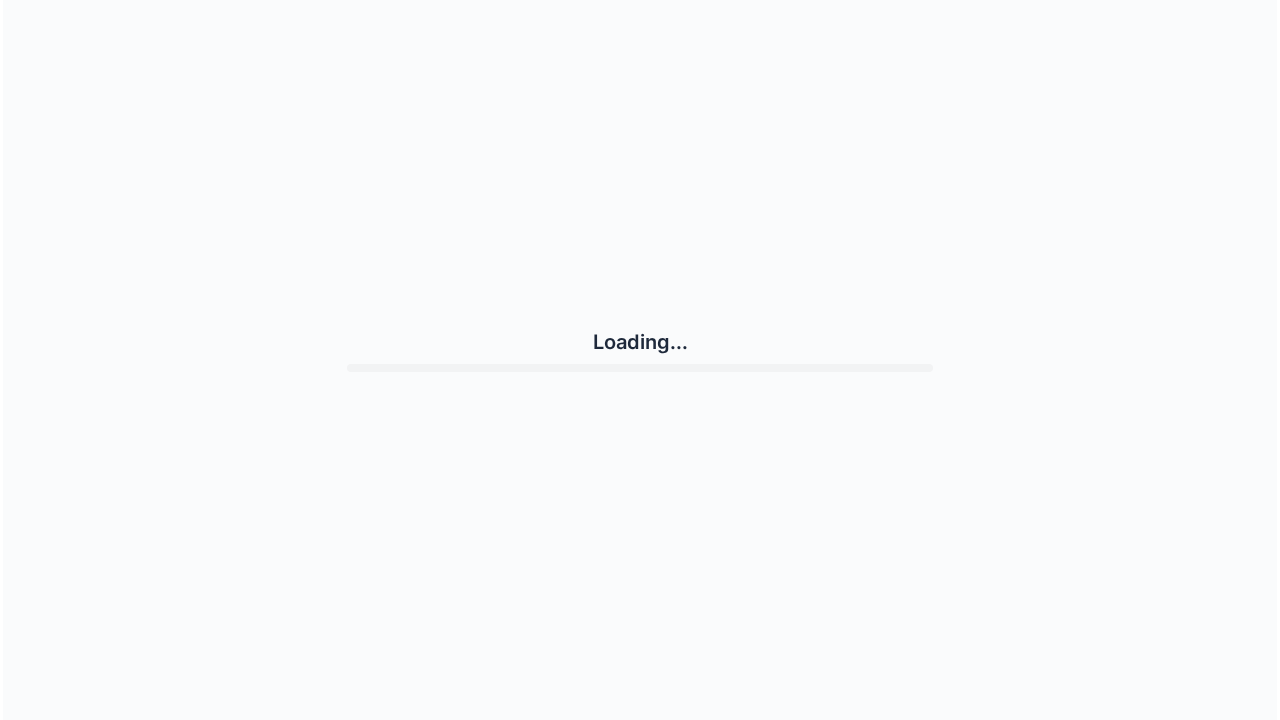 scroll, scrollTop: 0, scrollLeft: 0, axis: both 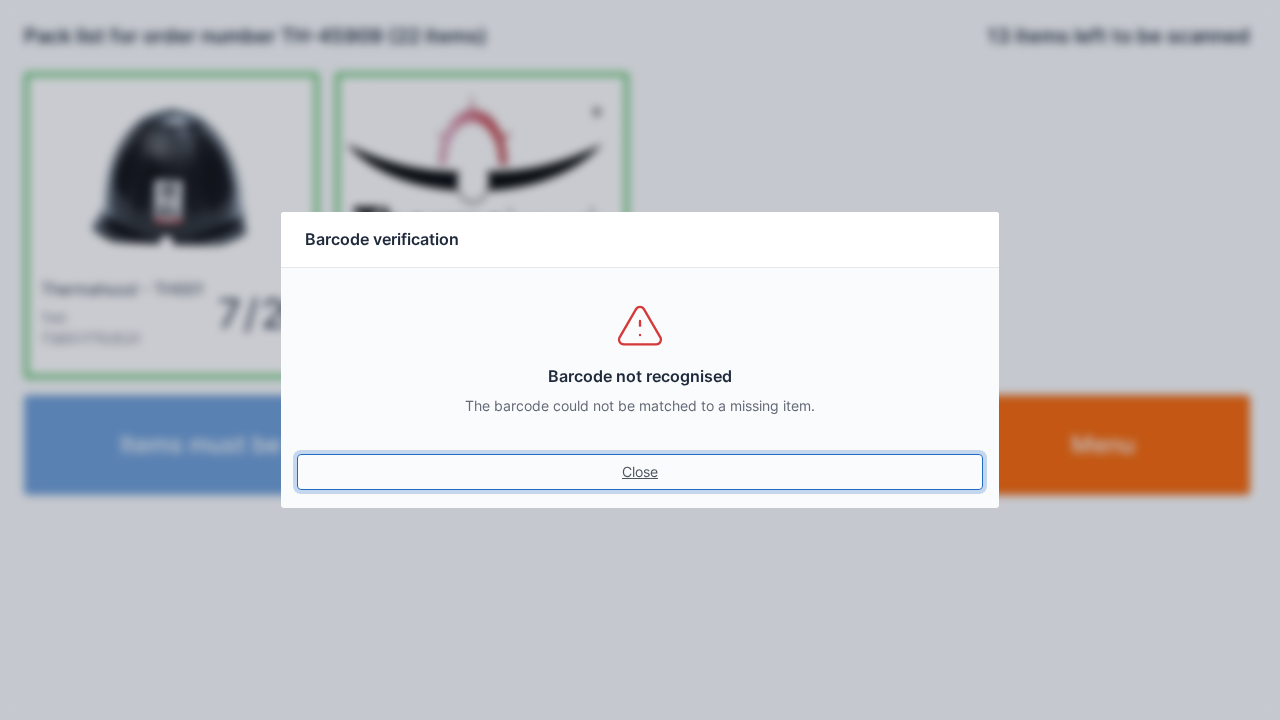 click on "Close" at bounding box center (640, 472) 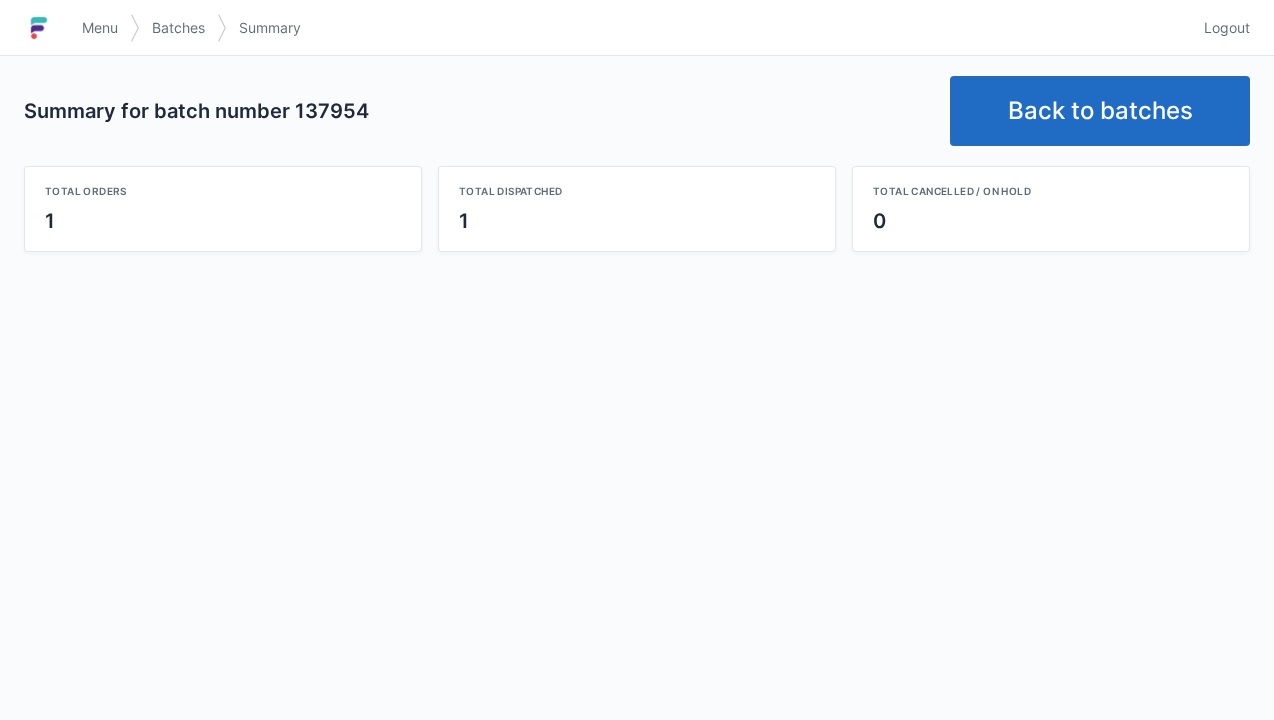 scroll, scrollTop: 0, scrollLeft: 0, axis: both 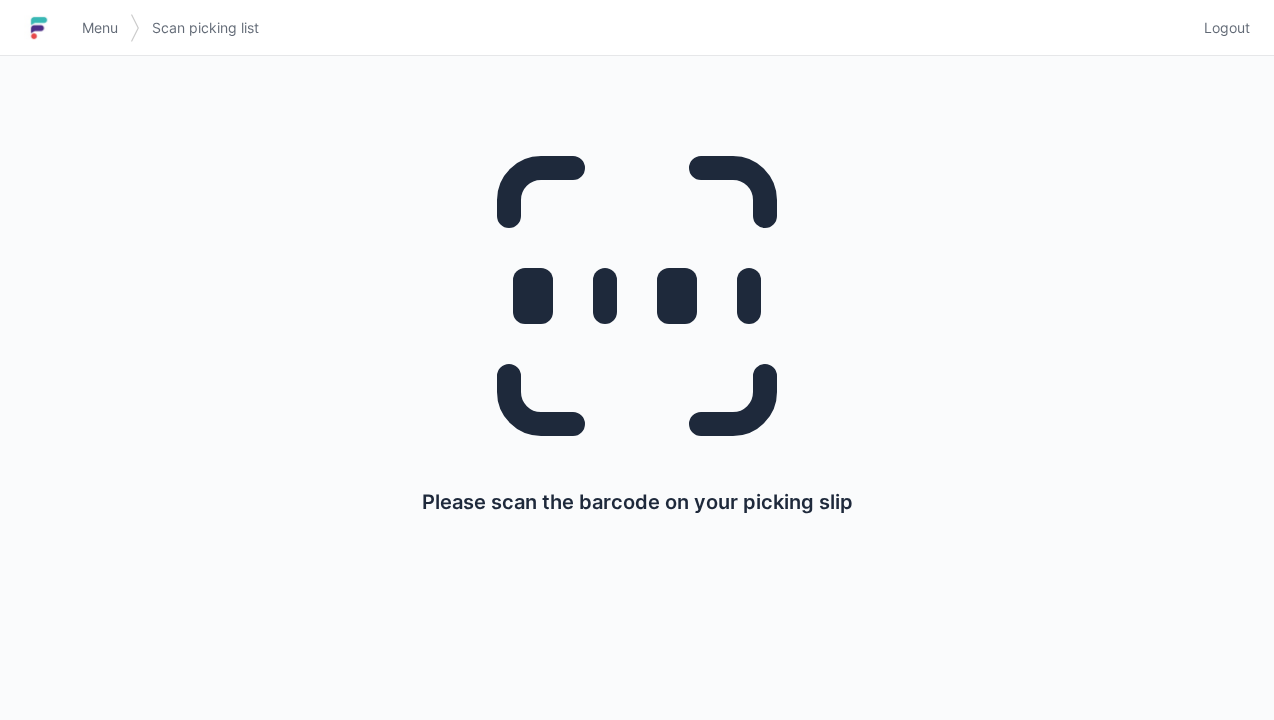 click on "Logout" at bounding box center [1227, 28] 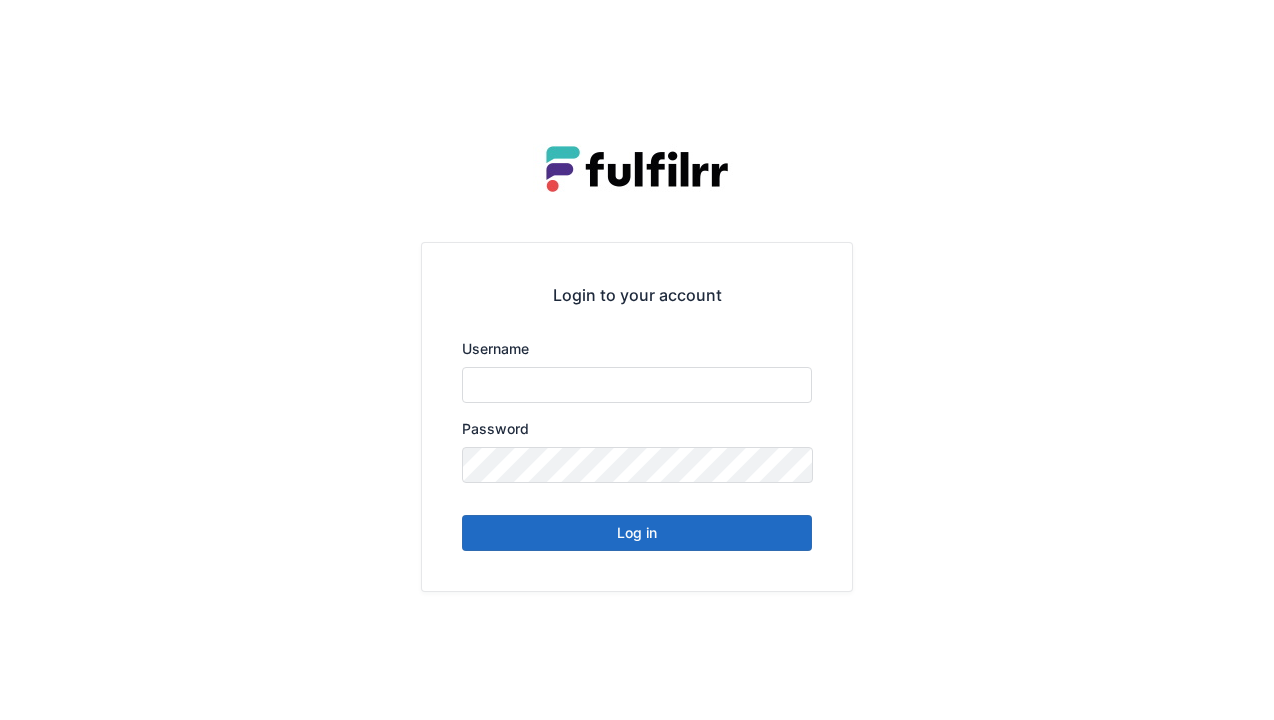 scroll, scrollTop: 0, scrollLeft: 0, axis: both 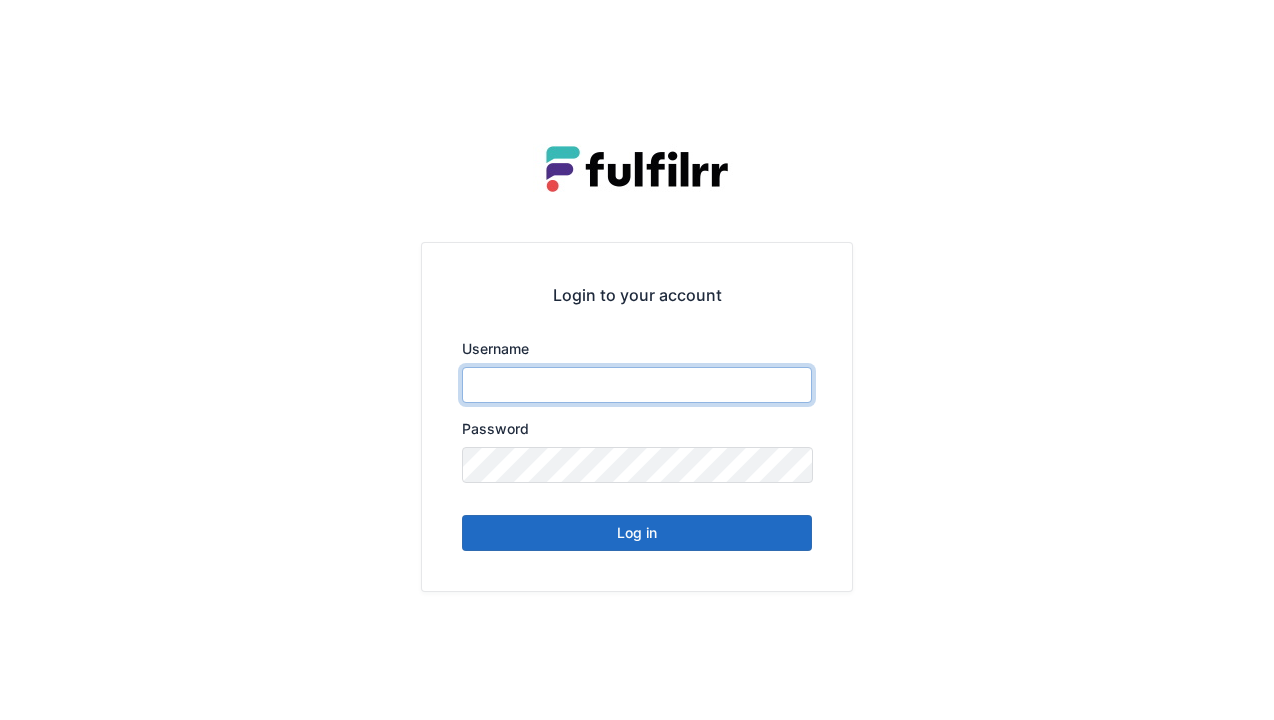 type on "******" 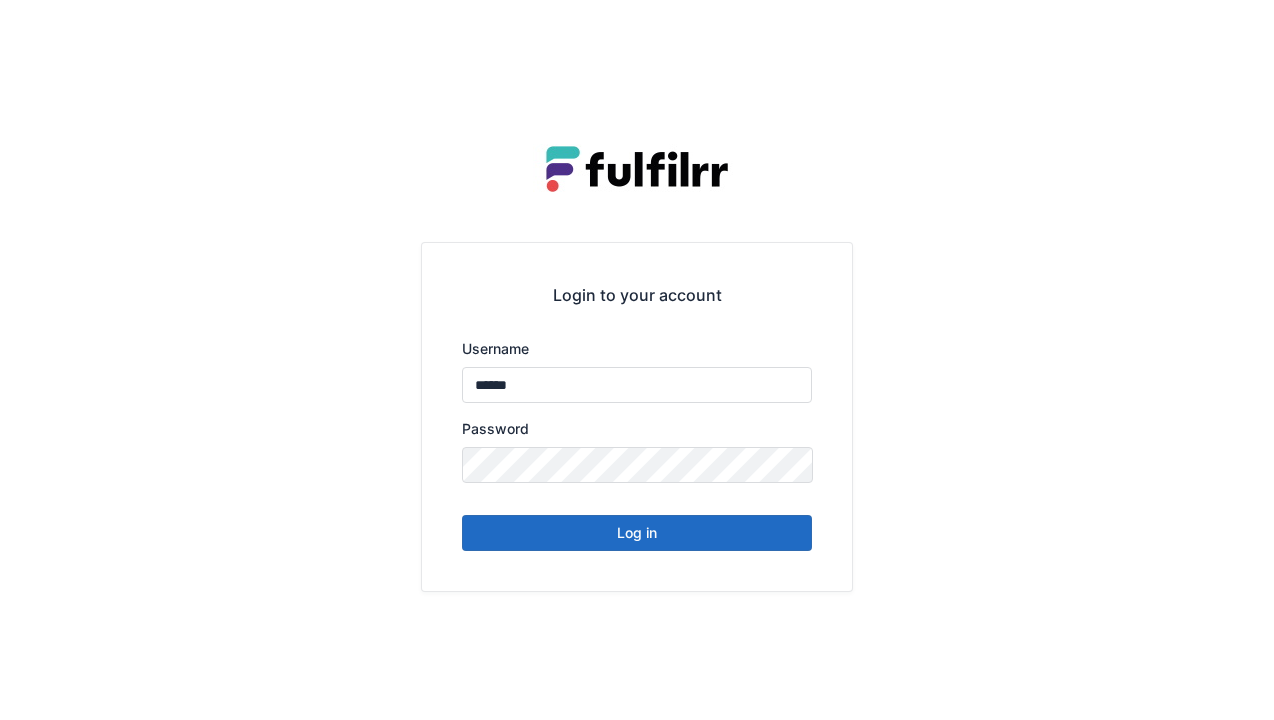 click on "Log in" at bounding box center (637, 533) 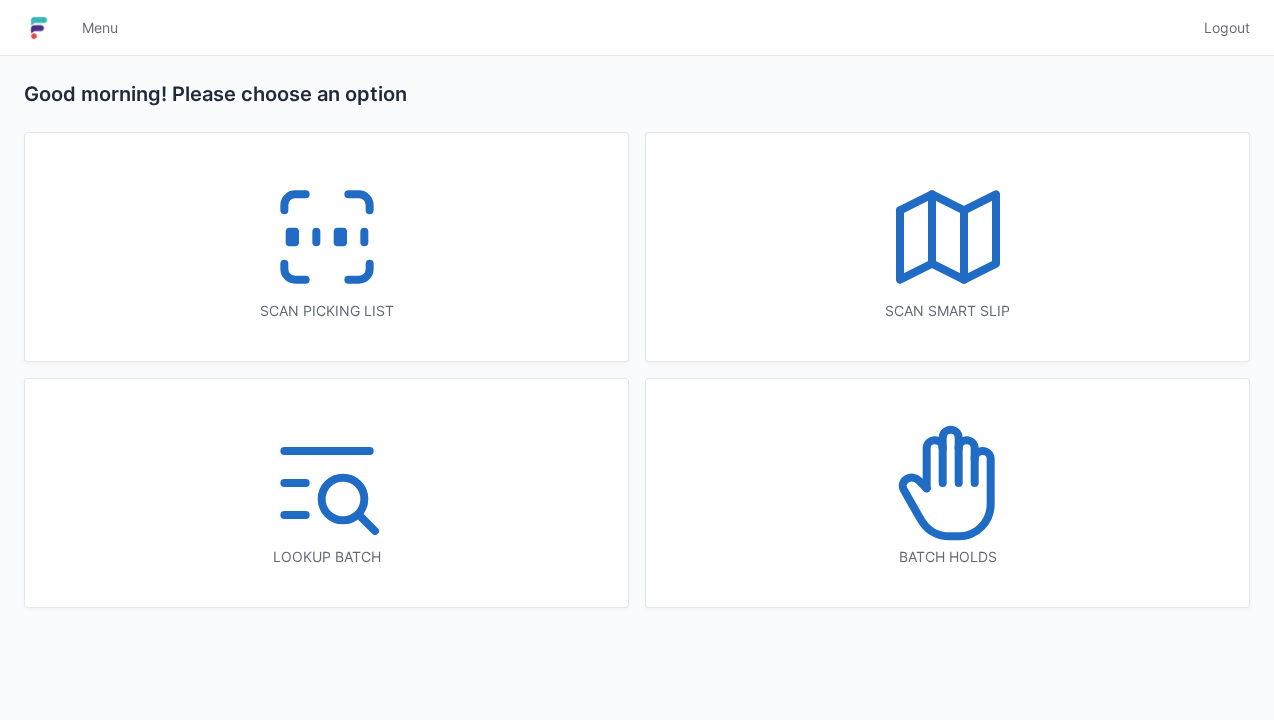 scroll, scrollTop: 0, scrollLeft: 0, axis: both 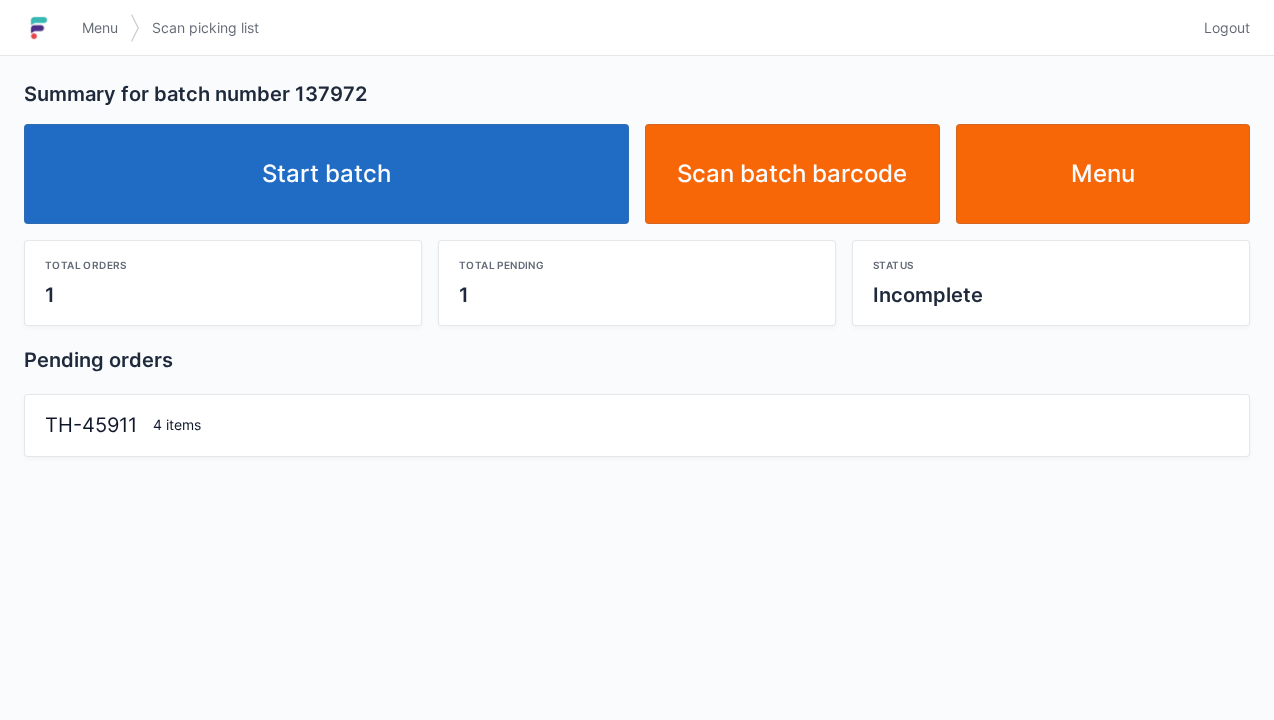 click on "Start batch" at bounding box center (326, 174) 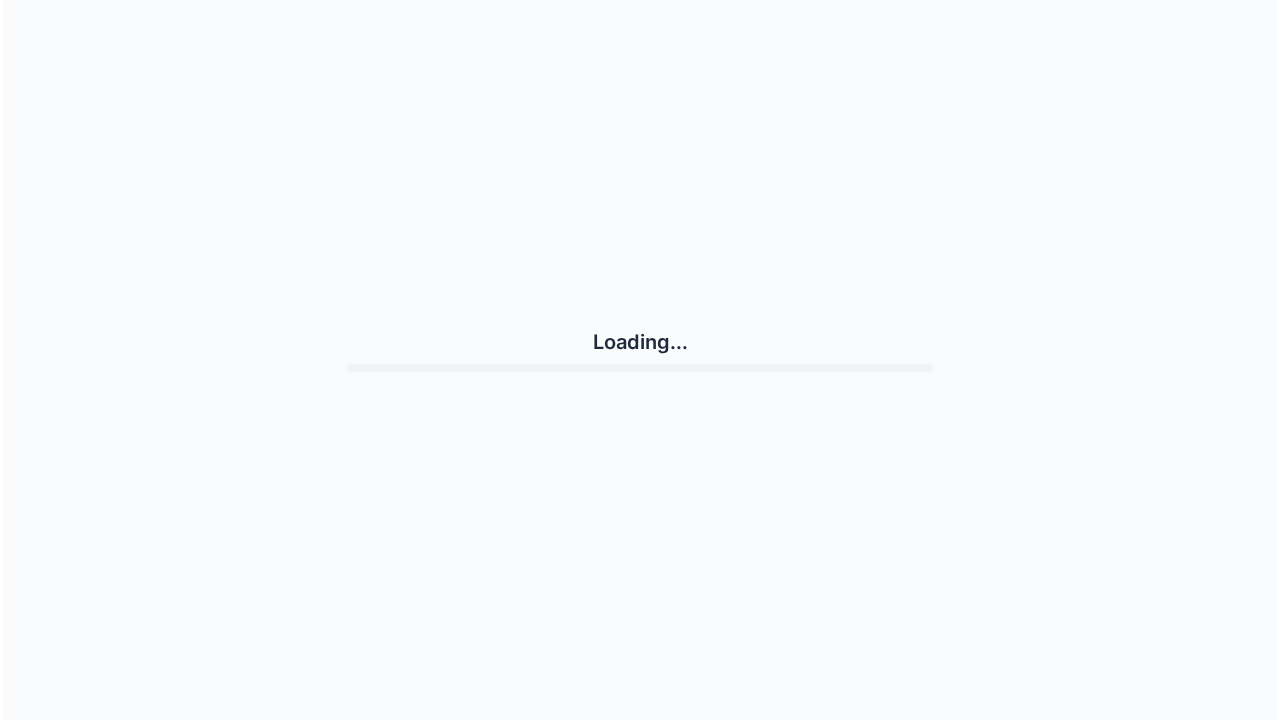 scroll, scrollTop: 0, scrollLeft: 0, axis: both 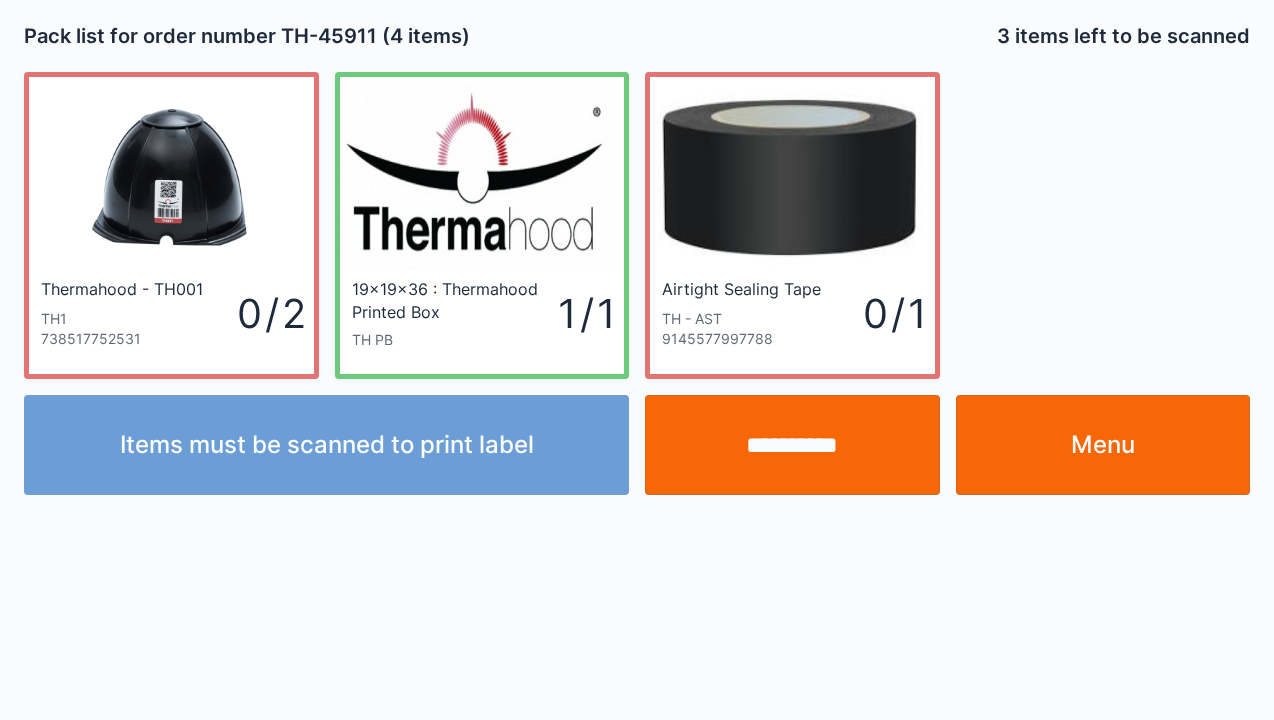 click at bounding box center (792, 177) 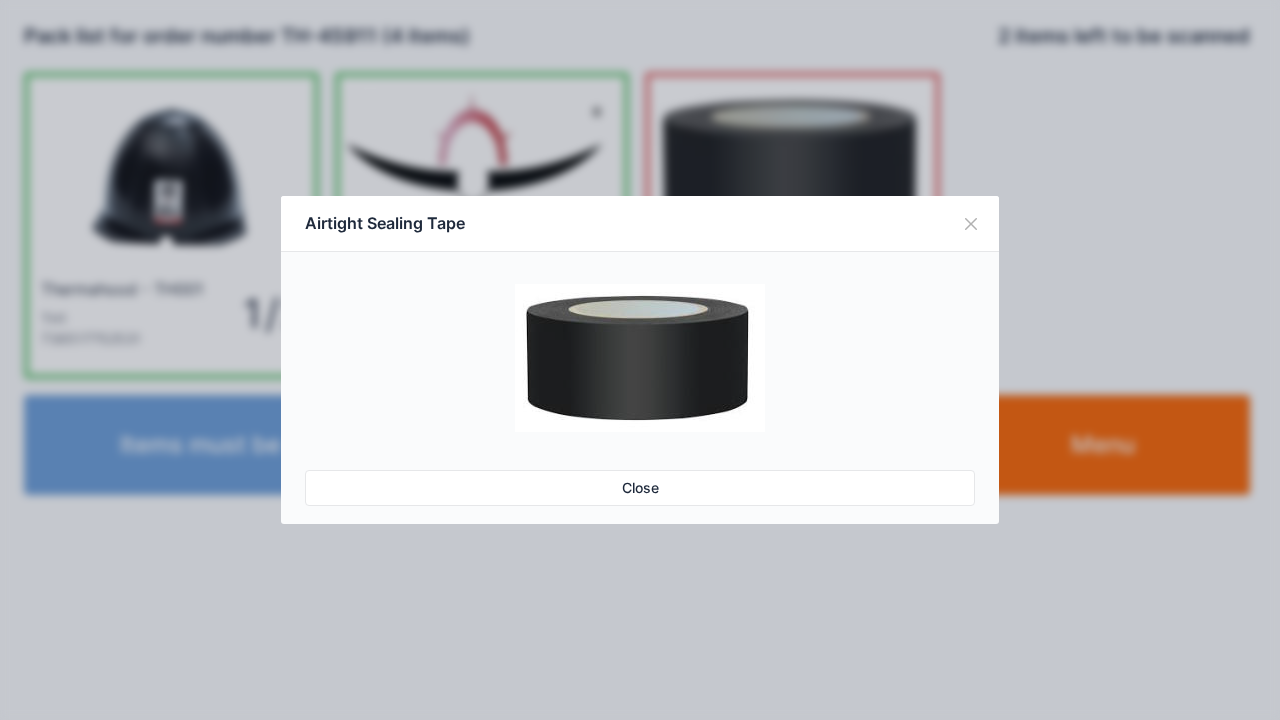 click on "Close" at bounding box center (640, 488) 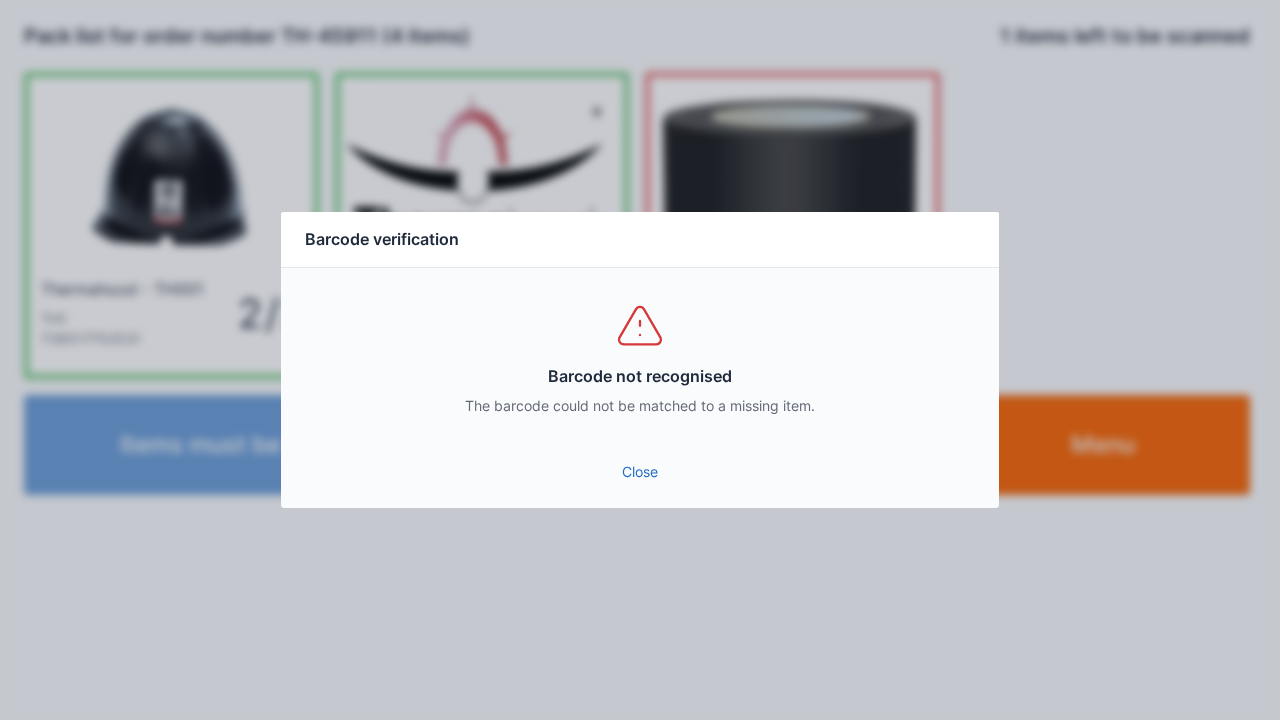click on "Barcode not recognised The barcode could not be matched to a missing item." at bounding box center [640, 358] 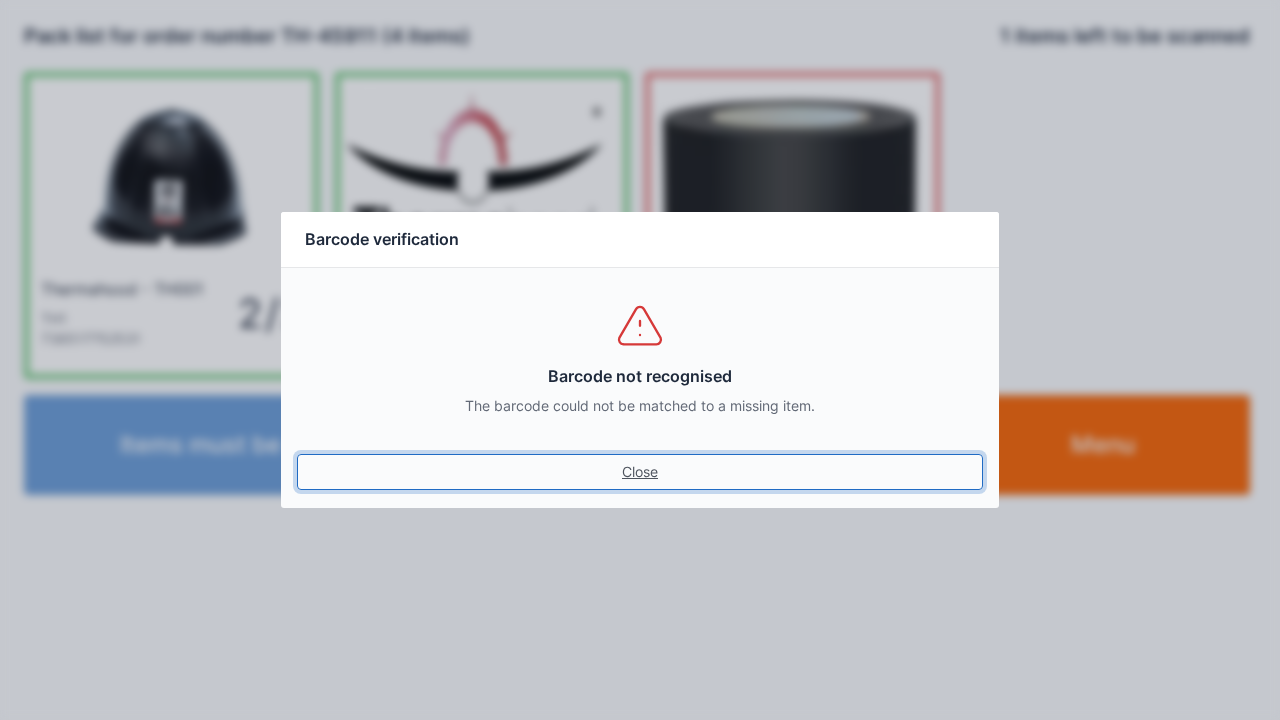 click on "Close" at bounding box center [640, 472] 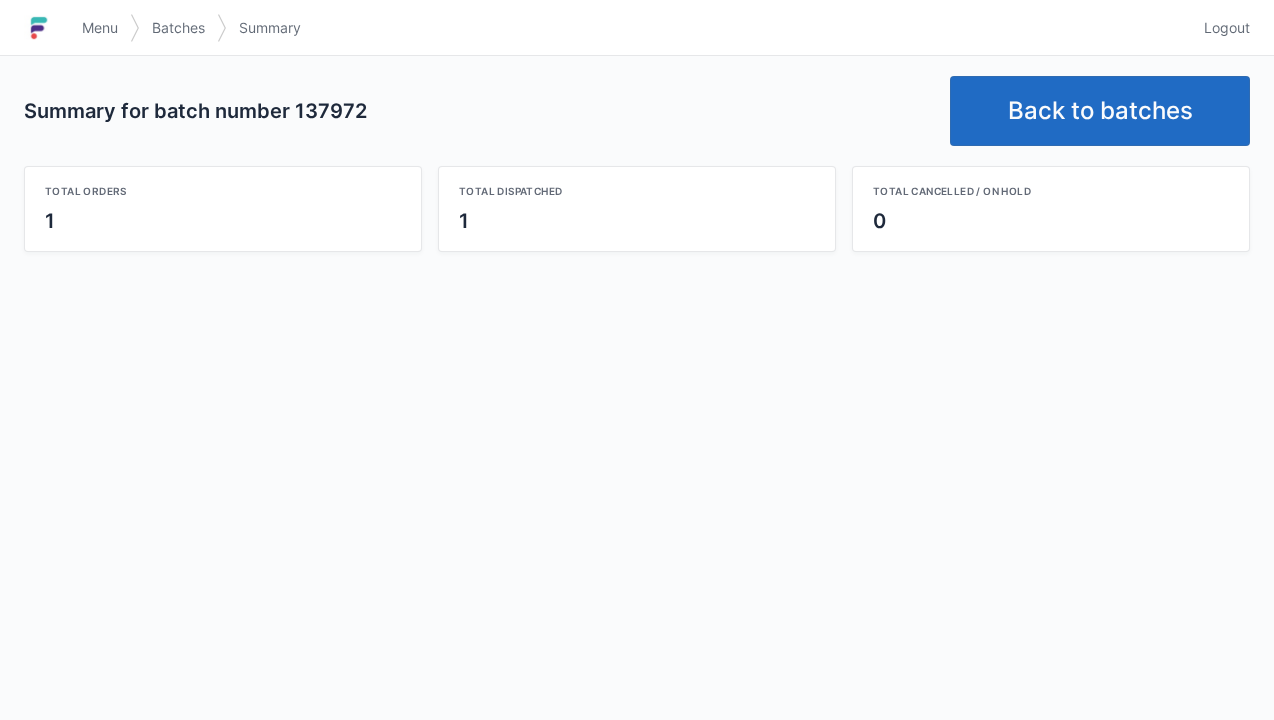 scroll, scrollTop: 0, scrollLeft: 0, axis: both 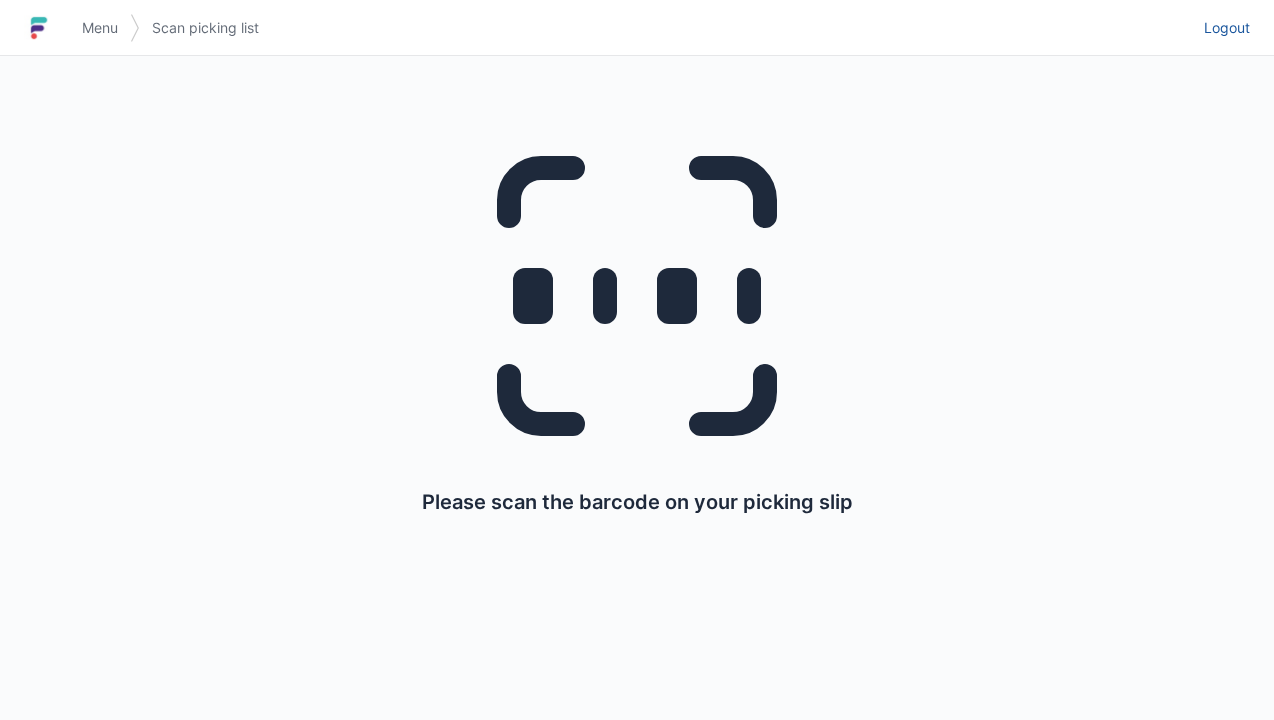 click on "Logout" at bounding box center (1227, 28) 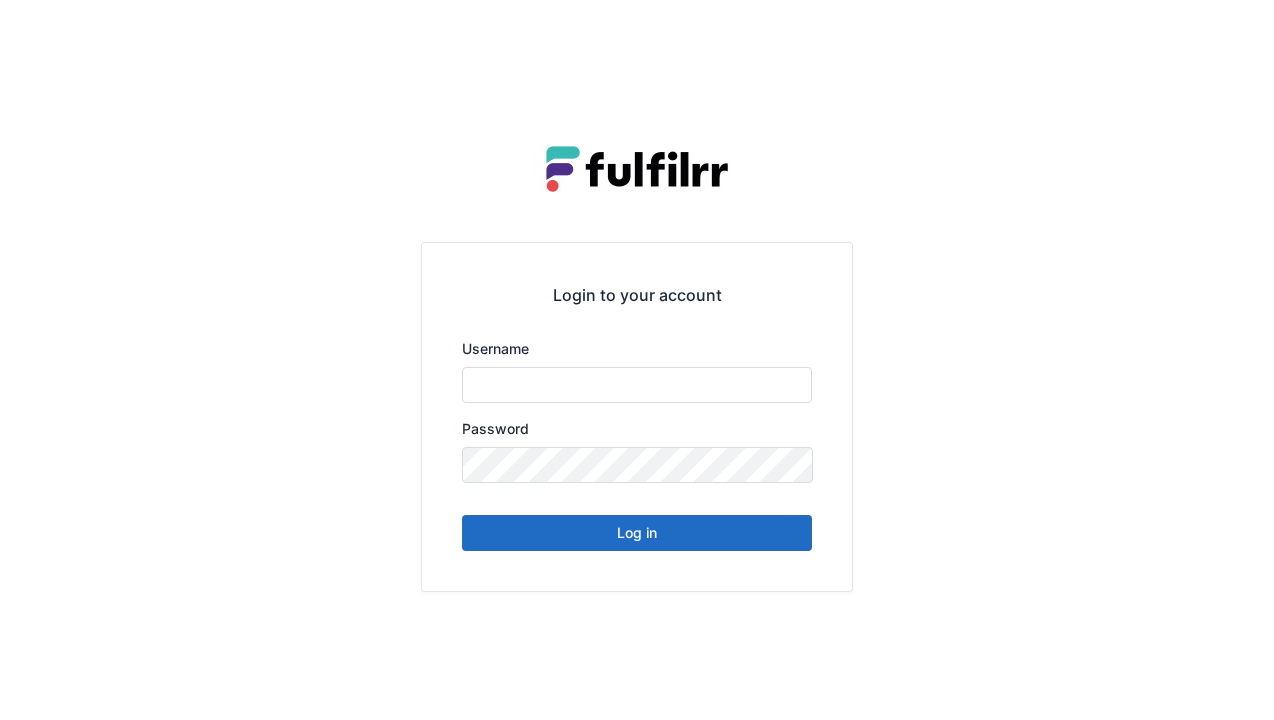 scroll, scrollTop: 0, scrollLeft: 0, axis: both 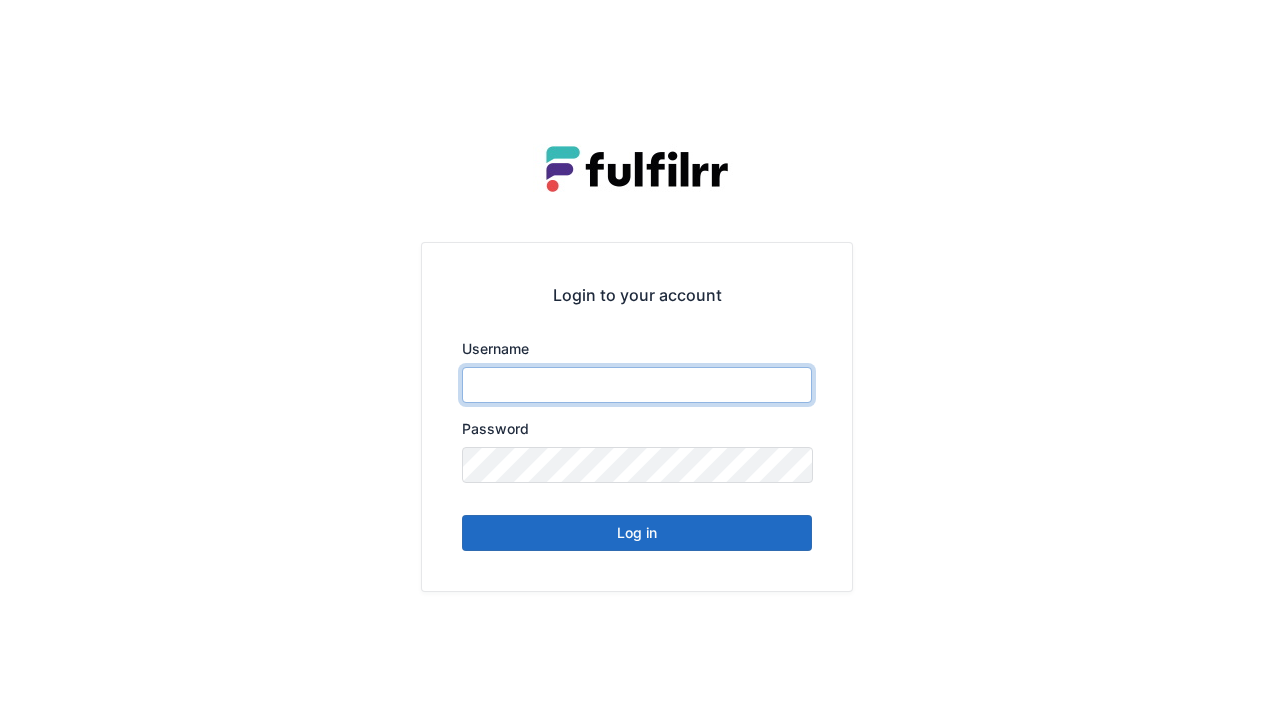 type on "******" 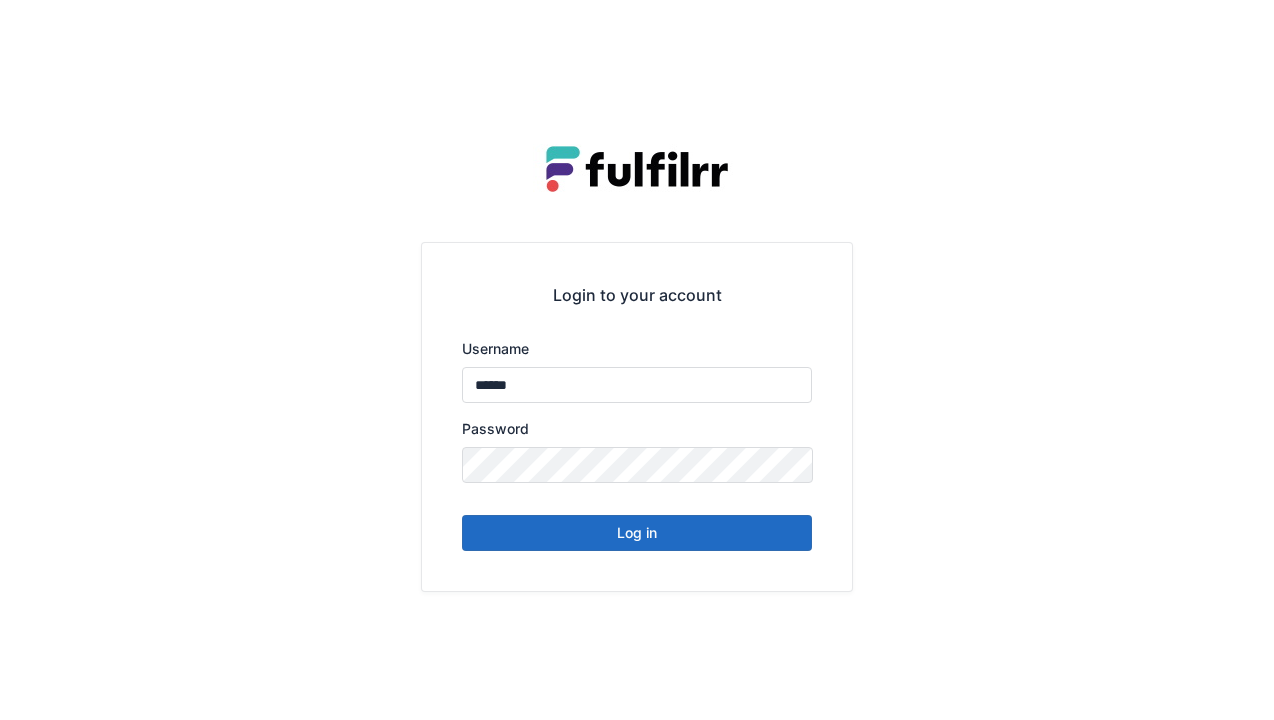 click on "Log in" at bounding box center (637, 533) 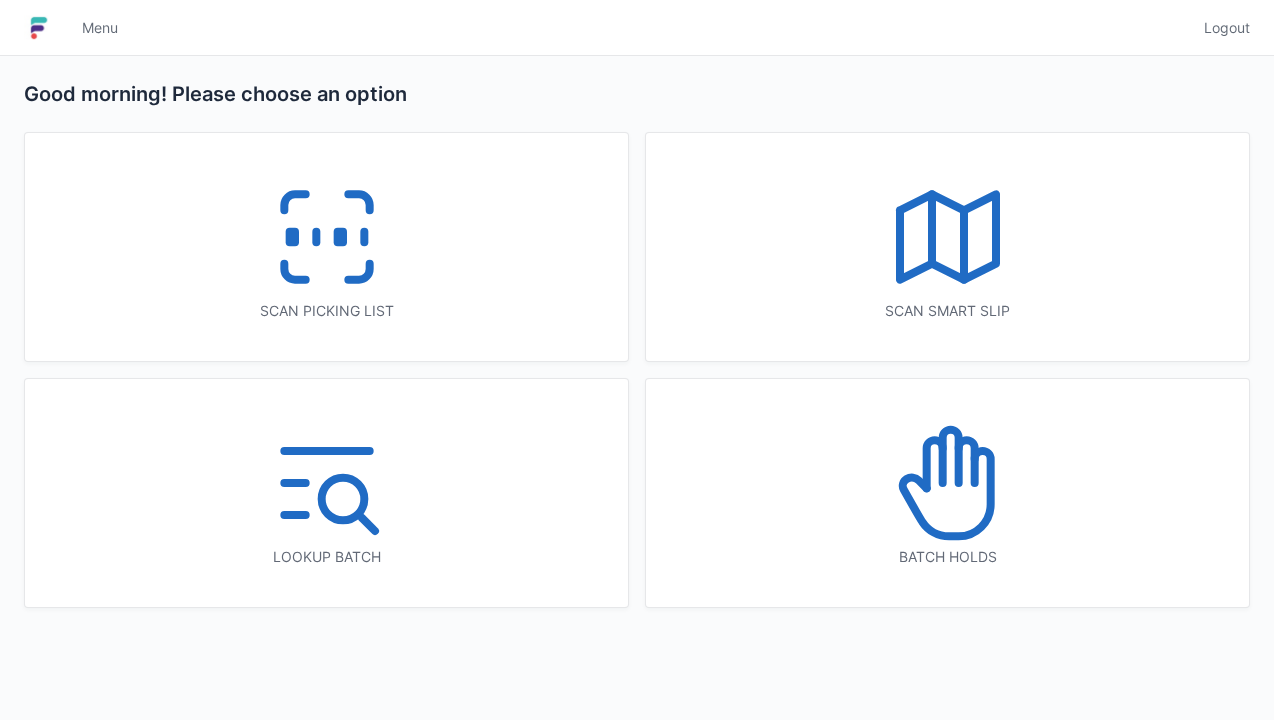 scroll, scrollTop: 0, scrollLeft: 0, axis: both 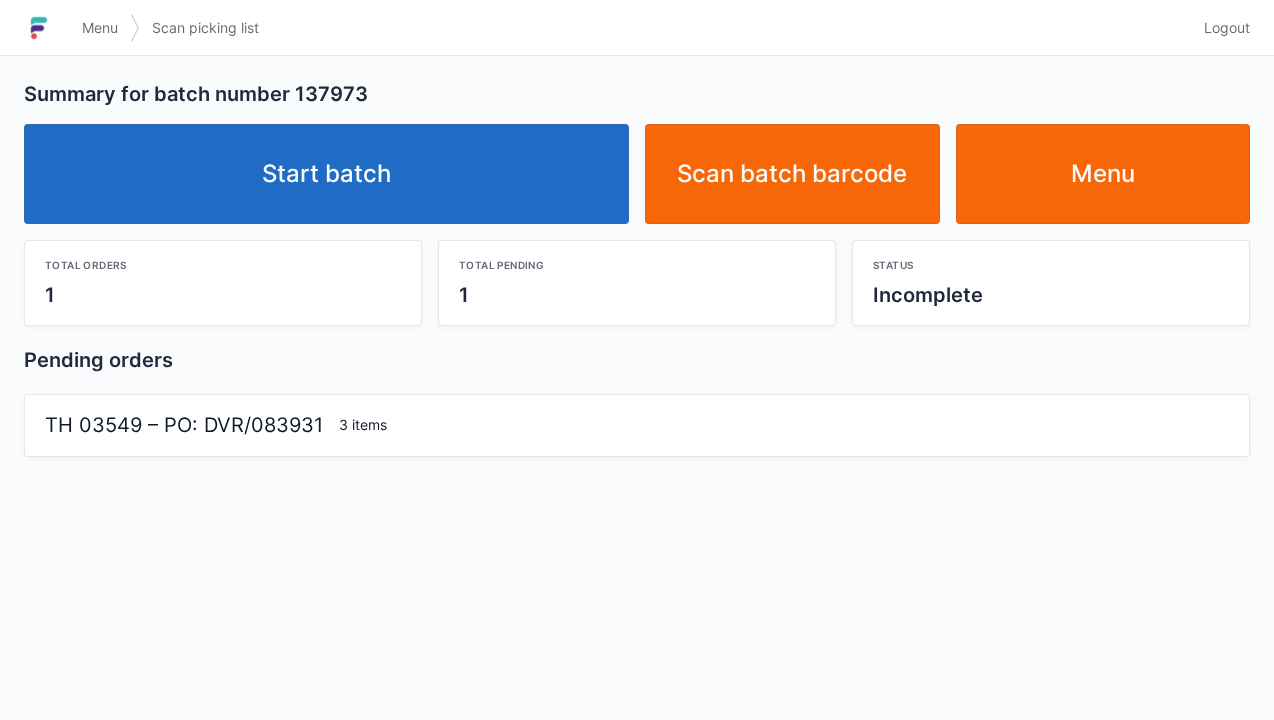 click on "Start batch" at bounding box center [326, 174] 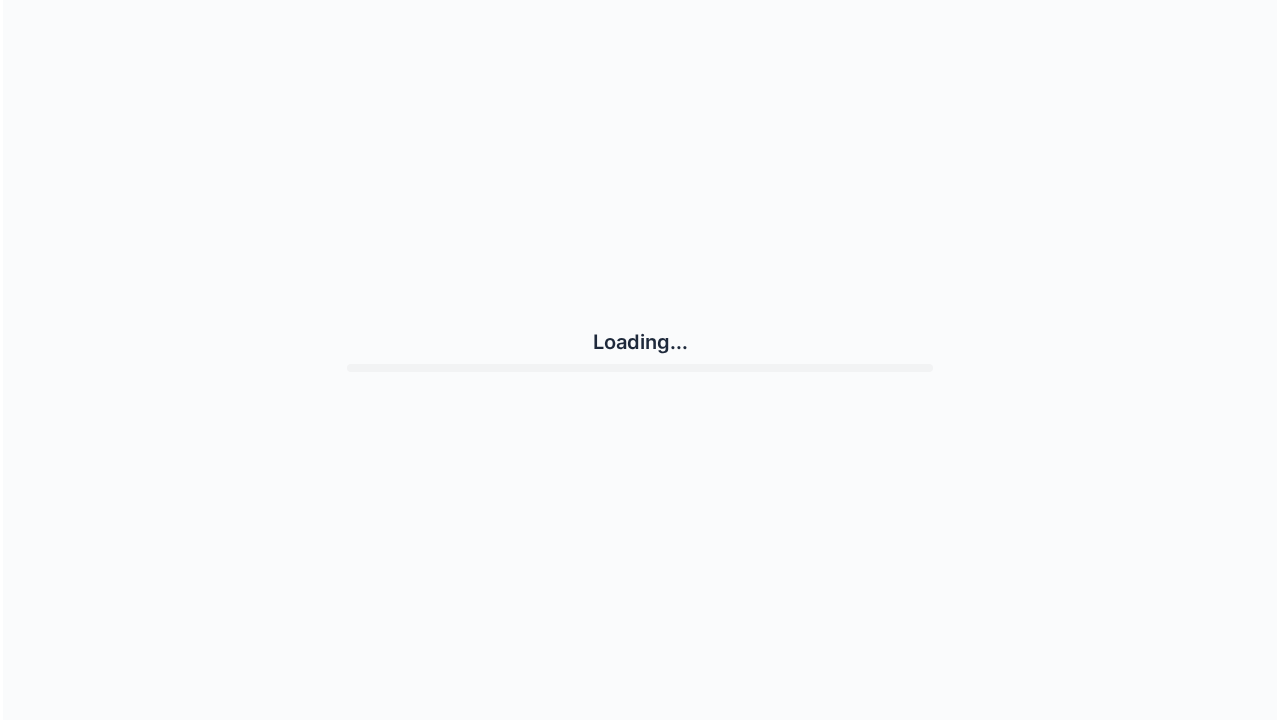 scroll, scrollTop: 0, scrollLeft: 0, axis: both 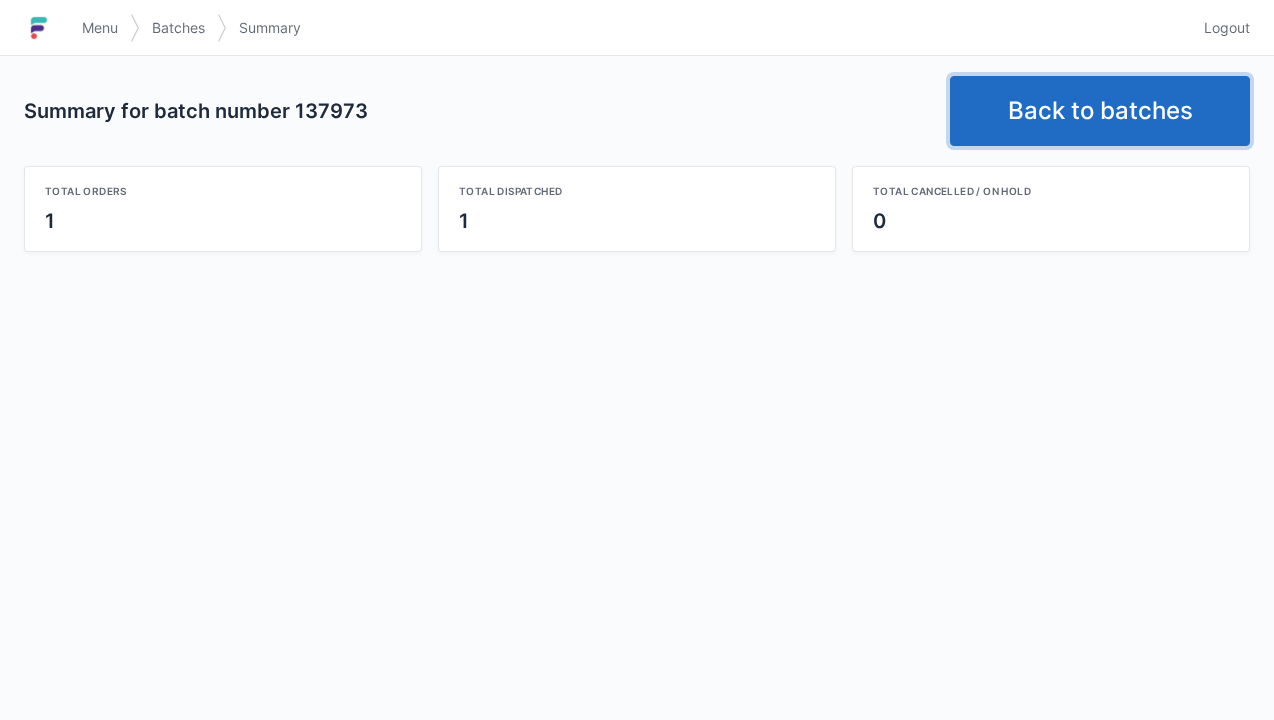 click on "Back to batches" at bounding box center (1100, 111) 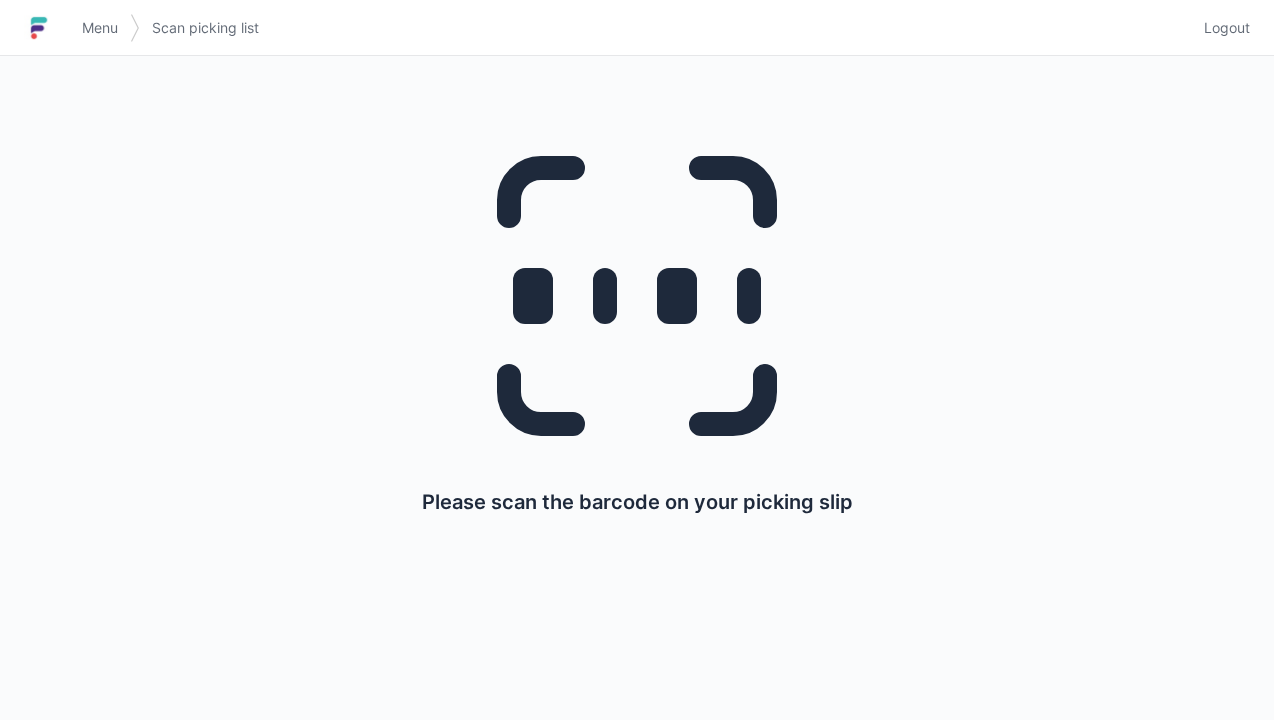 scroll, scrollTop: 0, scrollLeft: 0, axis: both 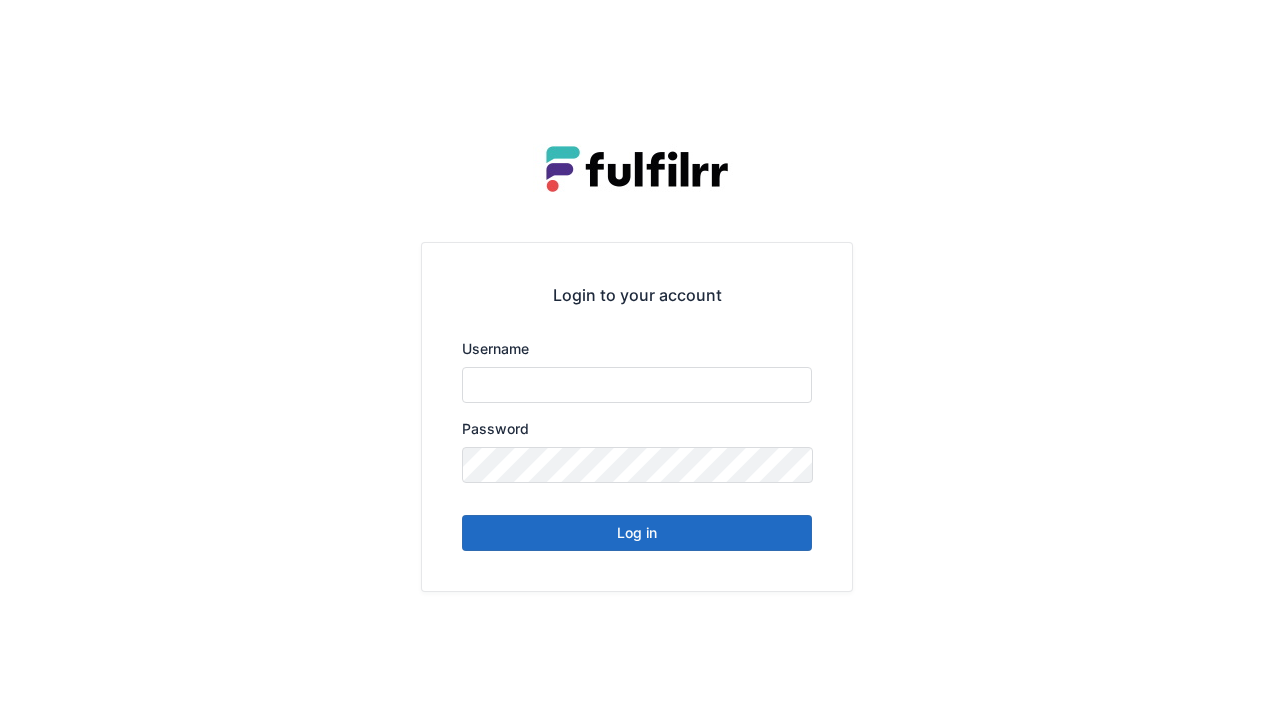type on "******" 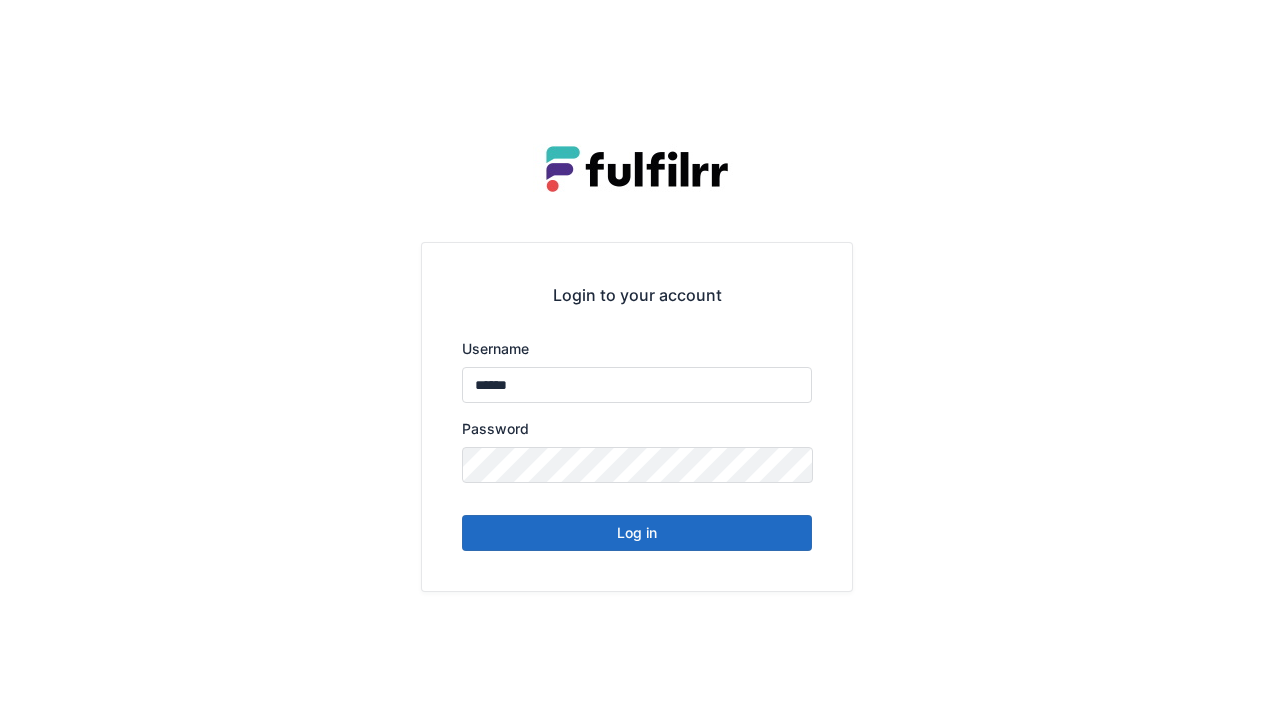 click on "Log in" at bounding box center (637, 533) 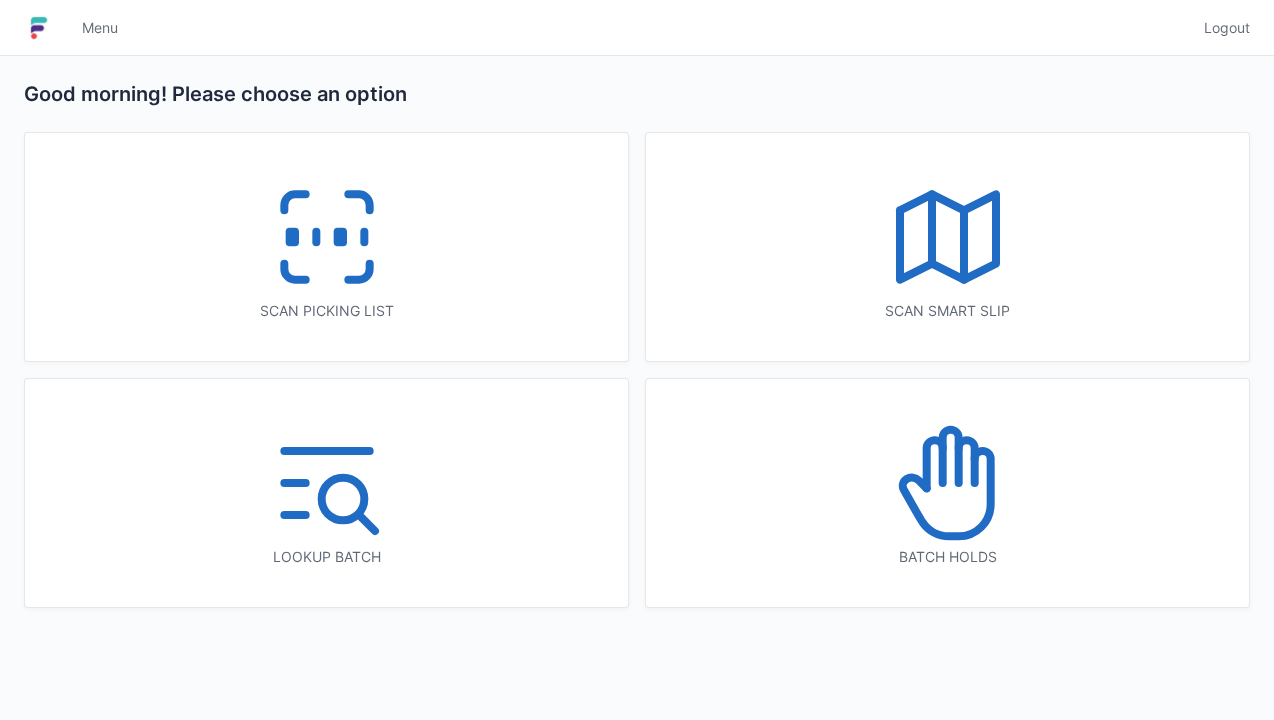 scroll, scrollTop: 0, scrollLeft: 0, axis: both 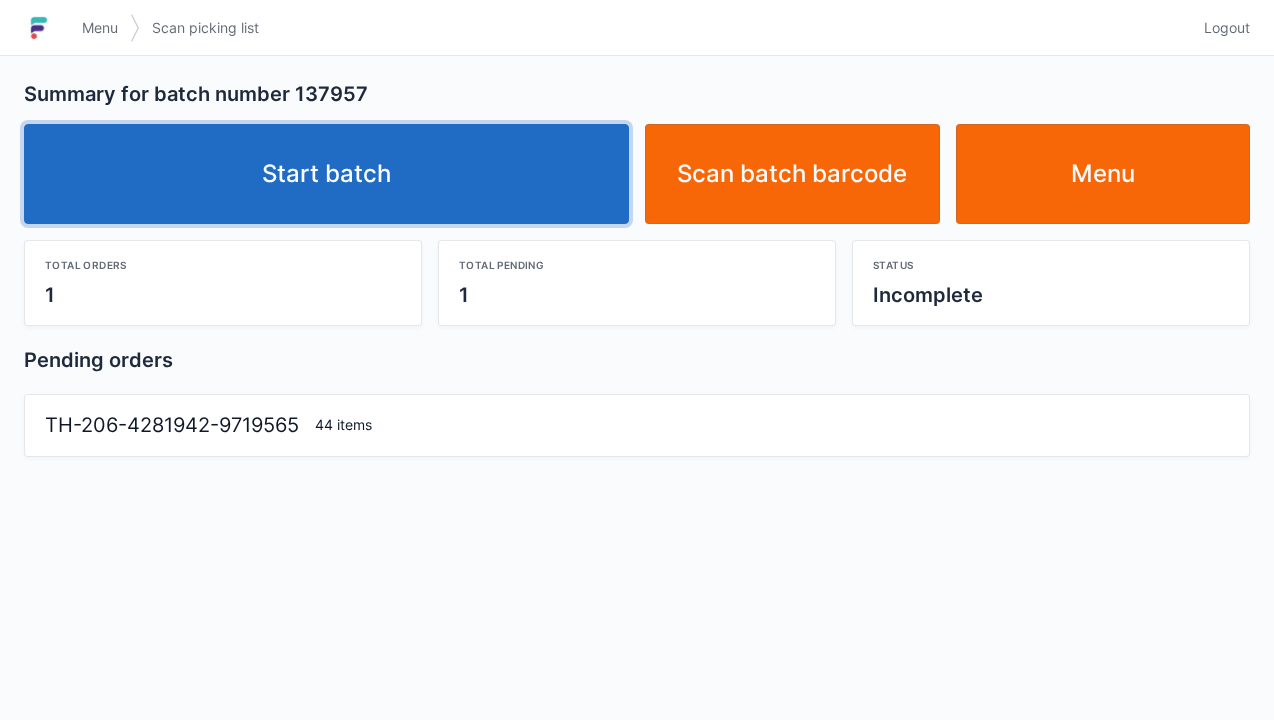 click on "Start batch" at bounding box center [326, 174] 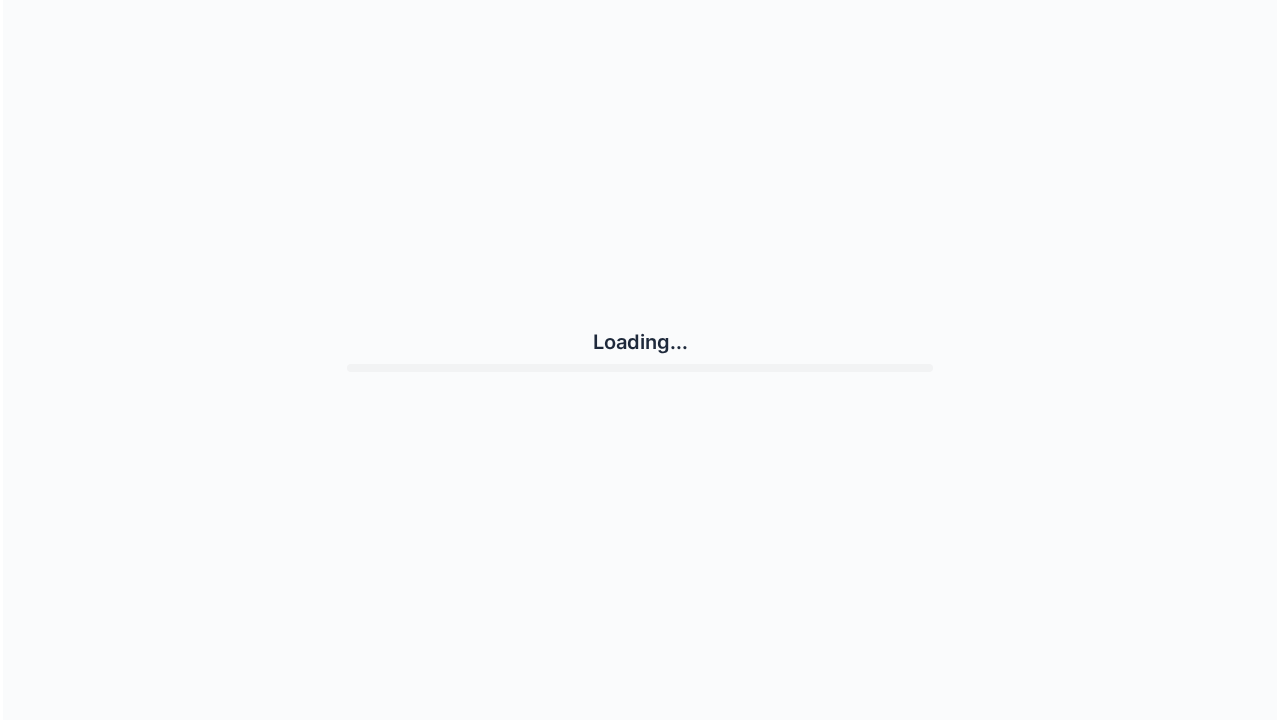 scroll, scrollTop: 0, scrollLeft: 0, axis: both 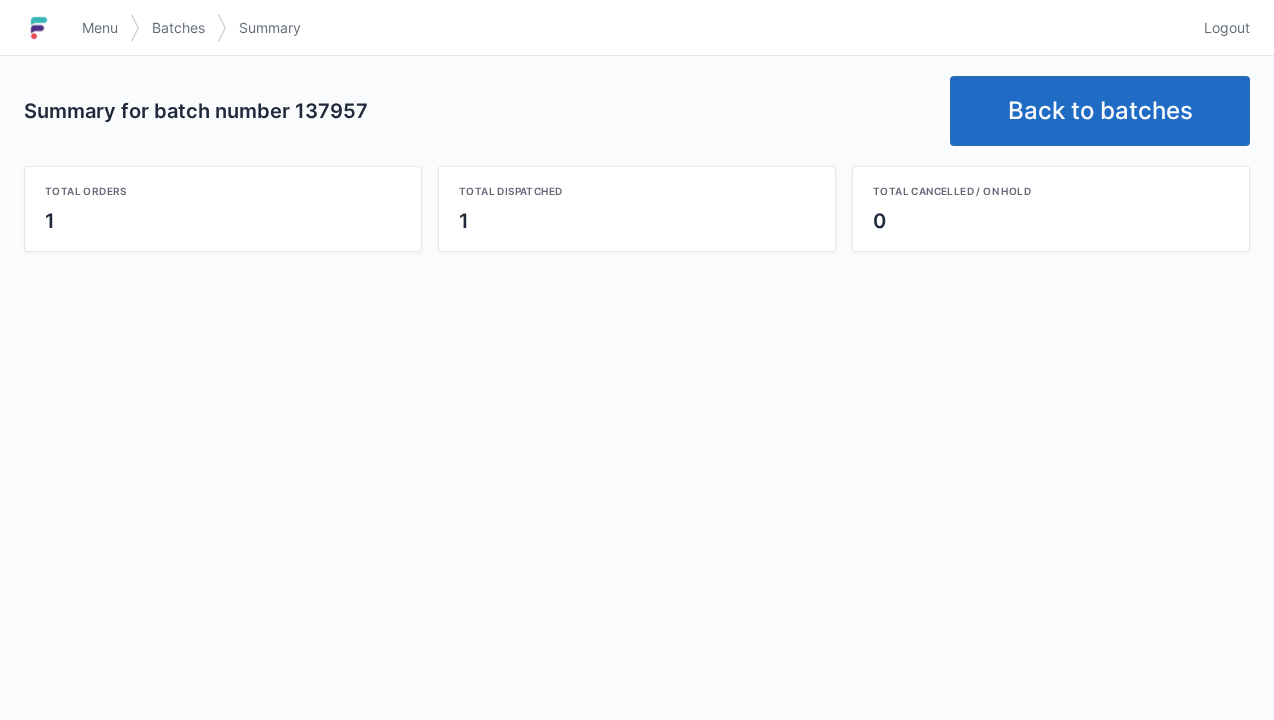 click on "Back to batches" at bounding box center [1100, 111] 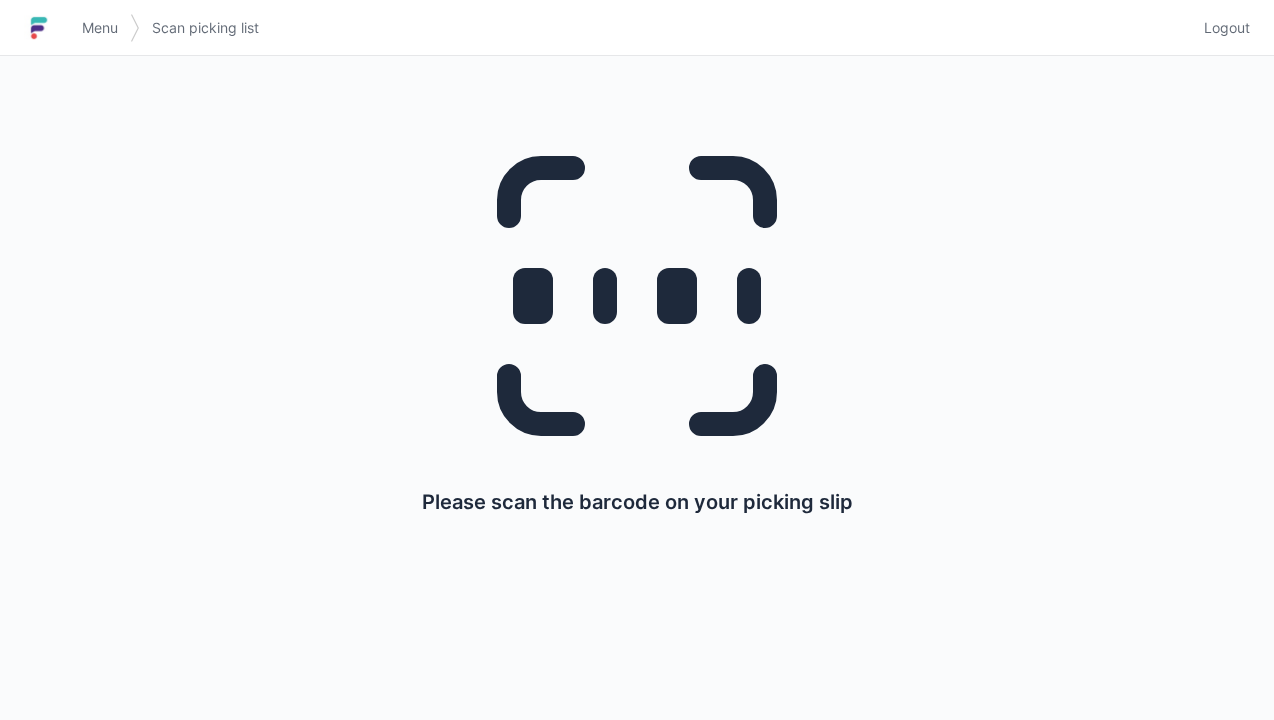 scroll, scrollTop: 0, scrollLeft: 0, axis: both 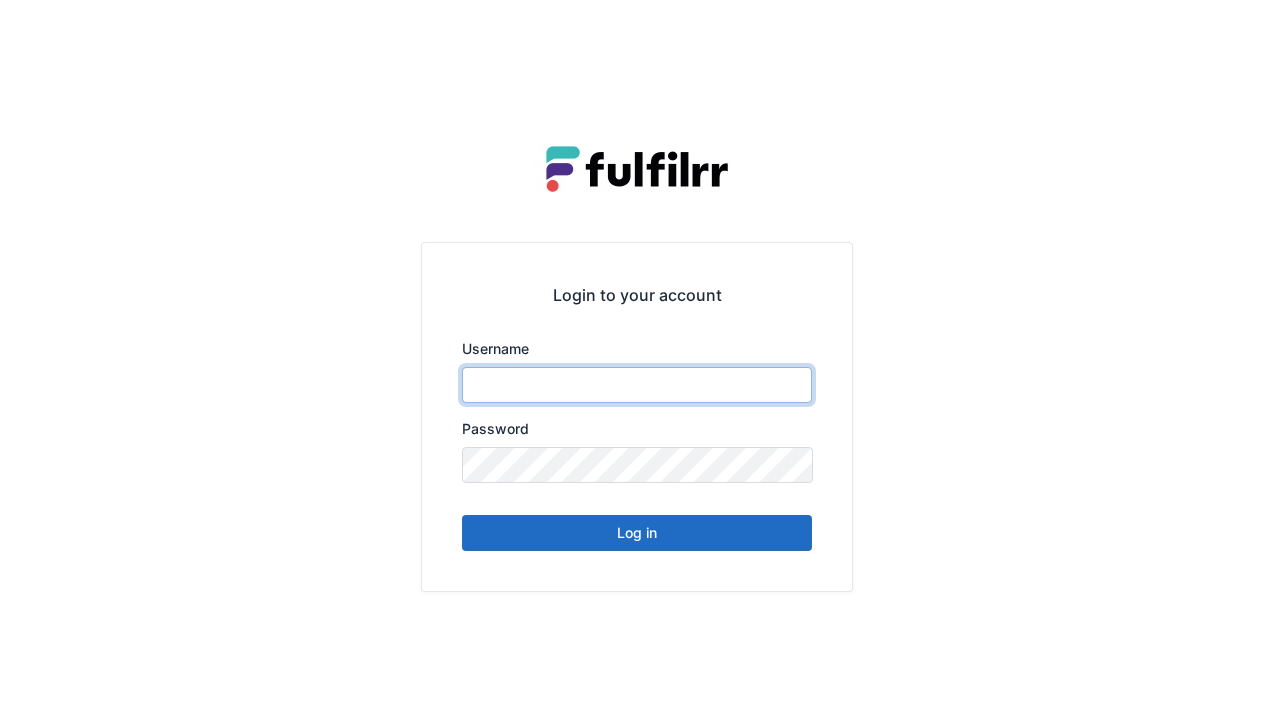 type on "******" 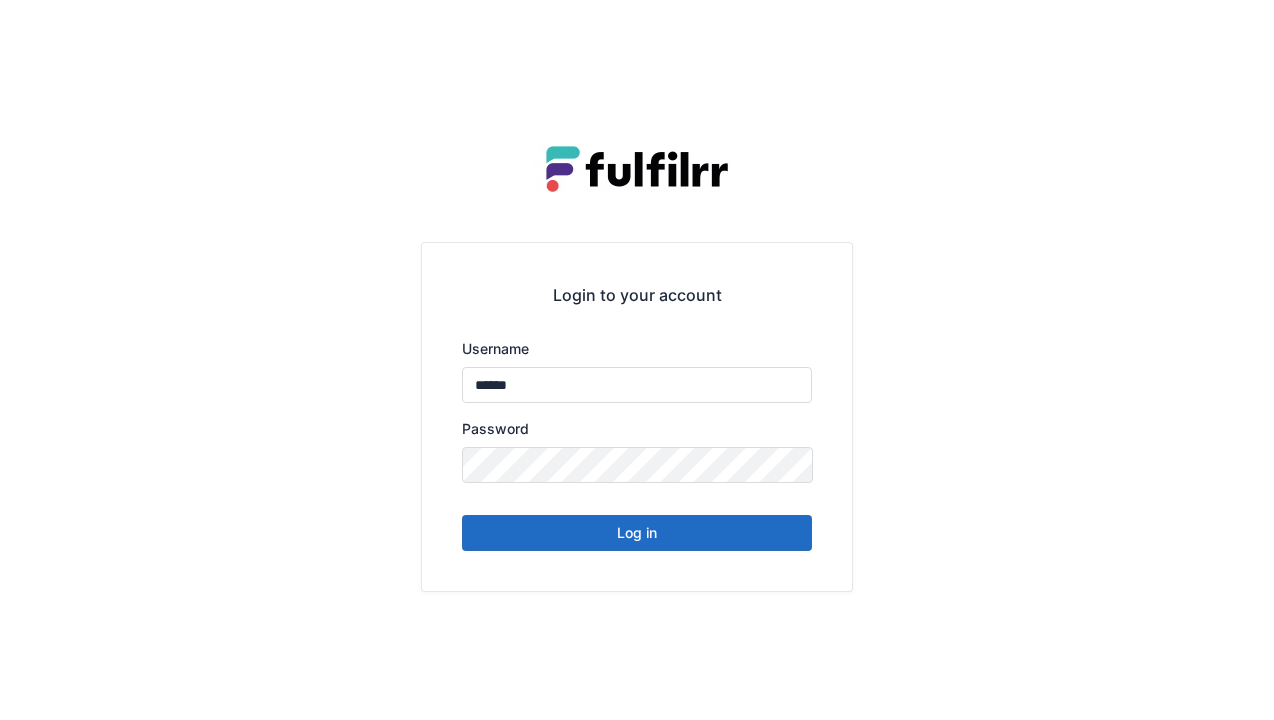 click on "Log in" at bounding box center [637, 533] 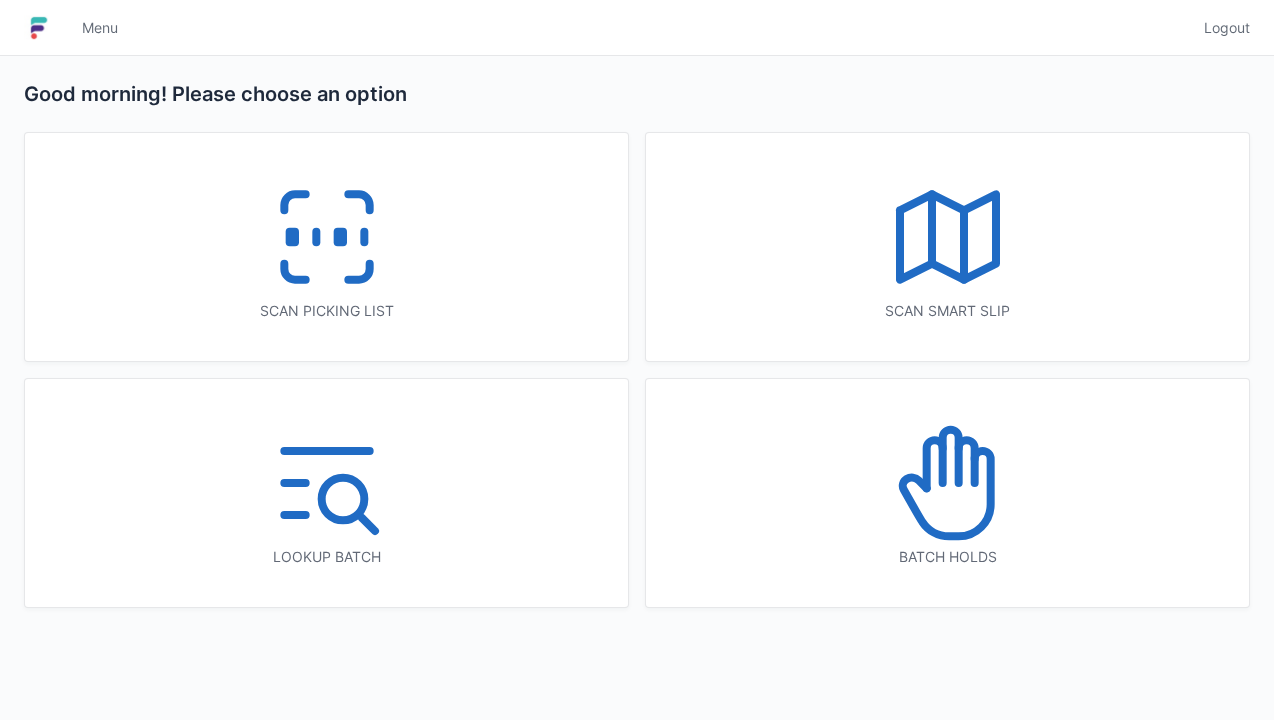 scroll, scrollTop: 0, scrollLeft: 0, axis: both 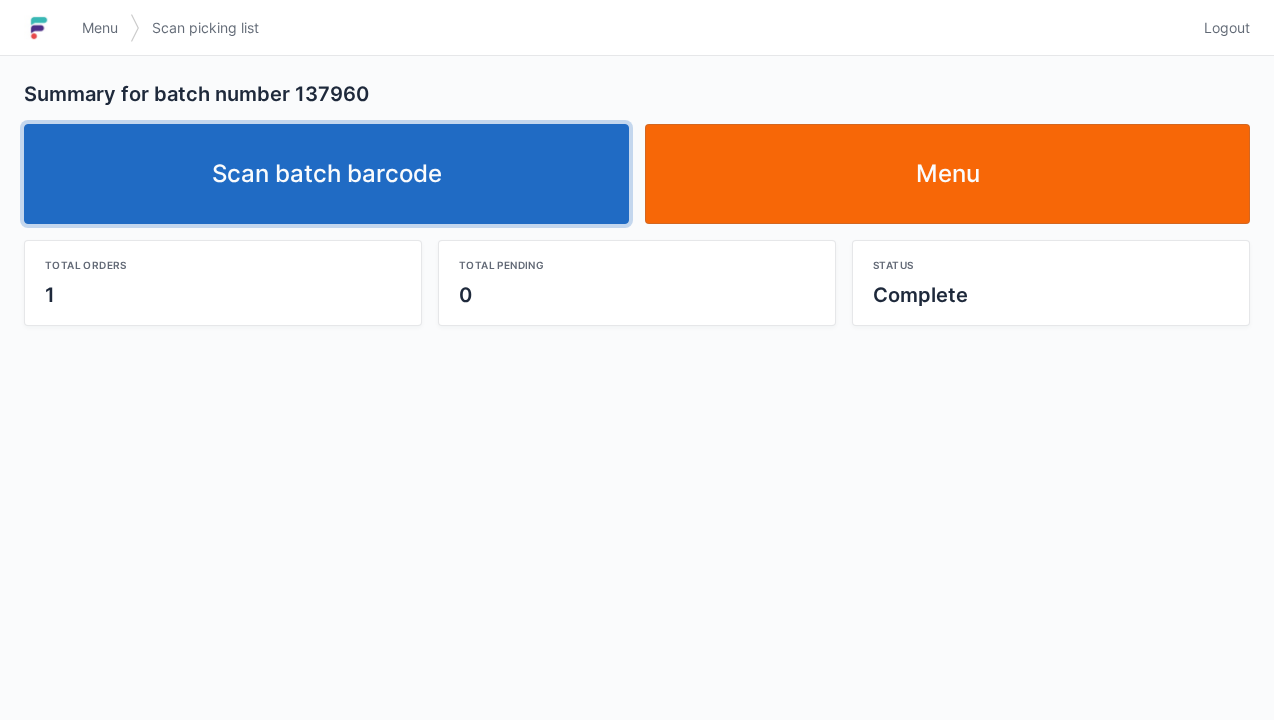 click on "Scan batch barcode" at bounding box center [326, 174] 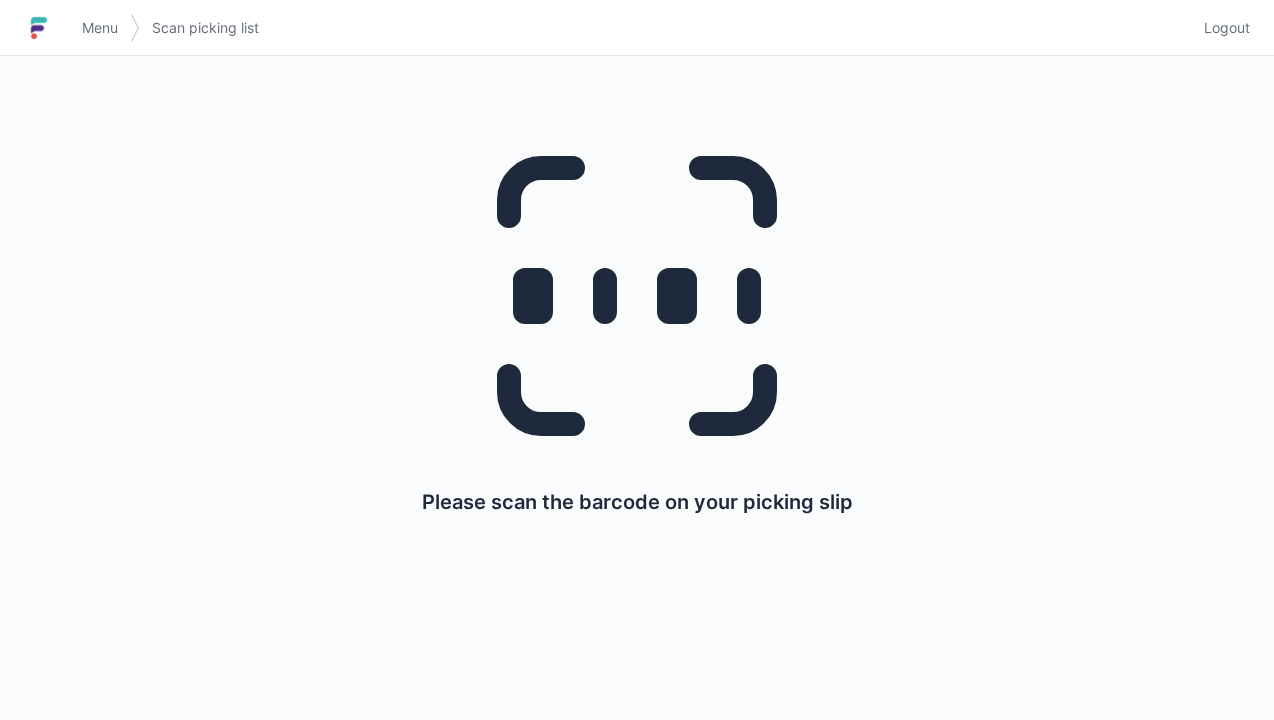 scroll, scrollTop: 0, scrollLeft: 0, axis: both 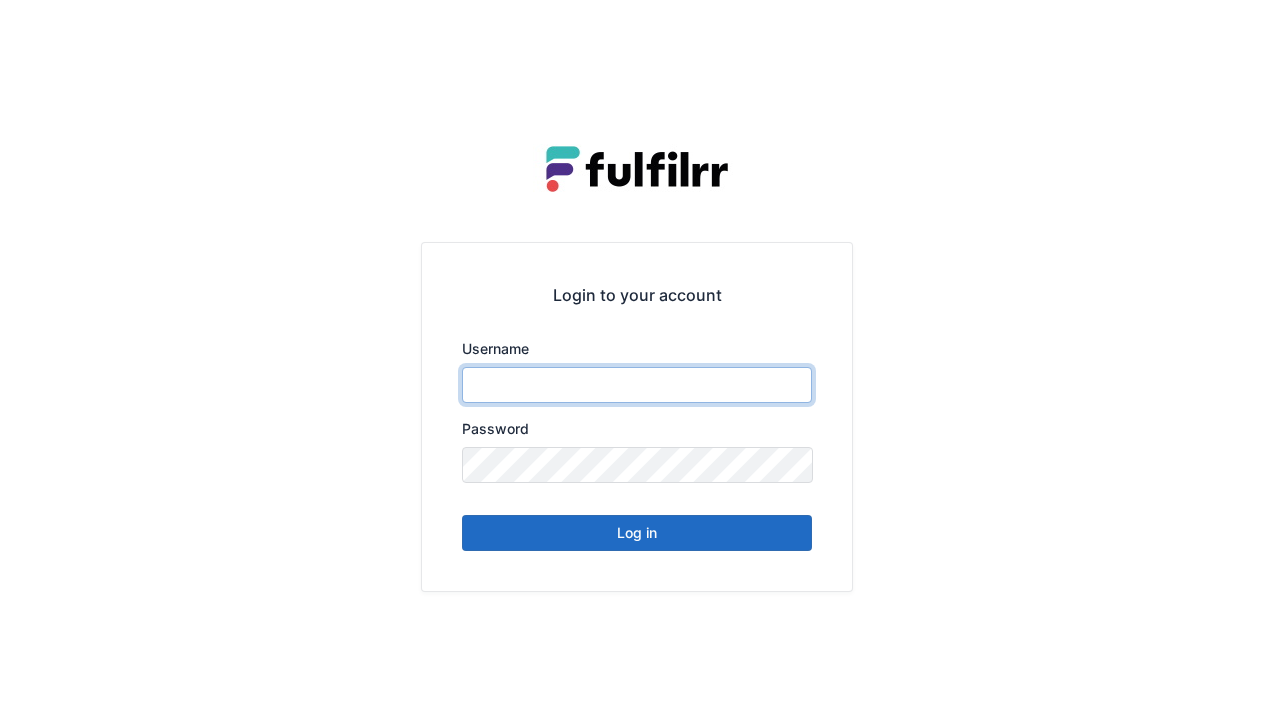 type on "******" 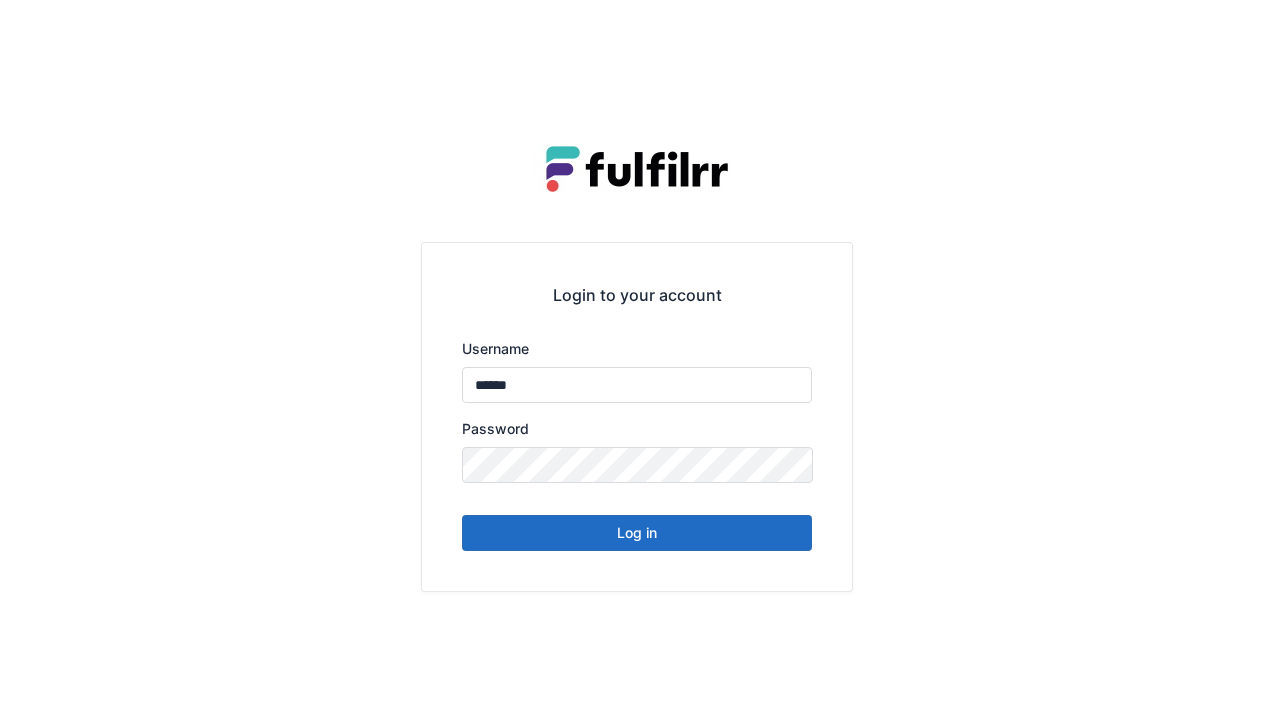 click on "Log in" at bounding box center [637, 533] 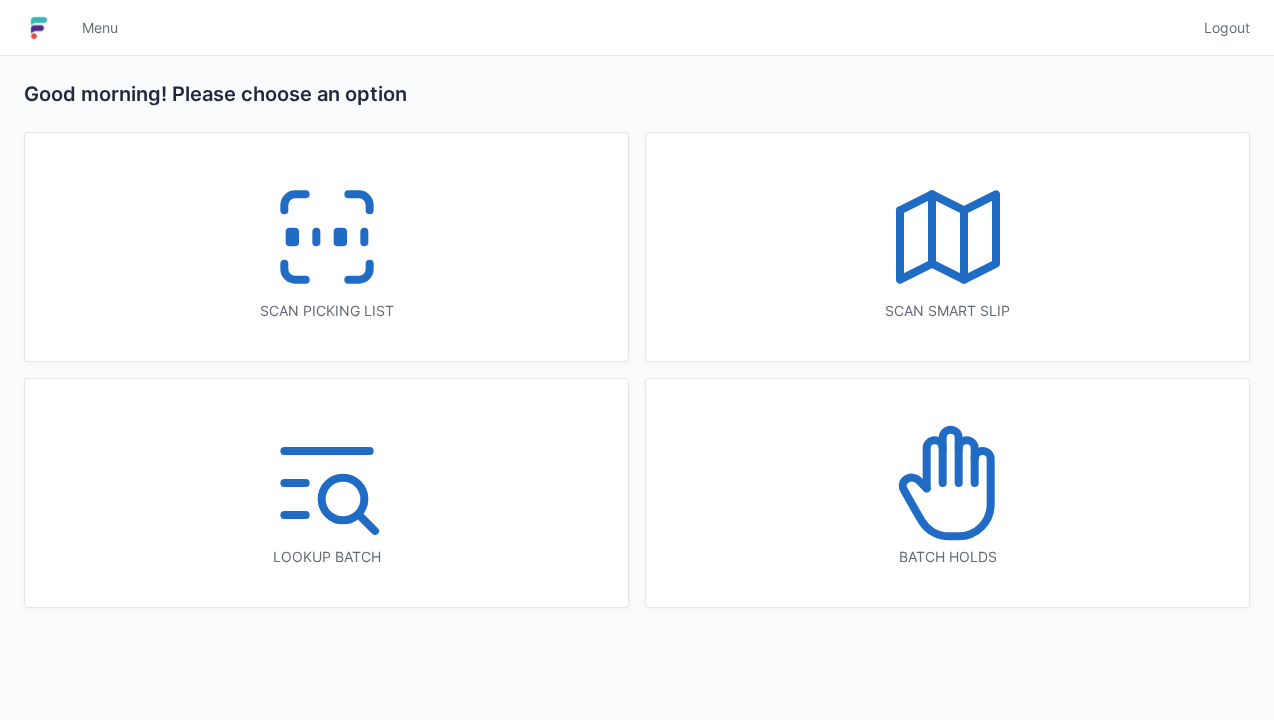 scroll, scrollTop: 0, scrollLeft: 0, axis: both 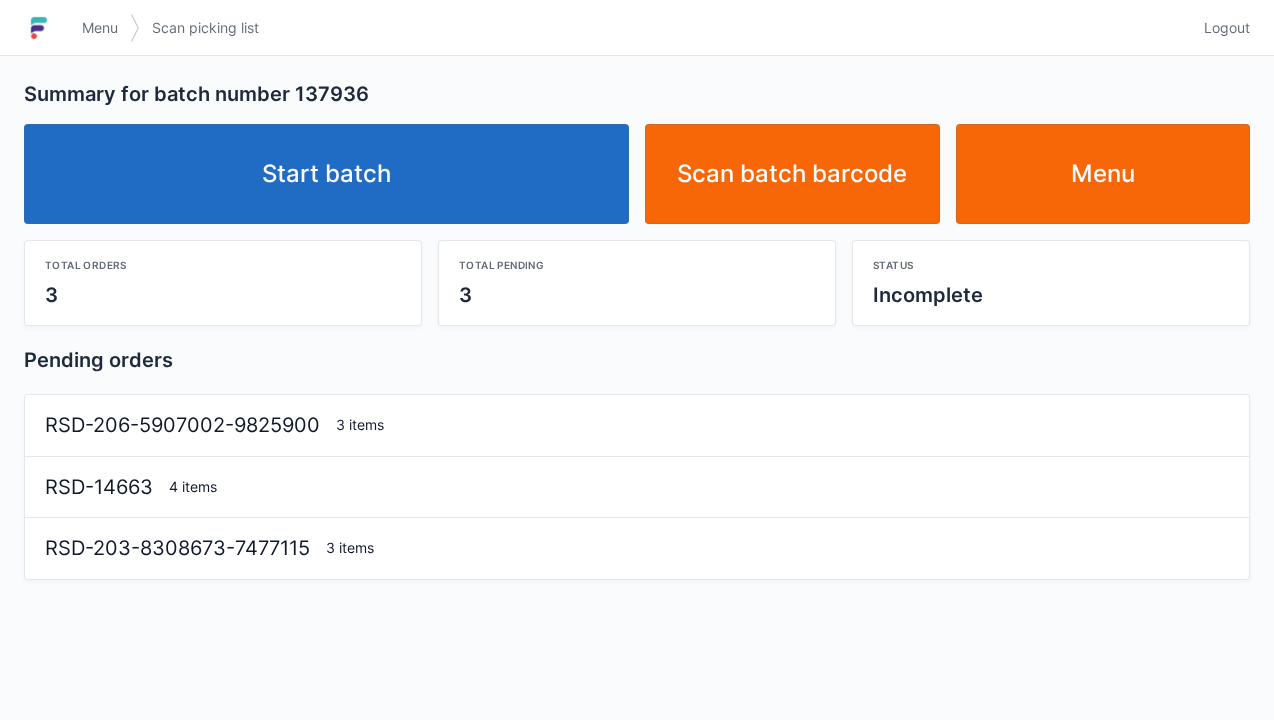 click on "Start batch" at bounding box center [326, 174] 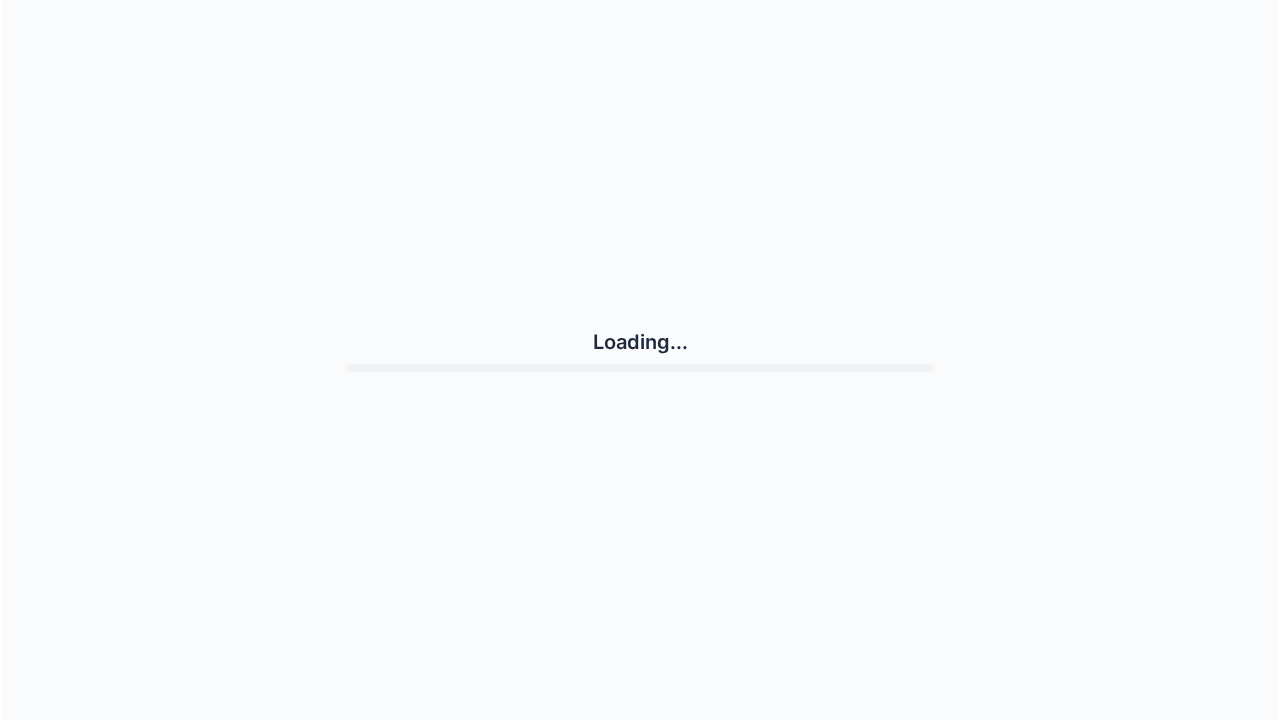 scroll, scrollTop: 0, scrollLeft: 0, axis: both 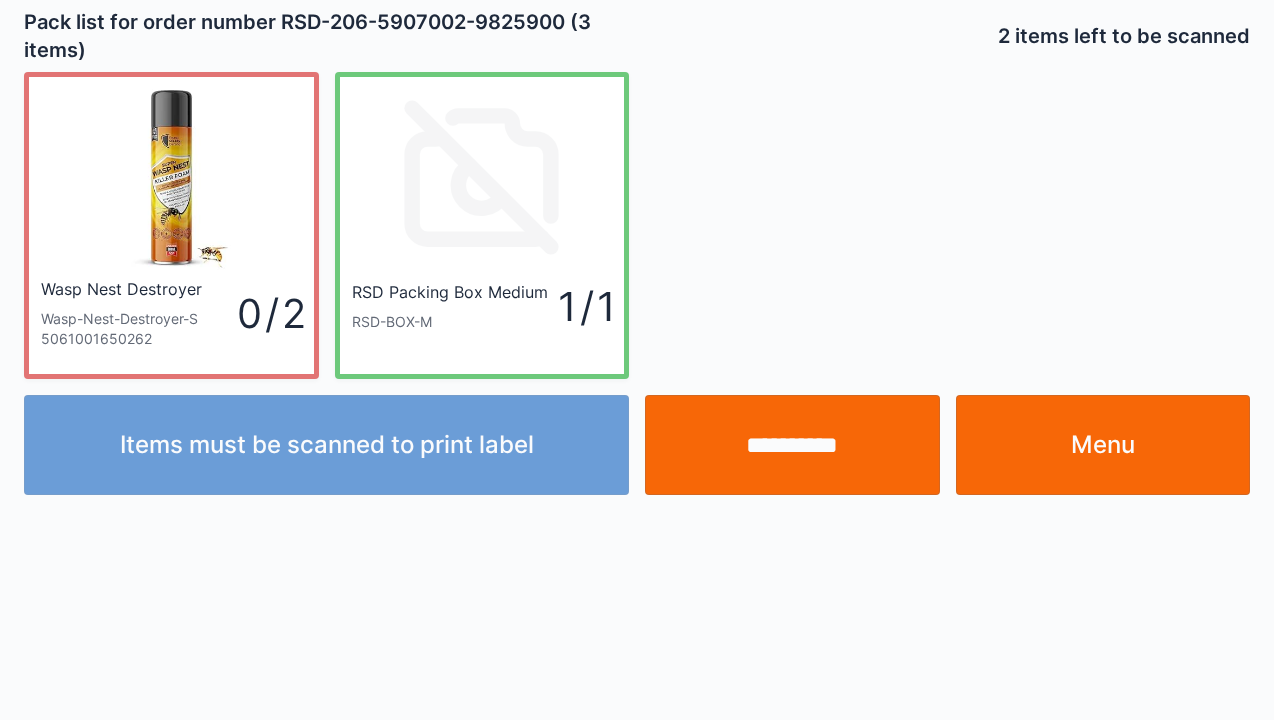 click on "**********" at bounding box center [792, 445] 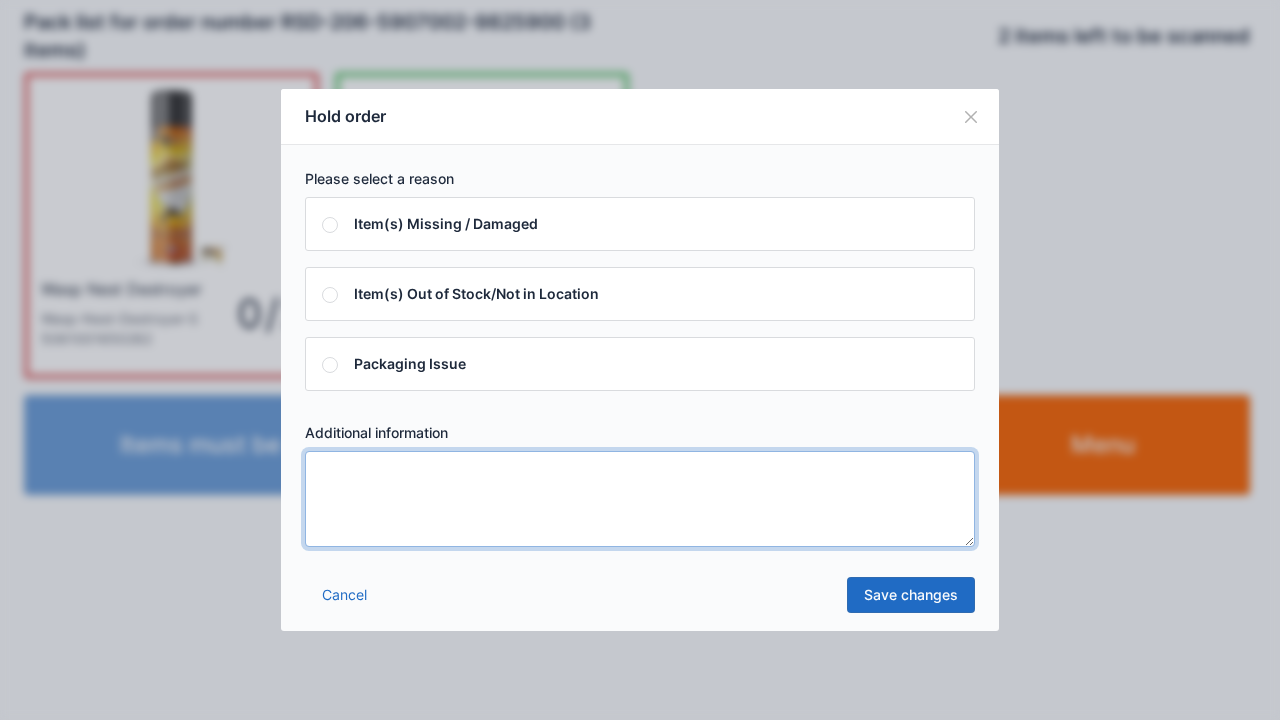 click at bounding box center [640, 499] 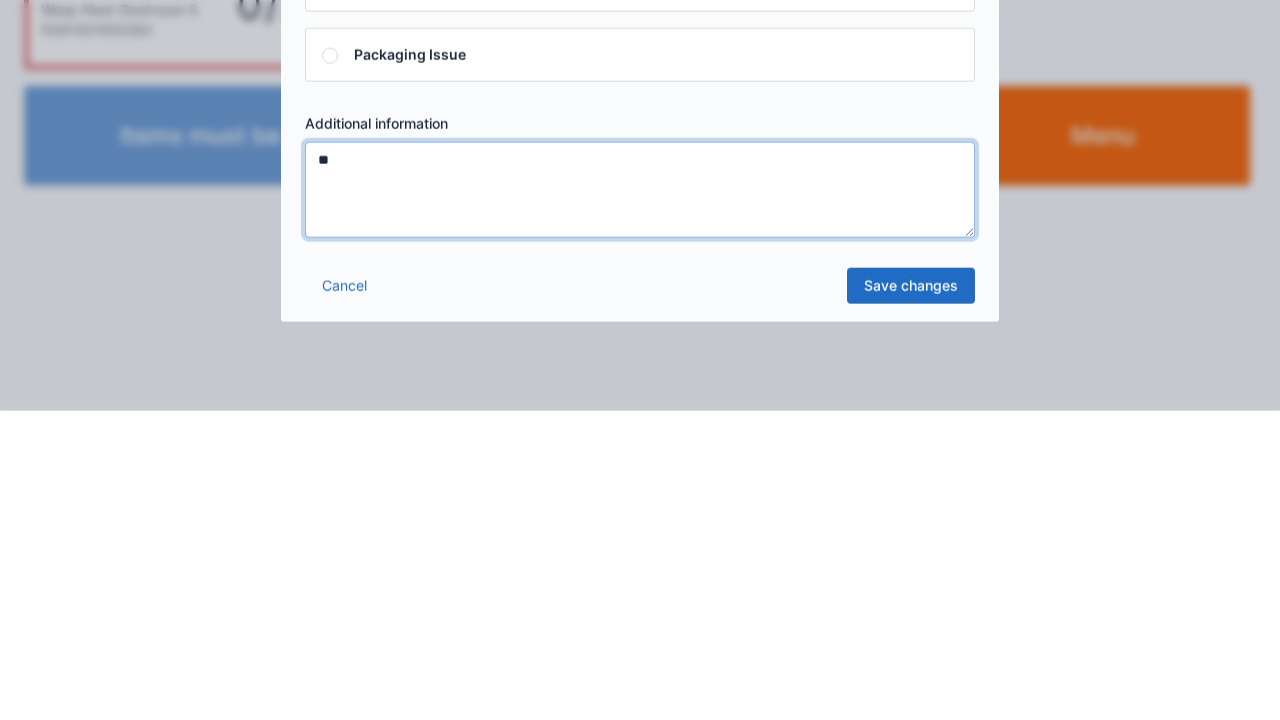 type on "**" 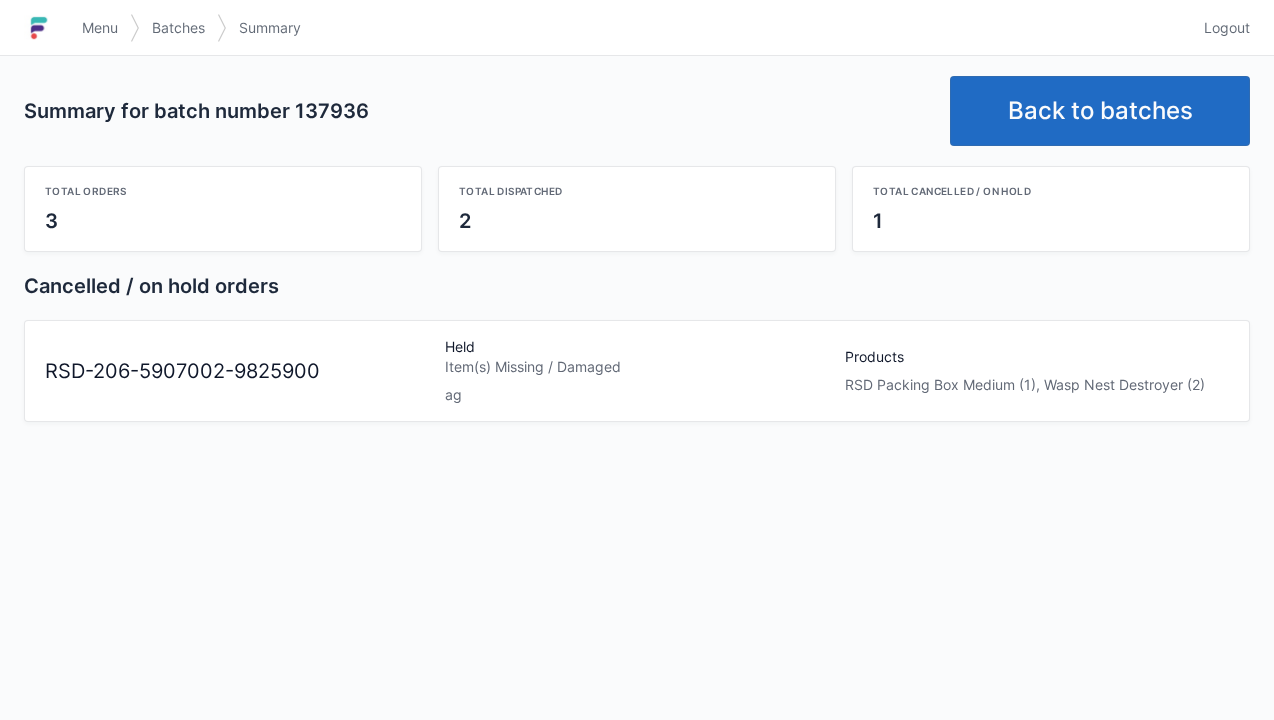 scroll, scrollTop: 0, scrollLeft: 0, axis: both 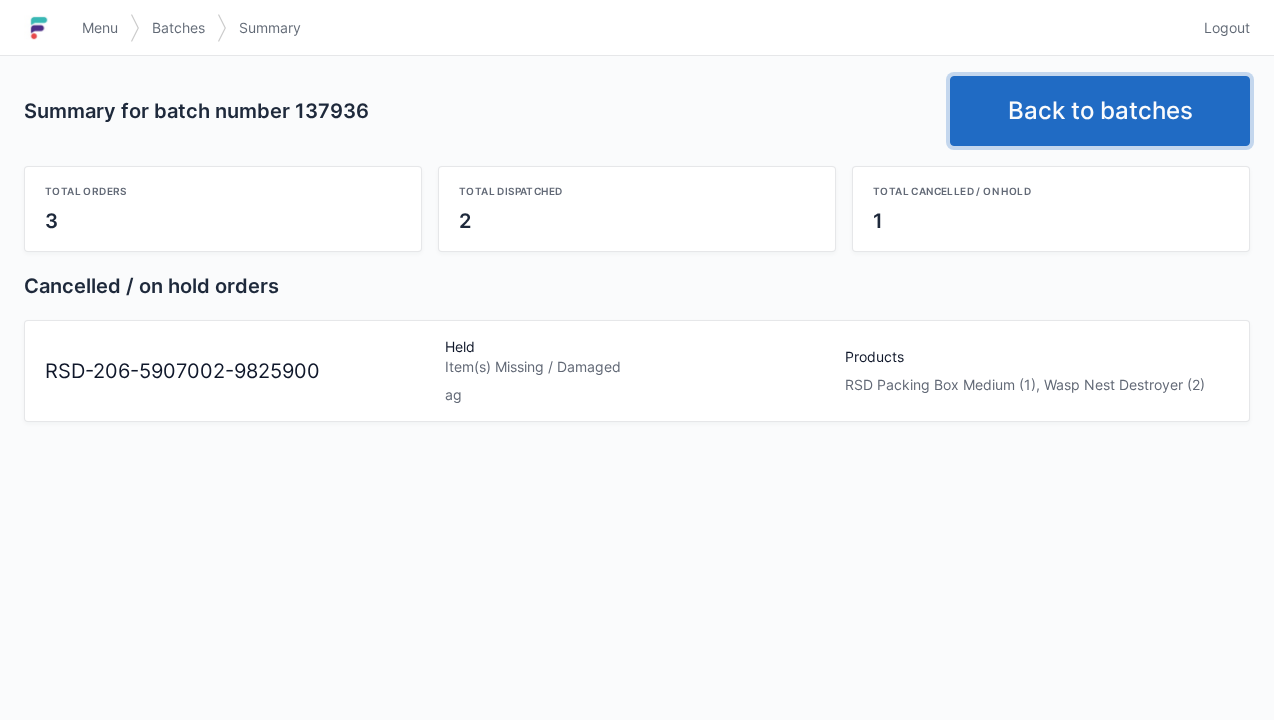 click on "Back to batches" at bounding box center (1100, 111) 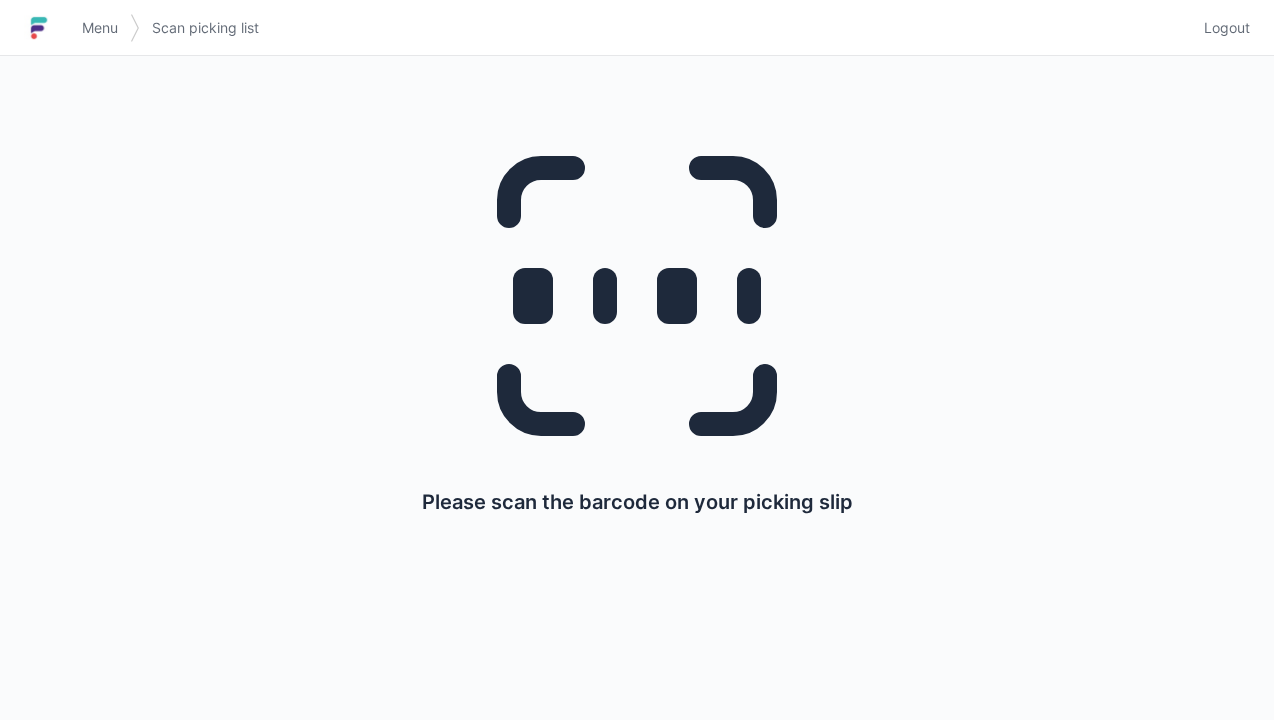 scroll, scrollTop: 0, scrollLeft: 0, axis: both 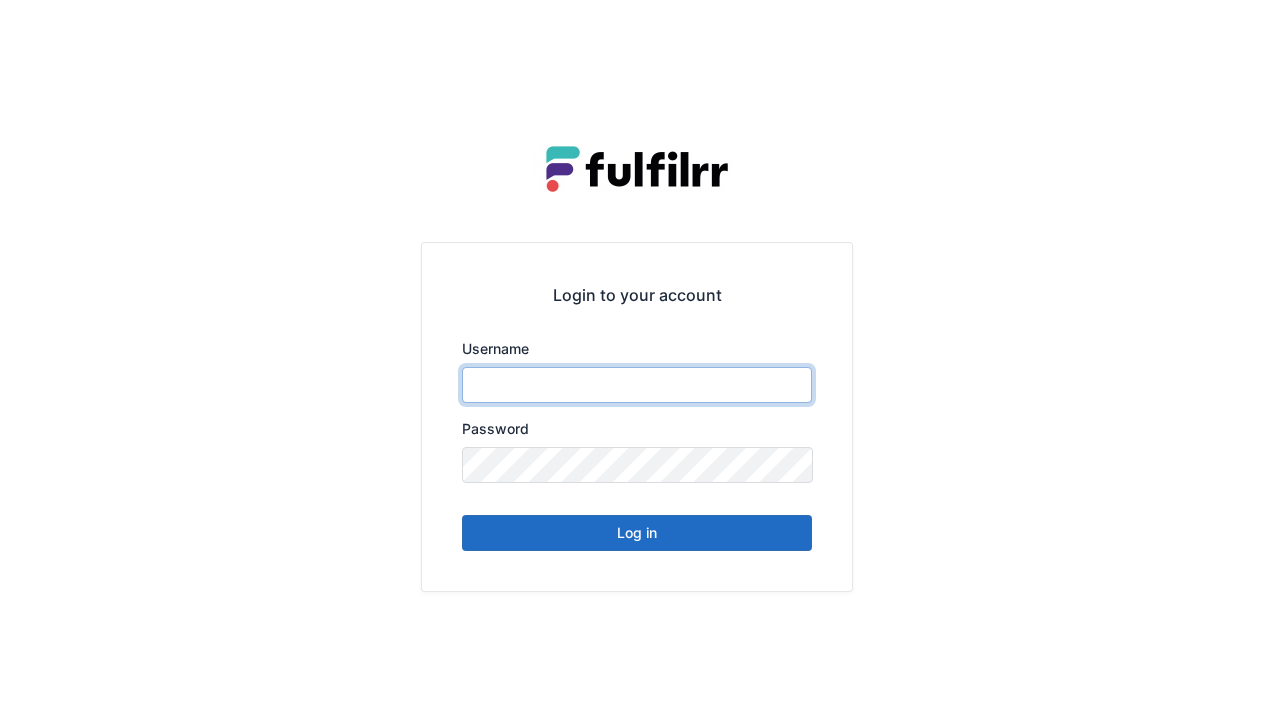 type on "******" 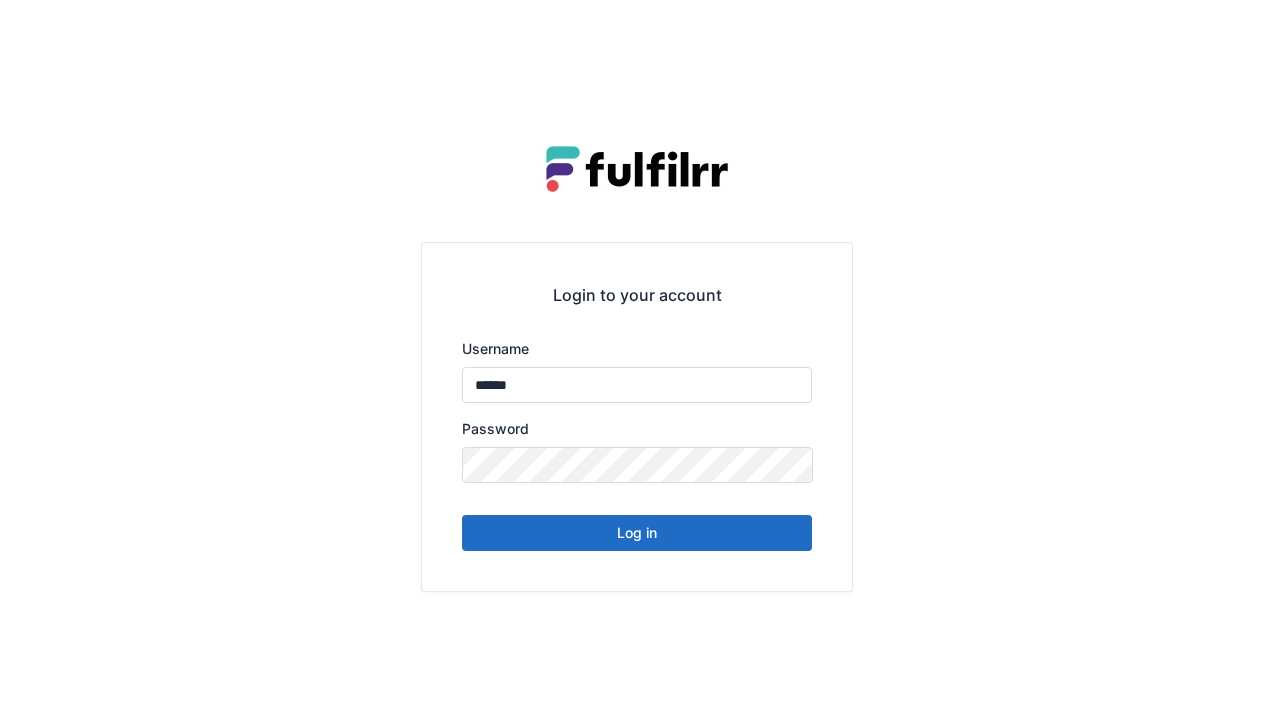 click on "Log in" at bounding box center [637, 533] 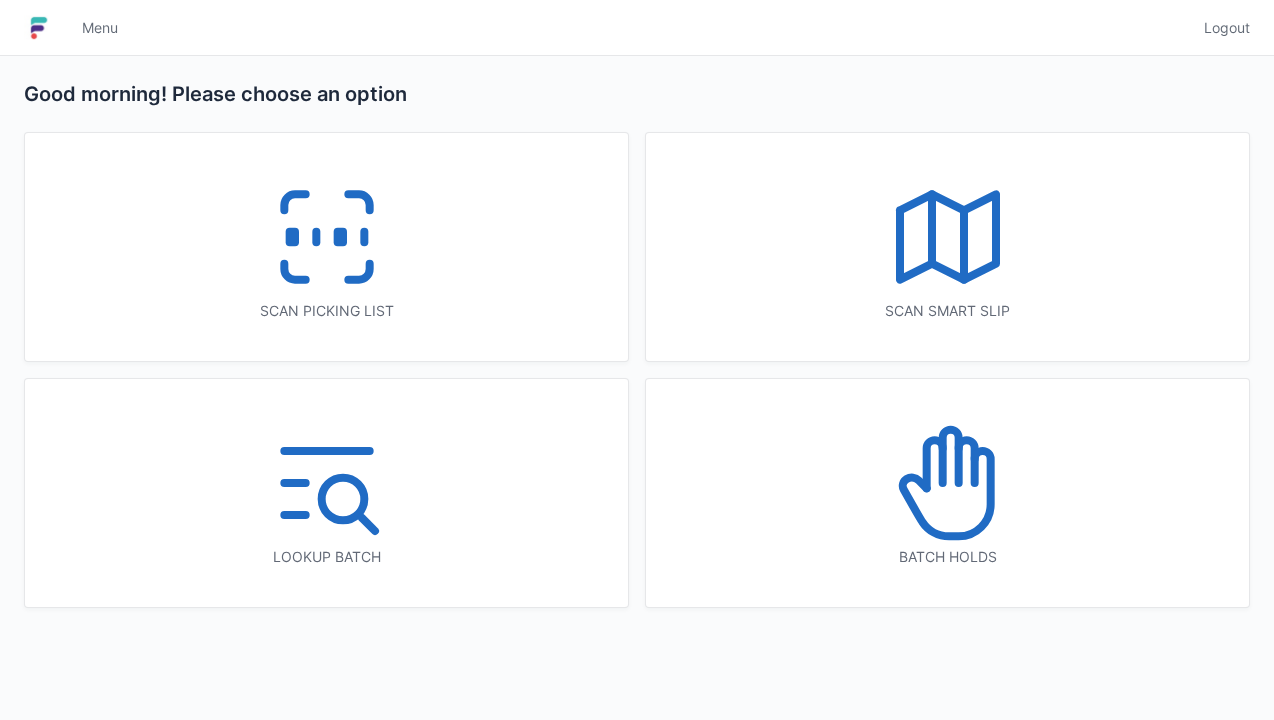 scroll, scrollTop: 0, scrollLeft: 0, axis: both 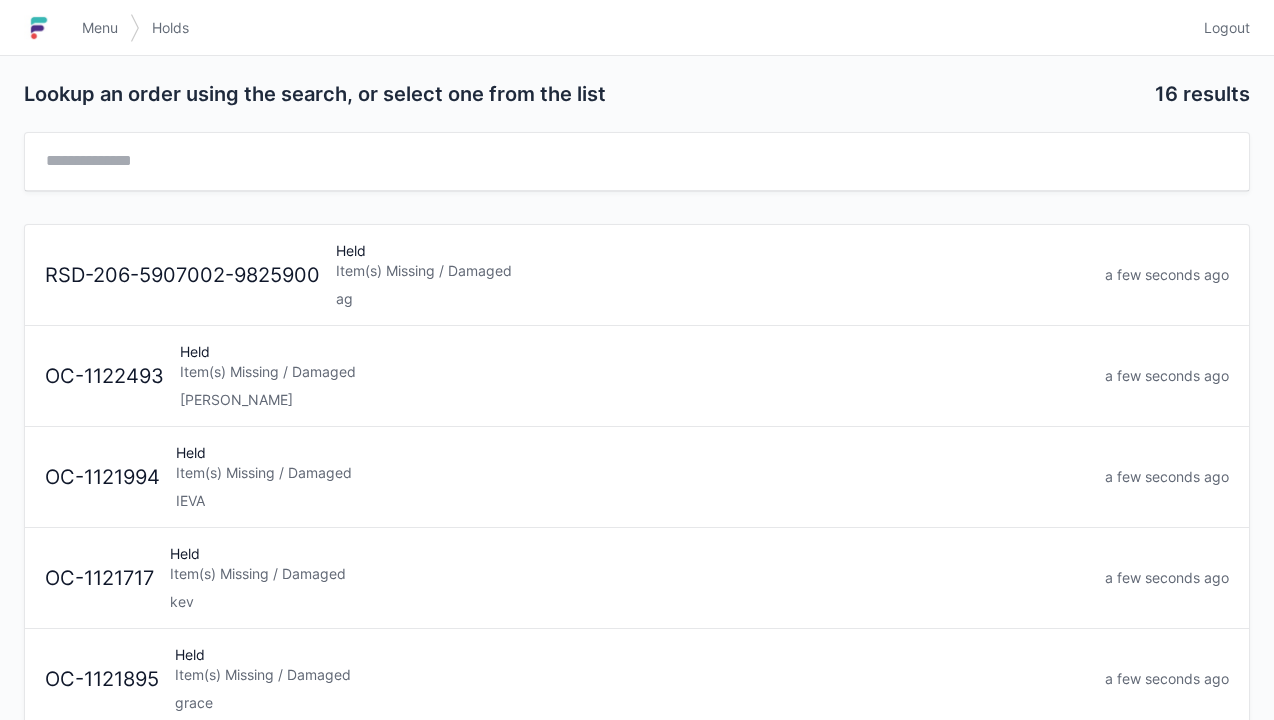 click on "Logout" at bounding box center [1227, 28] 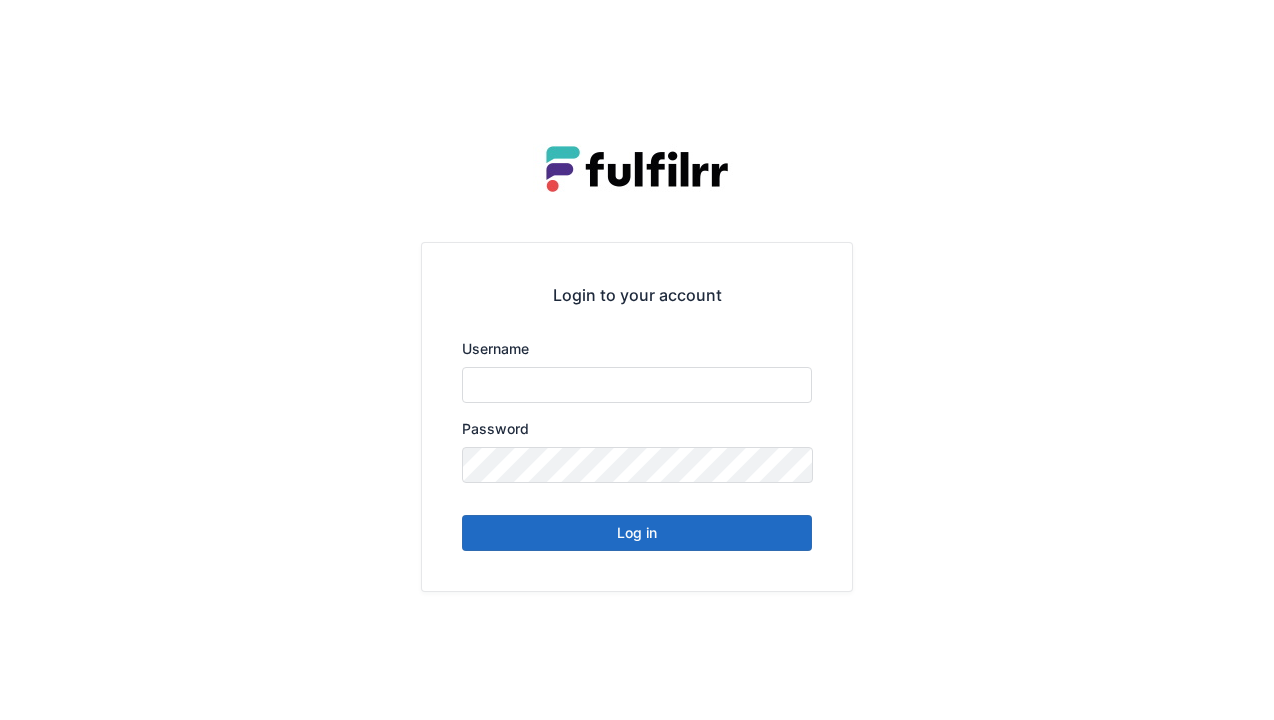 scroll, scrollTop: 0, scrollLeft: 0, axis: both 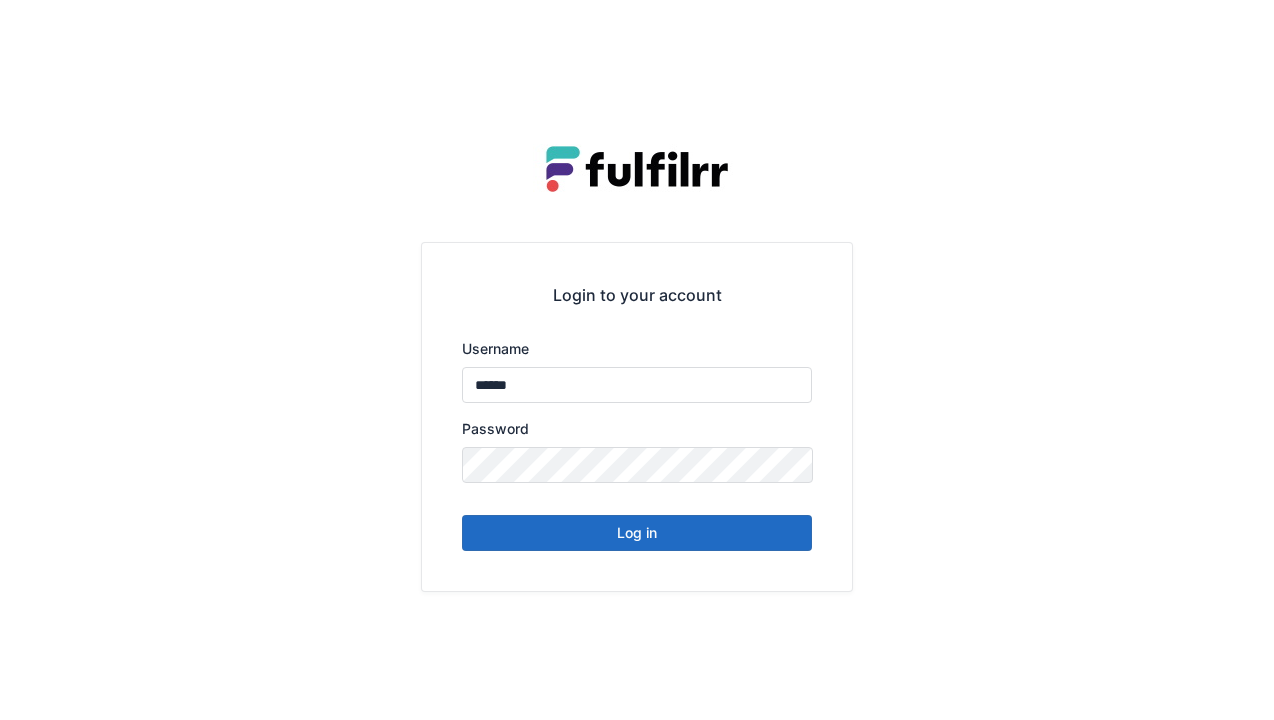 click on "Log in" at bounding box center [637, 533] 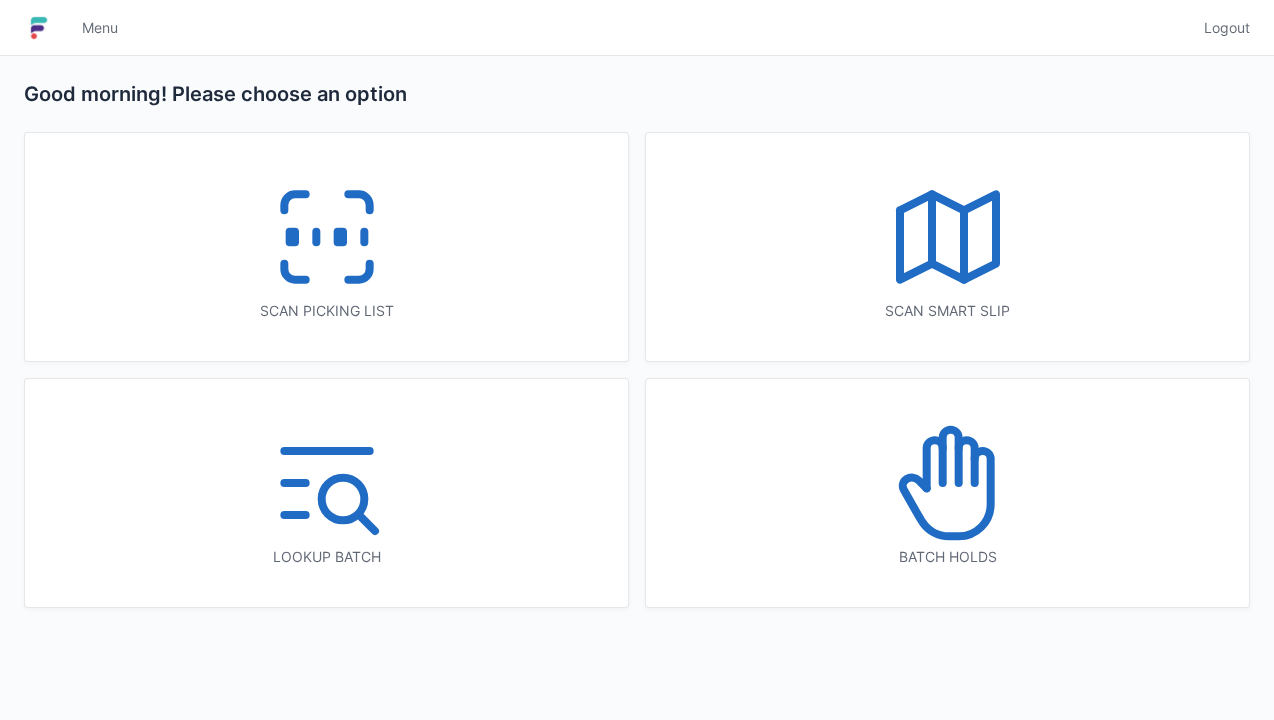 scroll, scrollTop: 0, scrollLeft: 0, axis: both 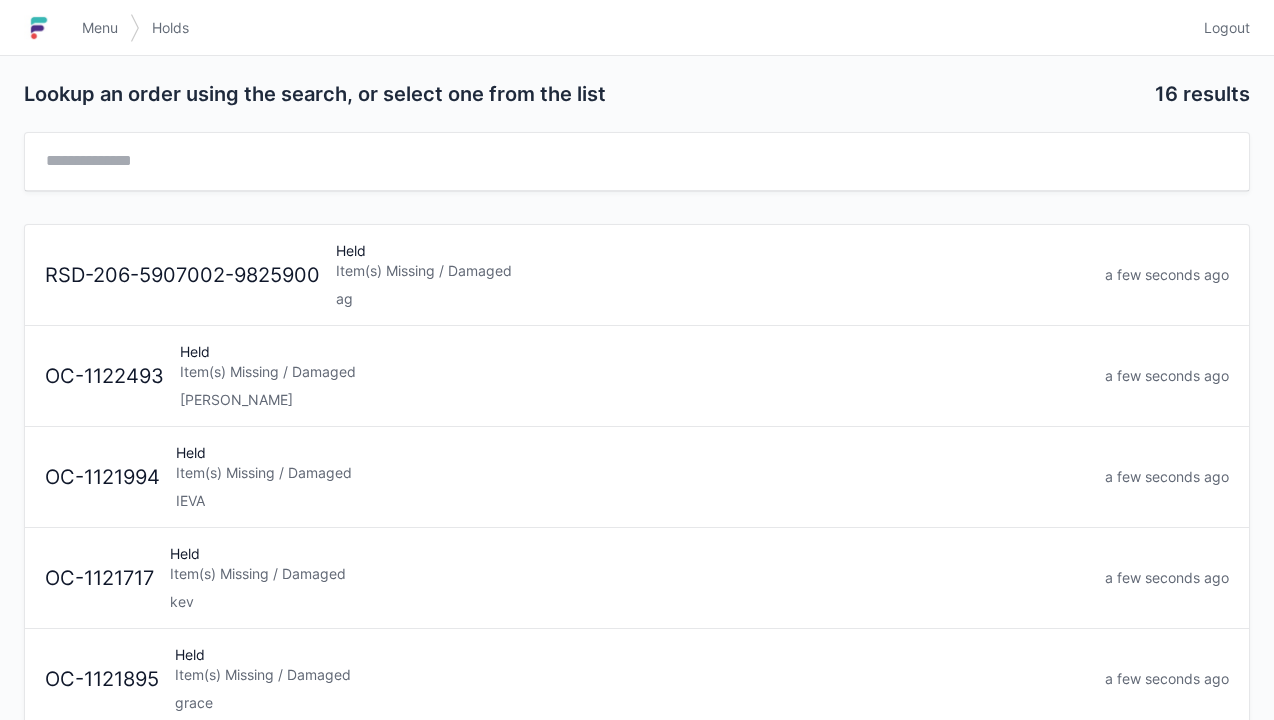 click on "Item(s) Missing / Damaged" at bounding box center (712, 271) 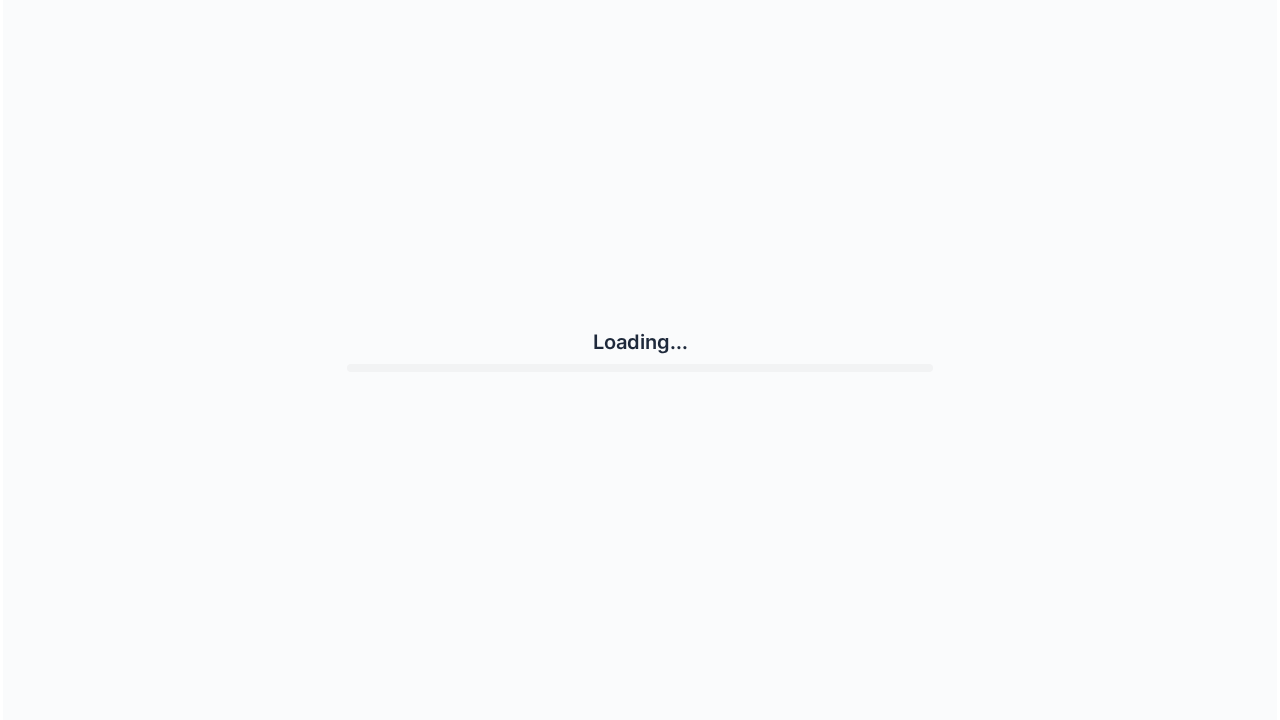 scroll, scrollTop: 0, scrollLeft: 0, axis: both 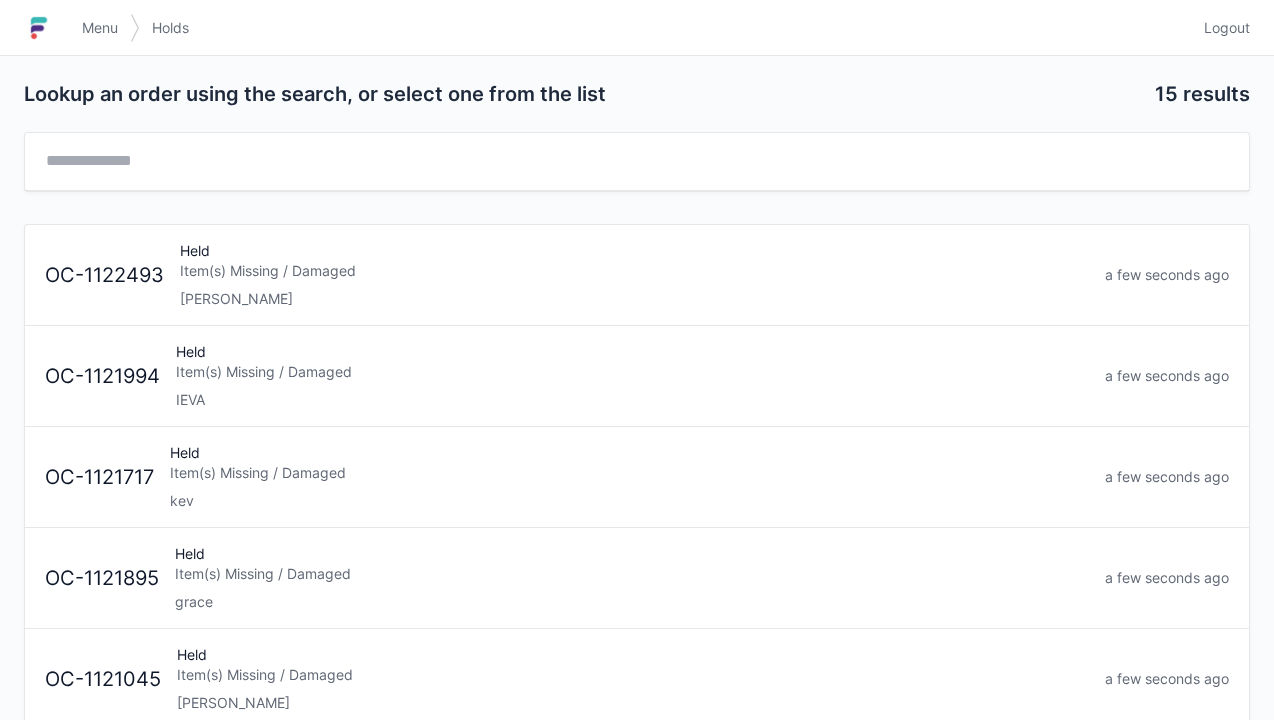 click on "Logout" at bounding box center [1227, 28] 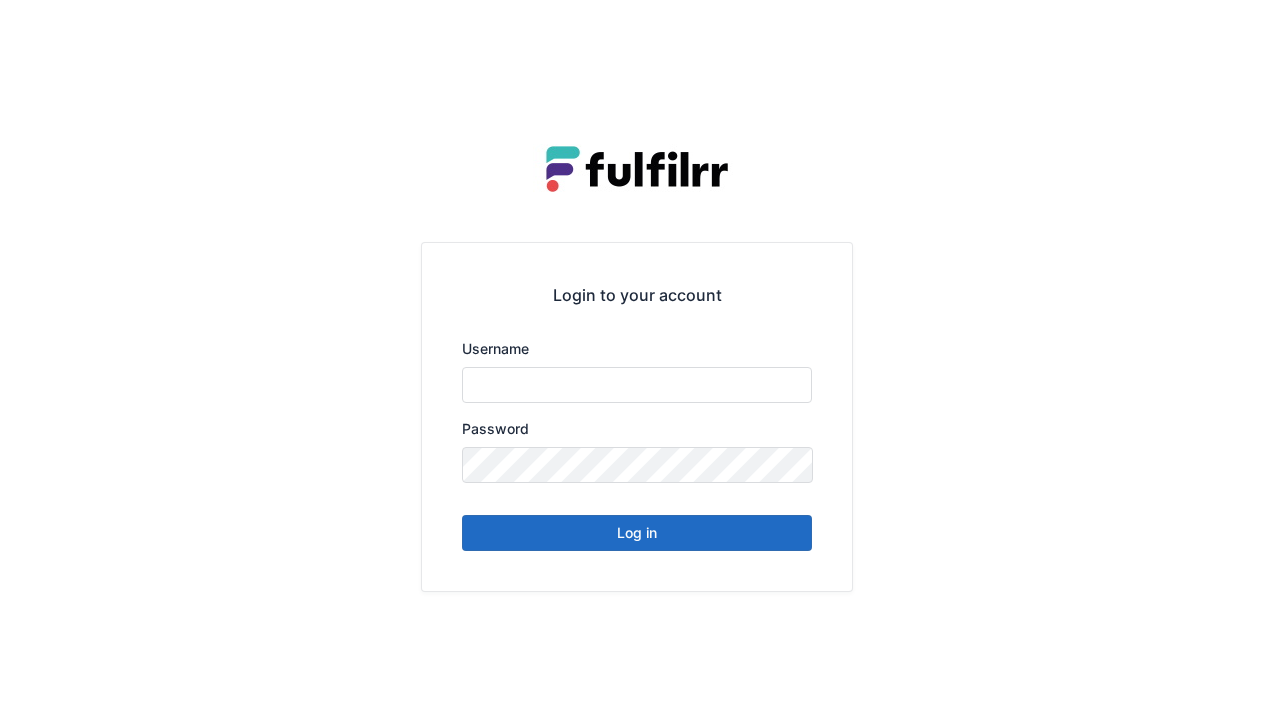 scroll, scrollTop: 0, scrollLeft: 0, axis: both 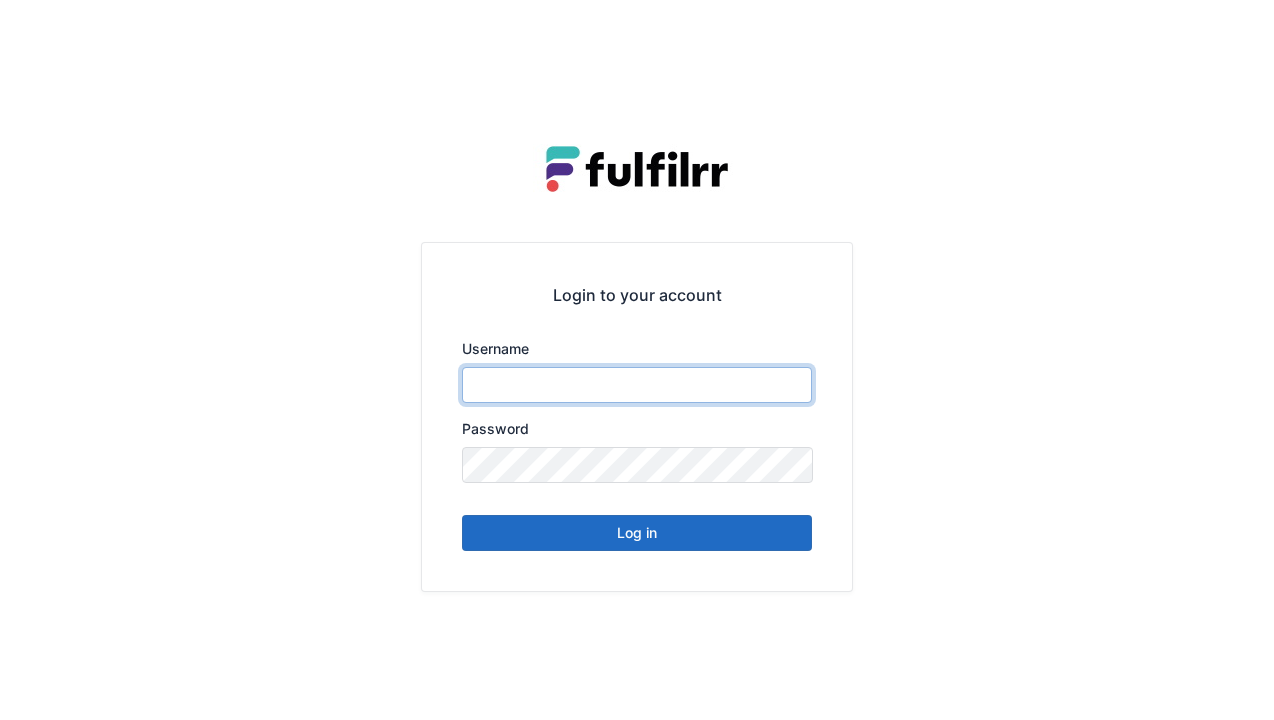 type on "******" 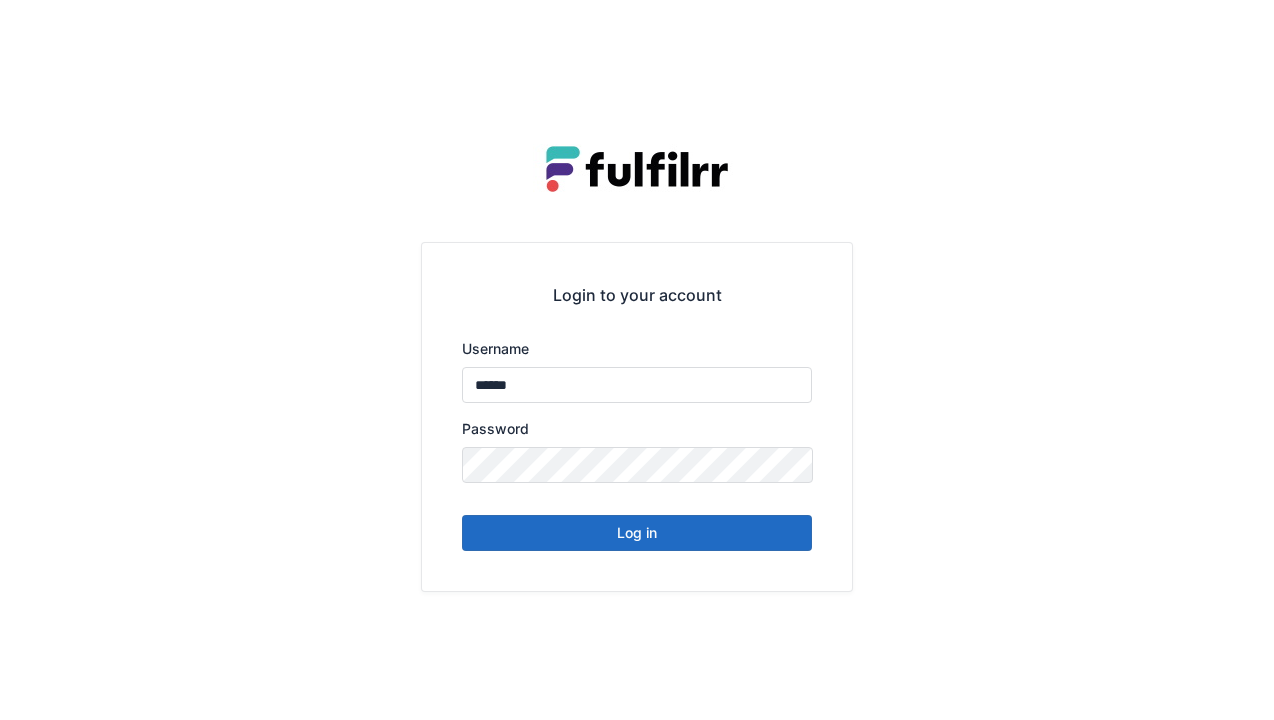 click on "Log in" at bounding box center [637, 533] 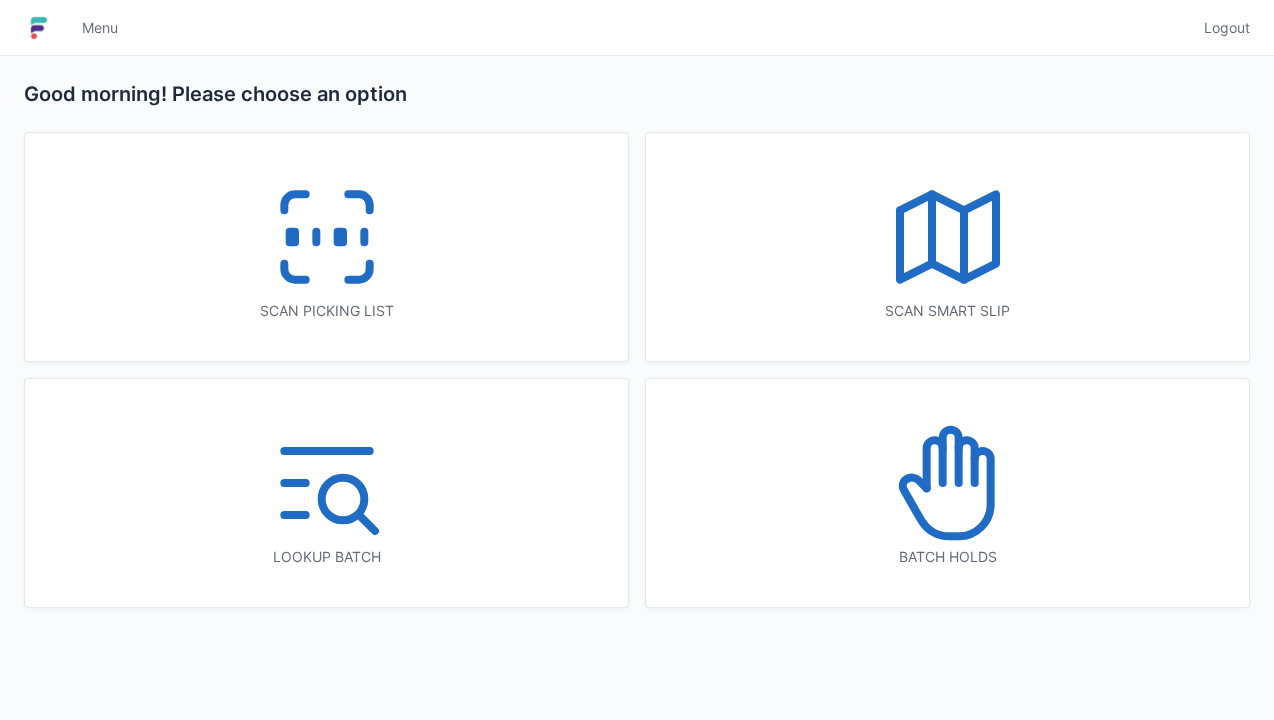 scroll, scrollTop: 0, scrollLeft: 0, axis: both 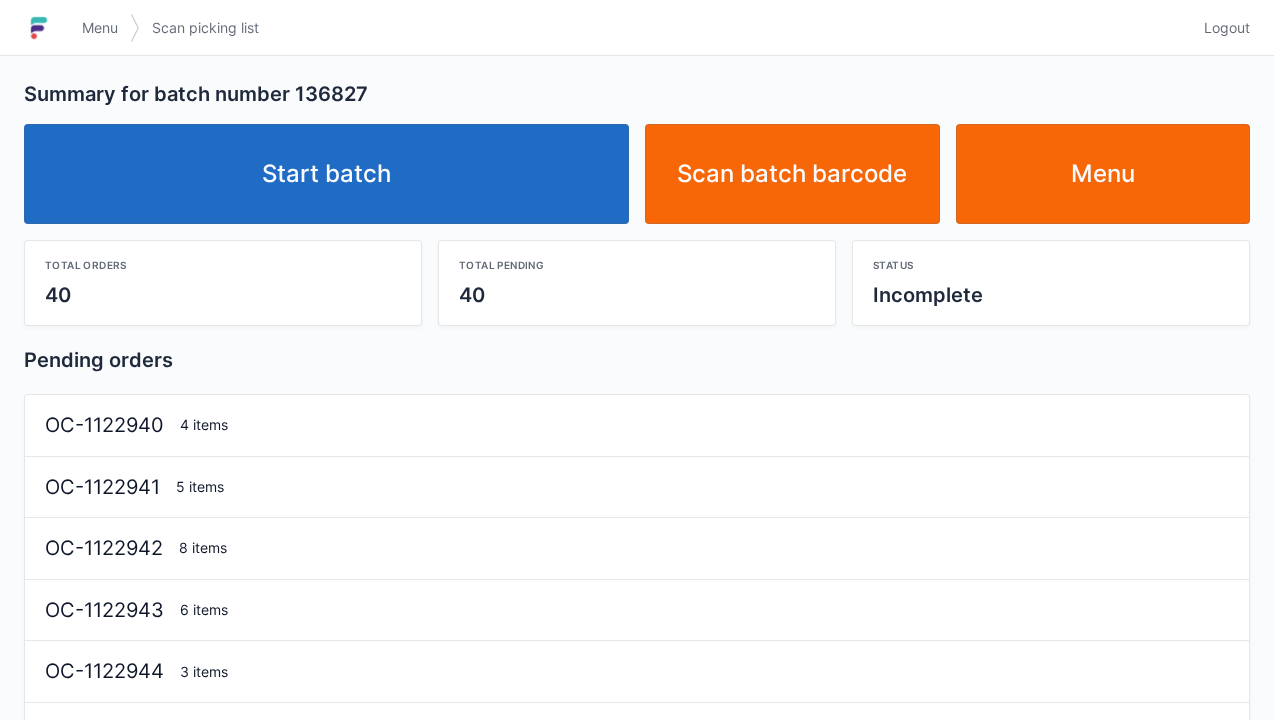 click on "Start batch" at bounding box center [326, 174] 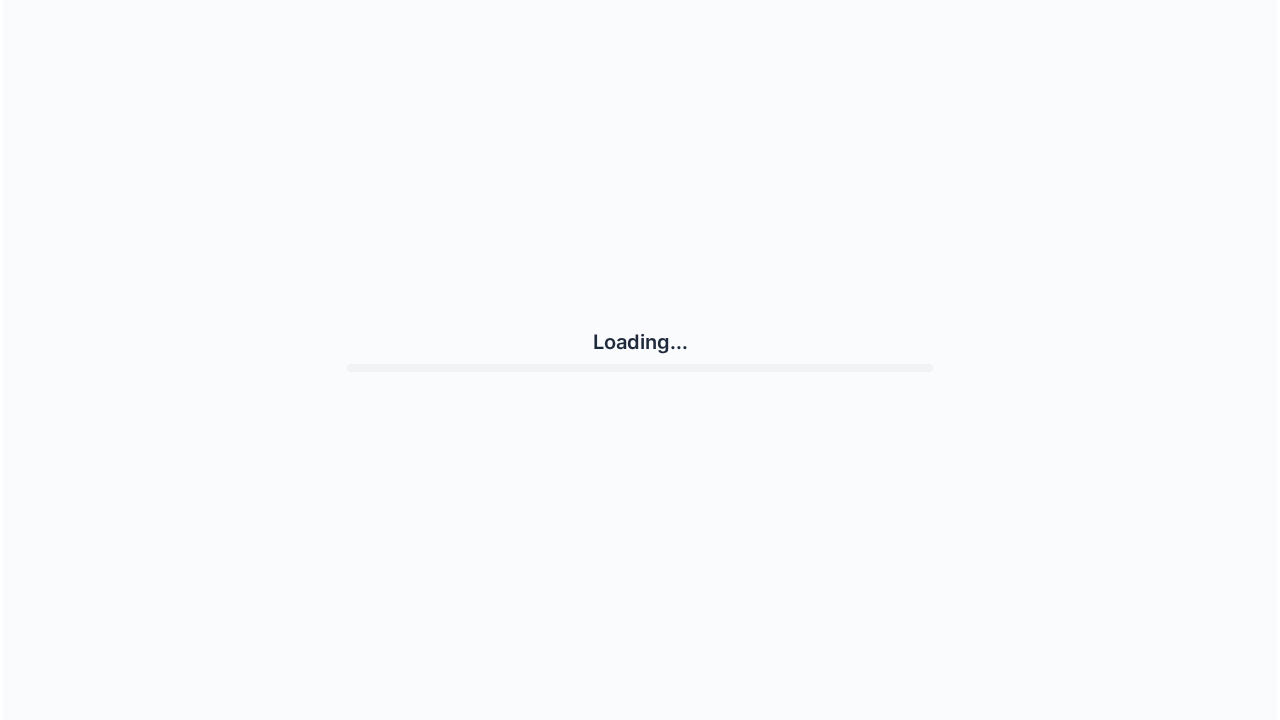 scroll, scrollTop: 0, scrollLeft: 0, axis: both 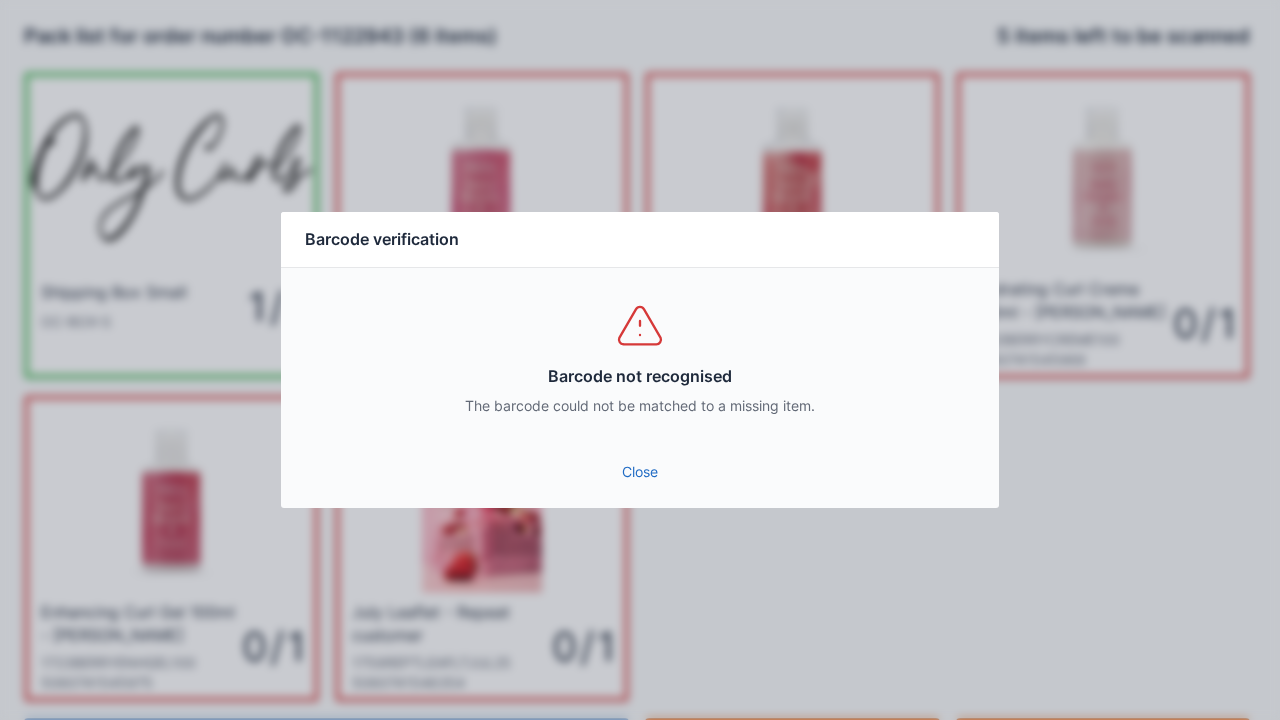 click on "Close" at bounding box center [640, 472] 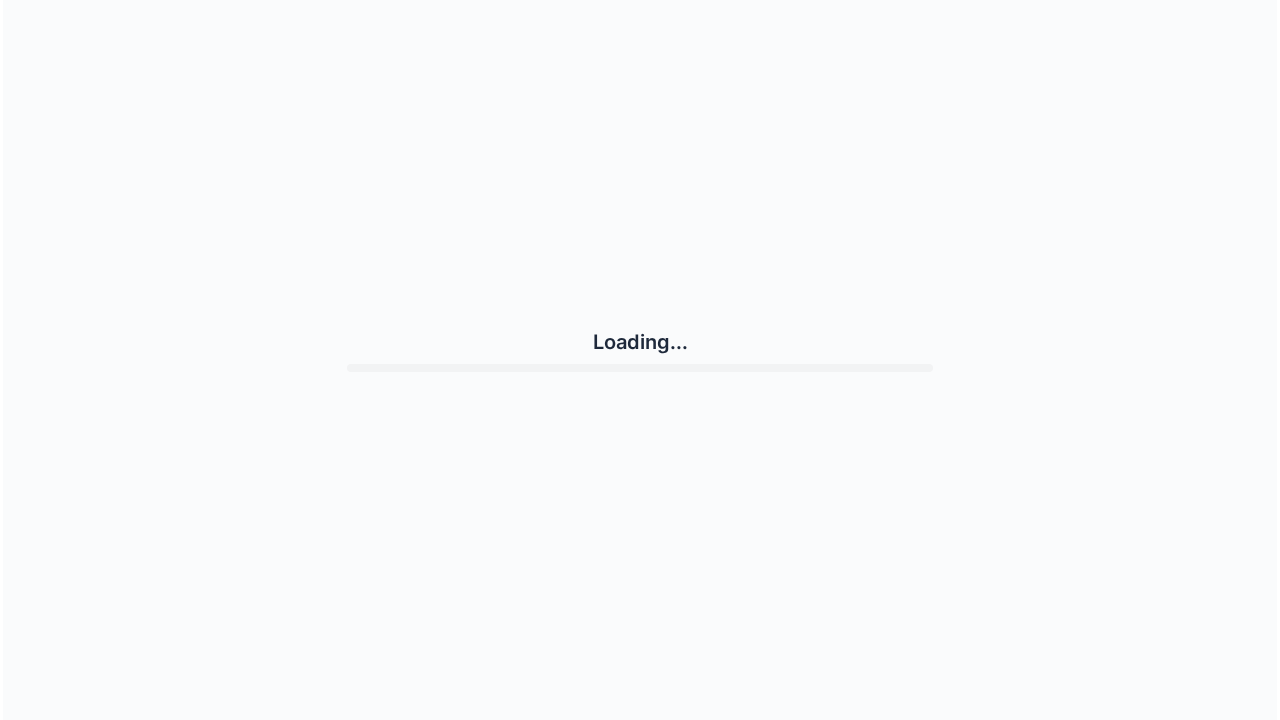 scroll, scrollTop: 0, scrollLeft: 0, axis: both 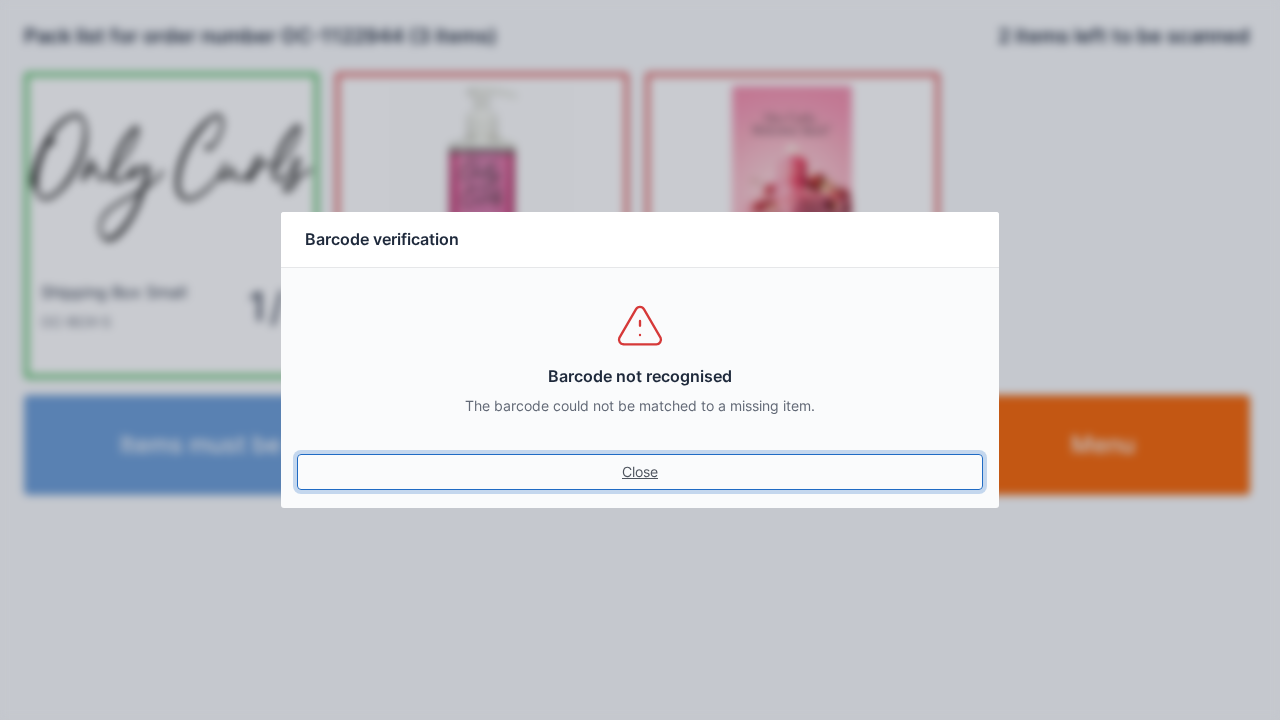 click on "Close" at bounding box center (640, 472) 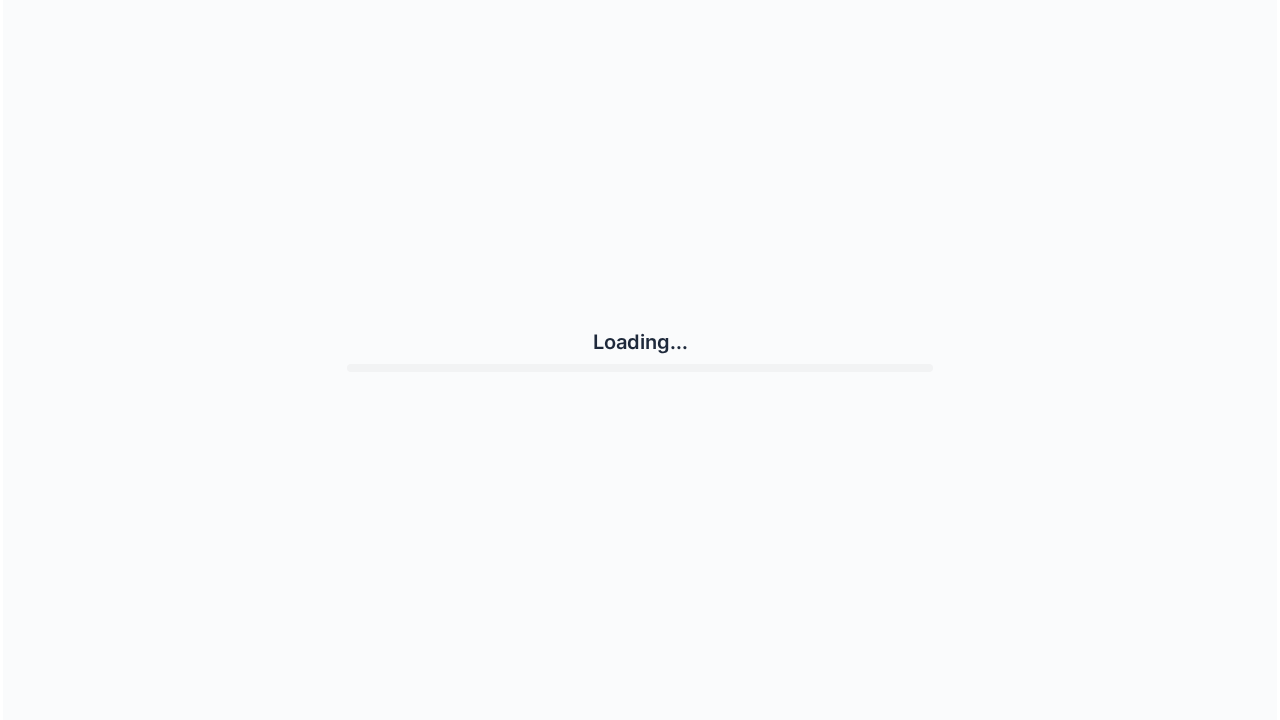 scroll, scrollTop: 0, scrollLeft: 0, axis: both 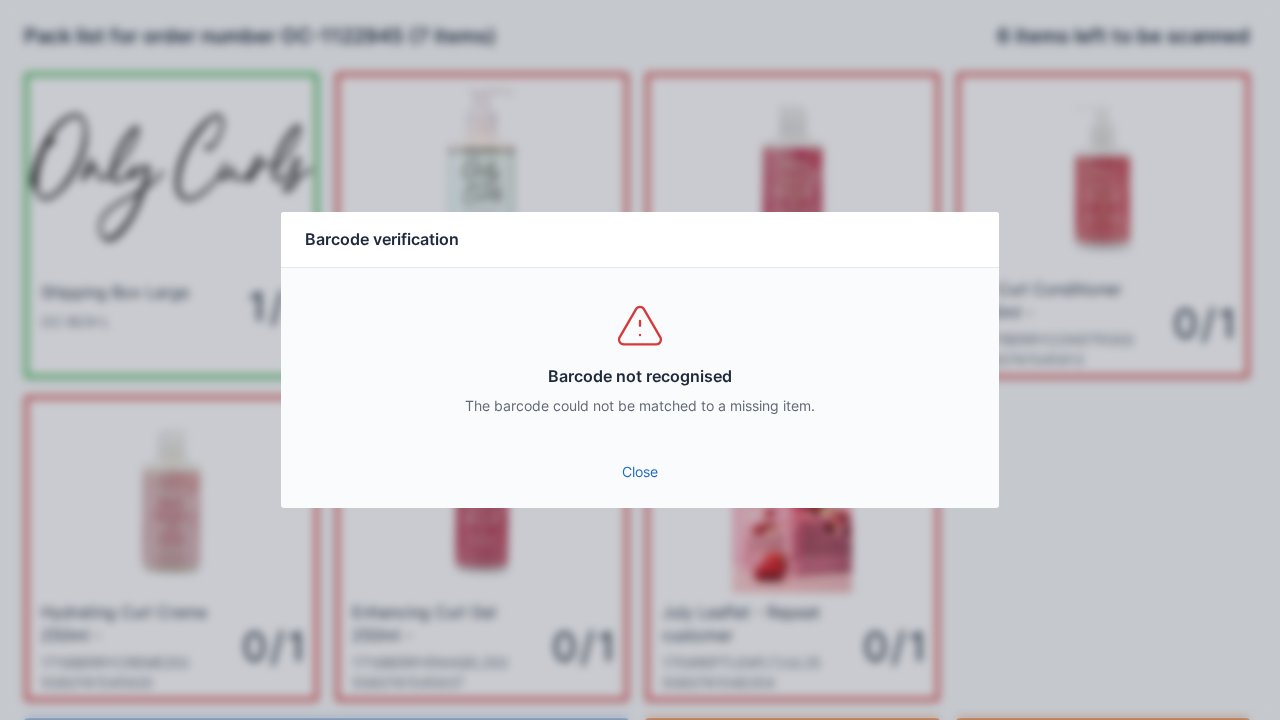 click on "Close" at bounding box center (640, 472) 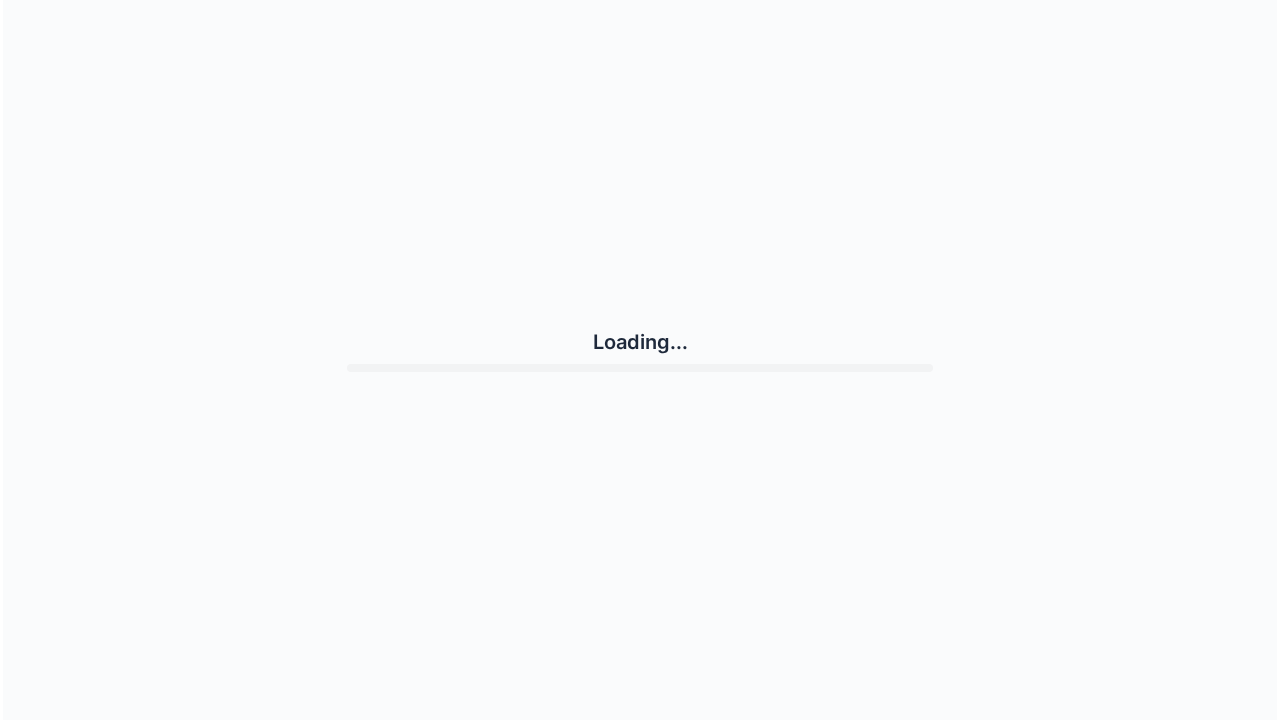 scroll, scrollTop: 0, scrollLeft: 0, axis: both 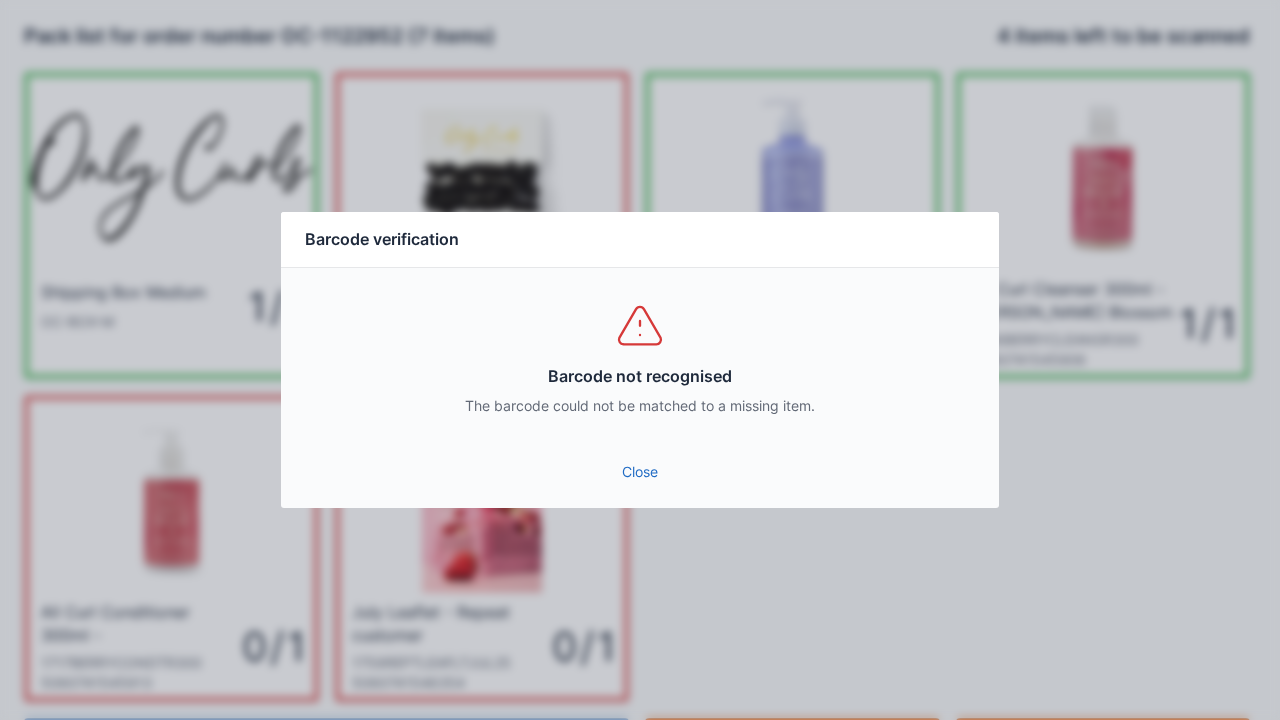 click on "Close" at bounding box center [640, 472] 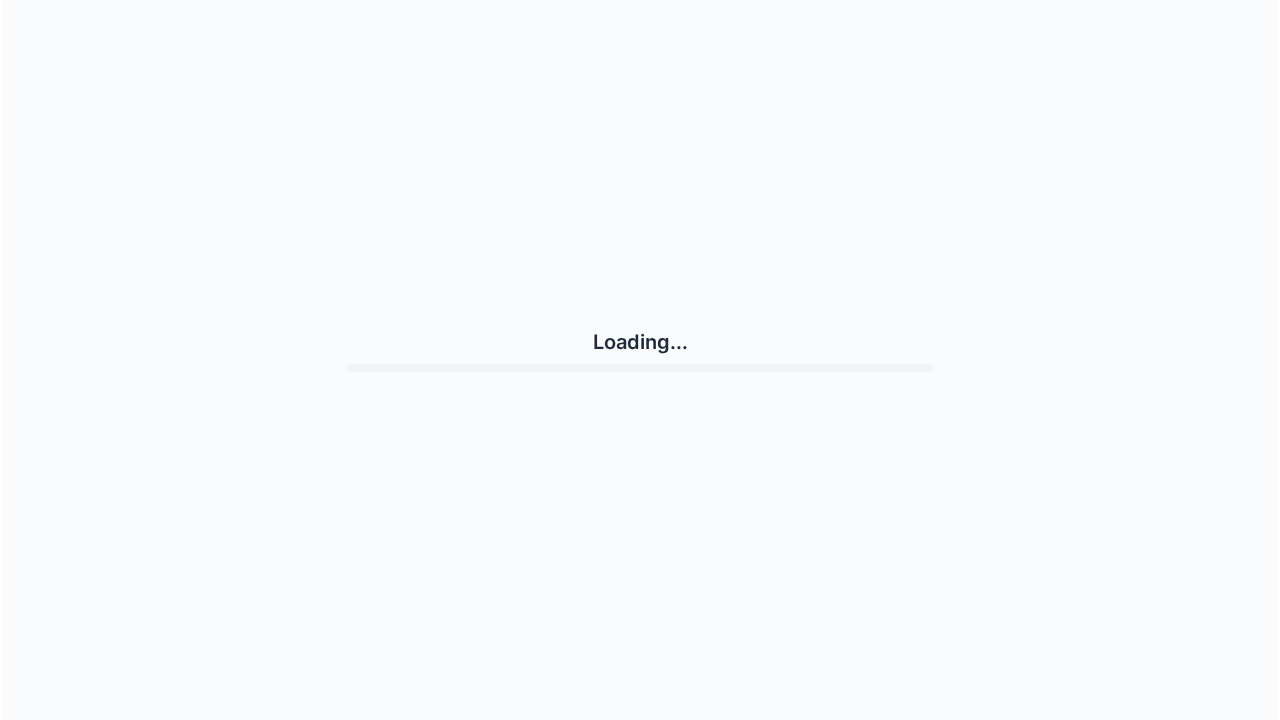 scroll, scrollTop: 0, scrollLeft: 0, axis: both 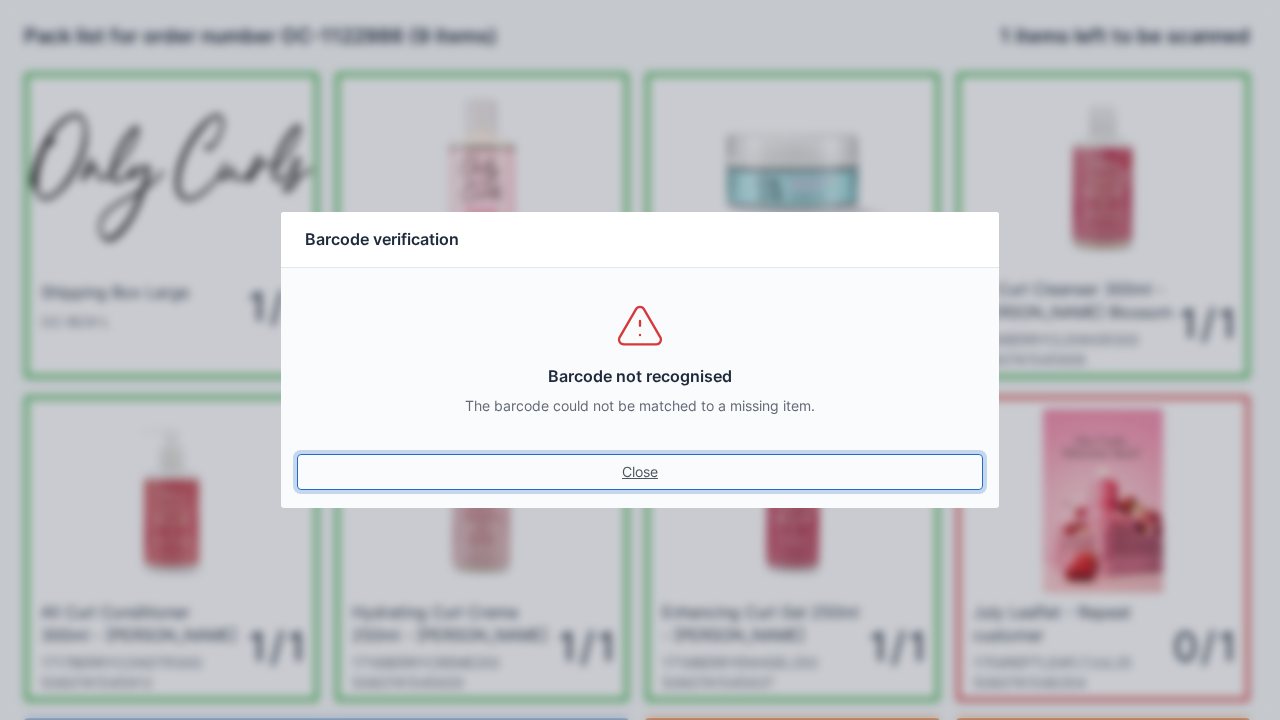 click on "Close" at bounding box center (640, 472) 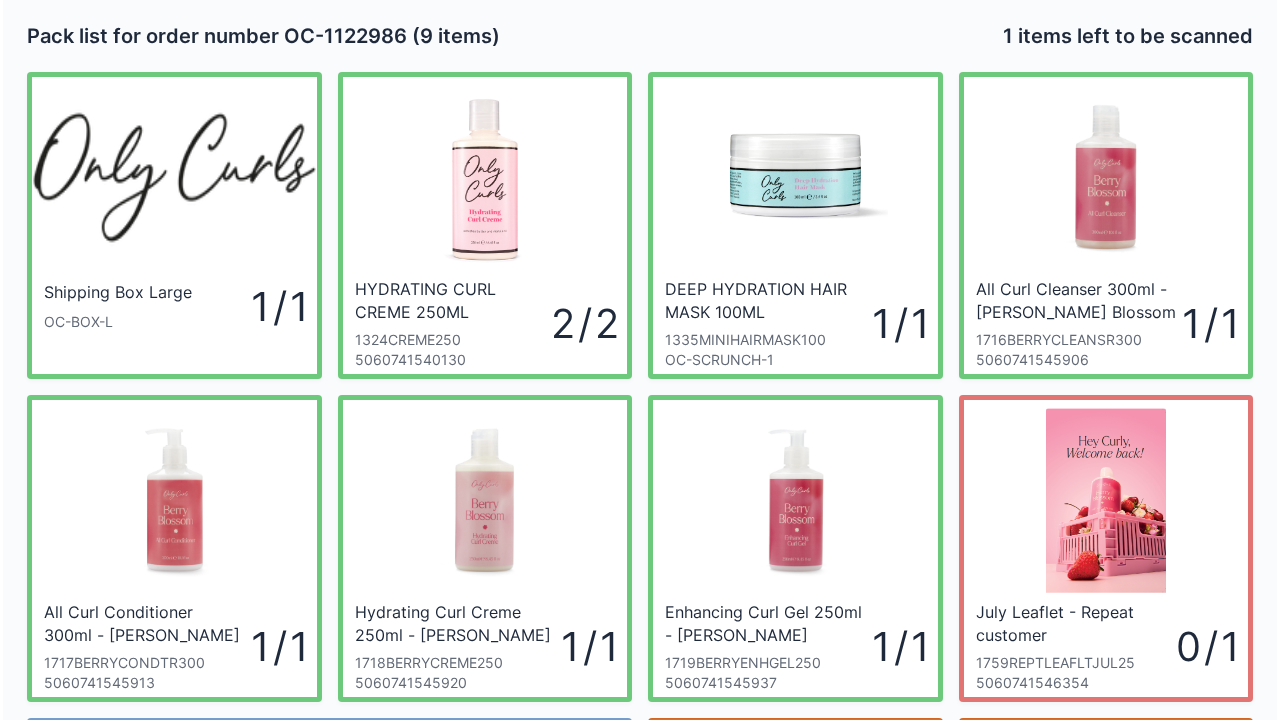 scroll, scrollTop: 116, scrollLeft: 0, axis: vertical 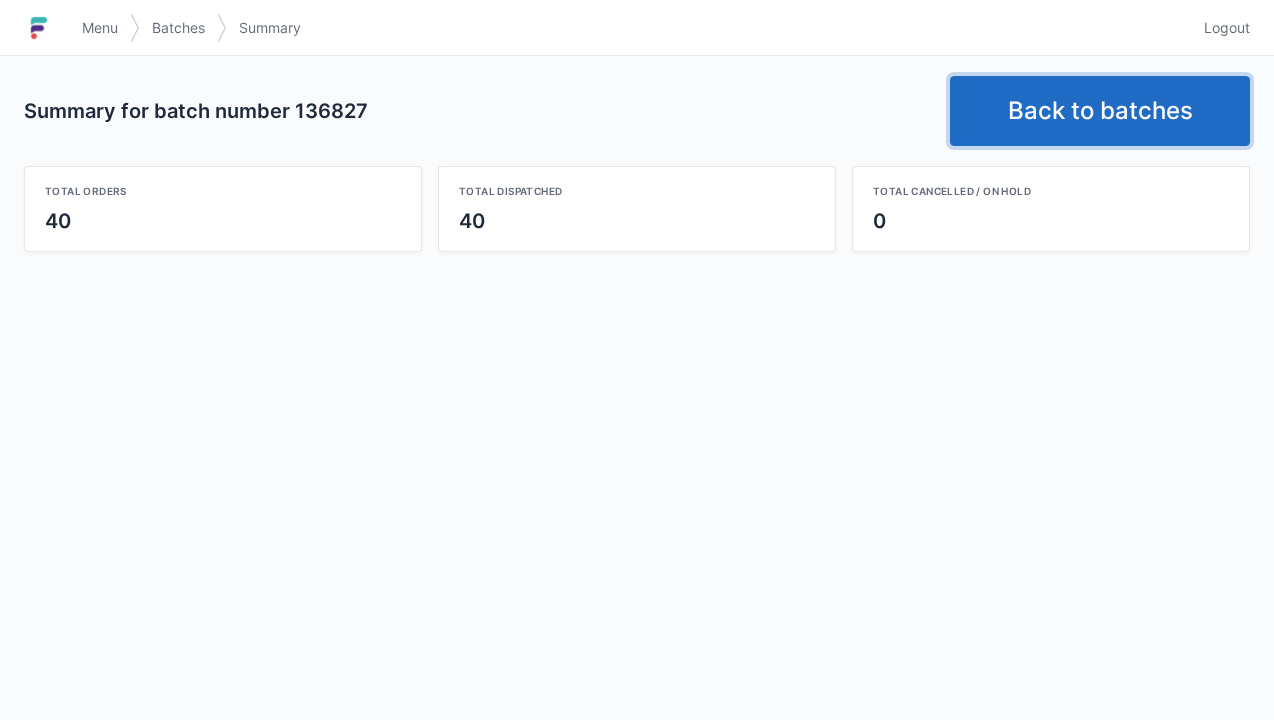 click on "Back to batches" at bounding box center [1100, 111] 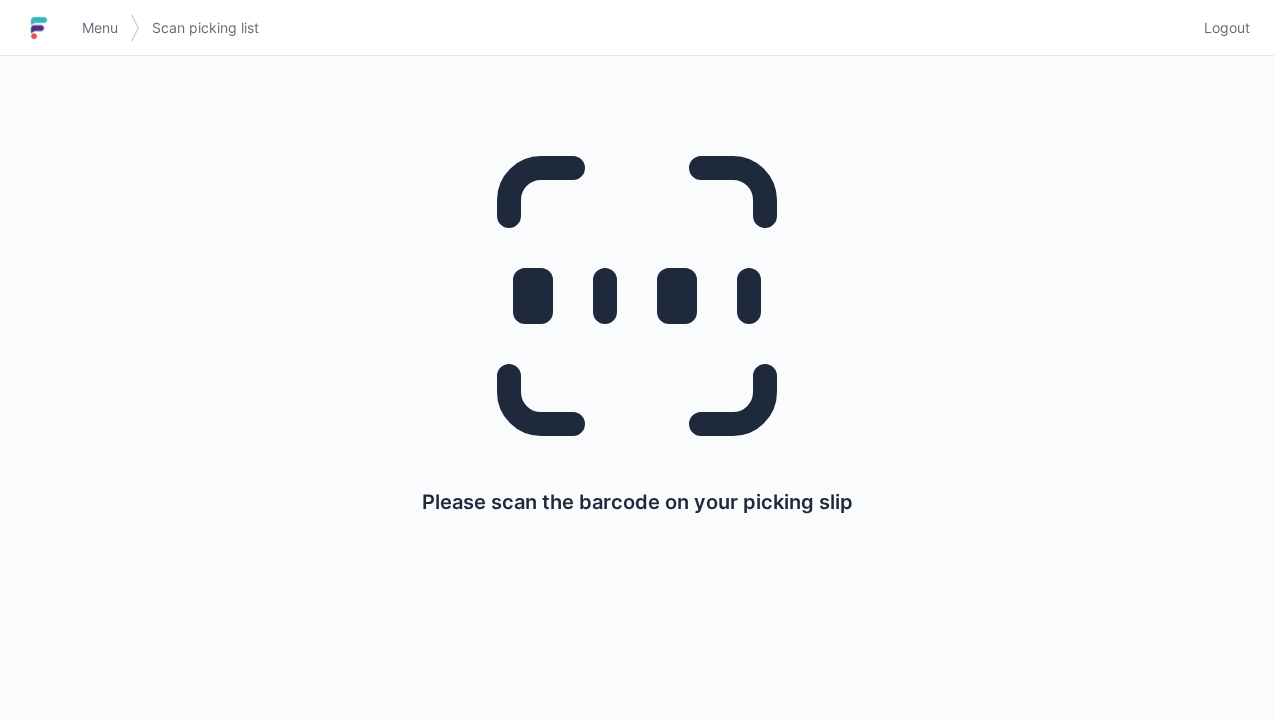 scroll, scrollTop: 0, scrollLeft: 0, axis: both 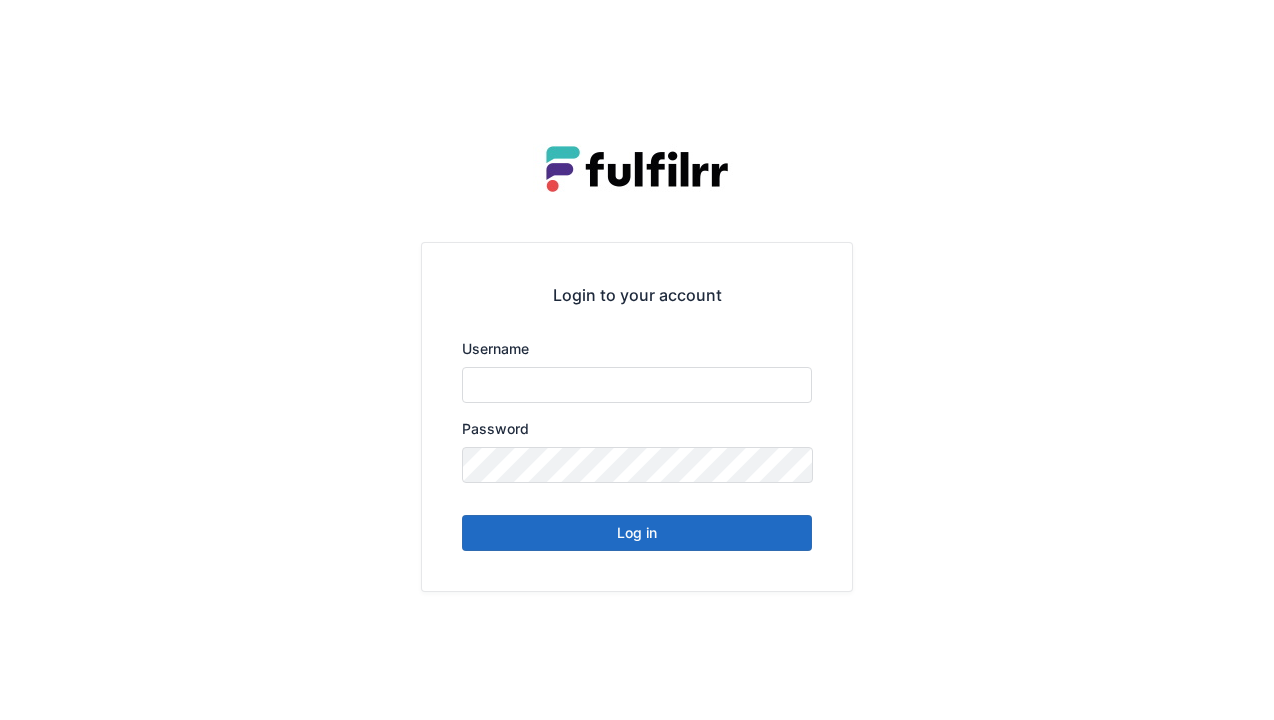 type on "******" 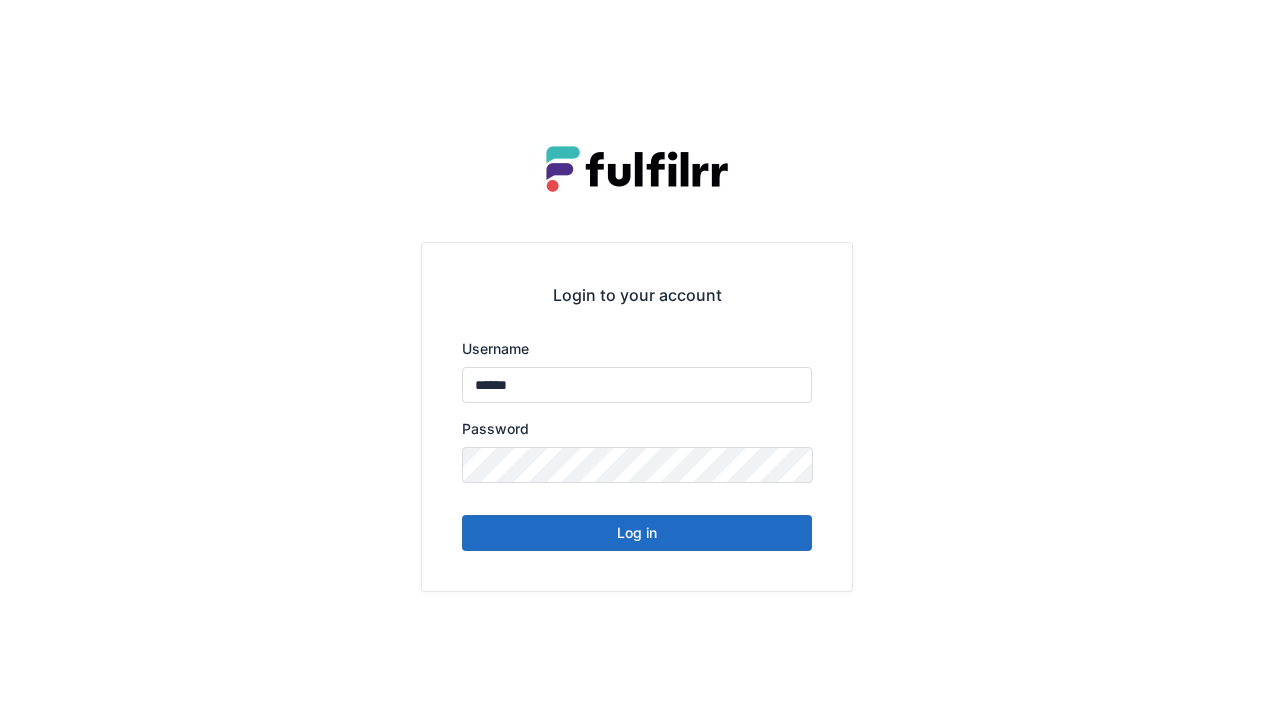 click on "Log in" at bounding box center (637, 533) 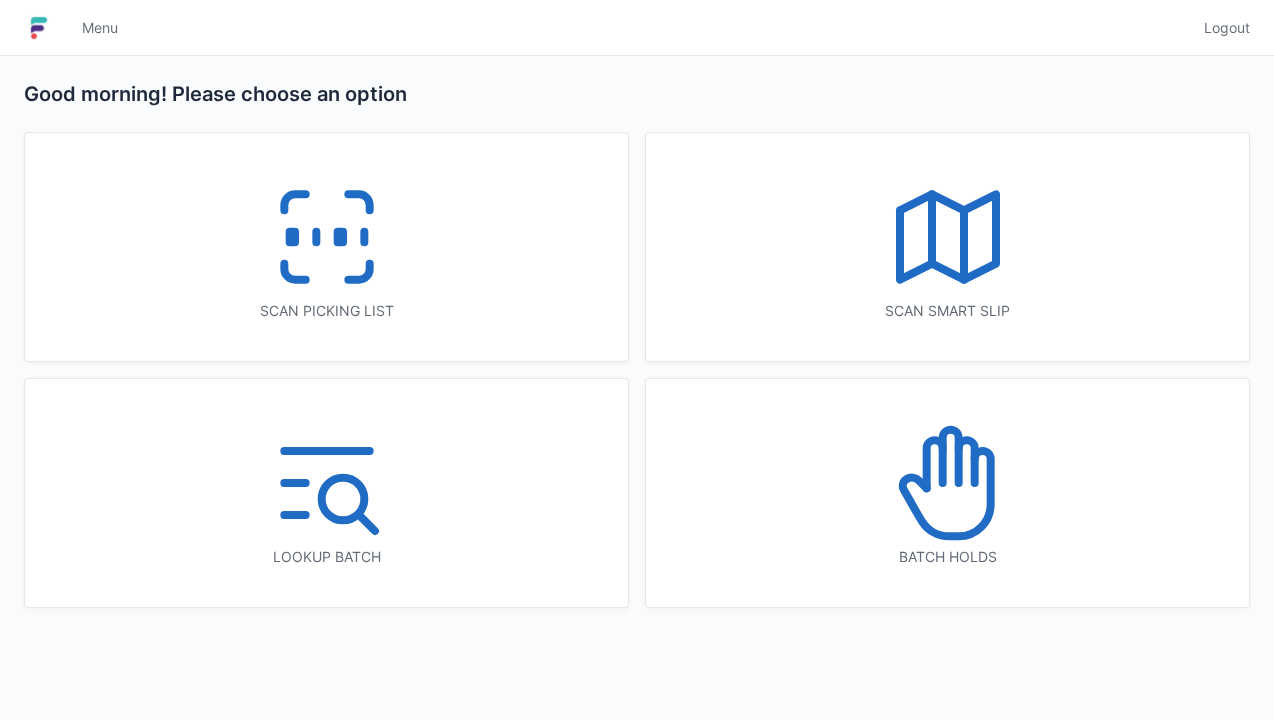 scroll, scrollTop: 0, scrollLeft: 0, axis: both 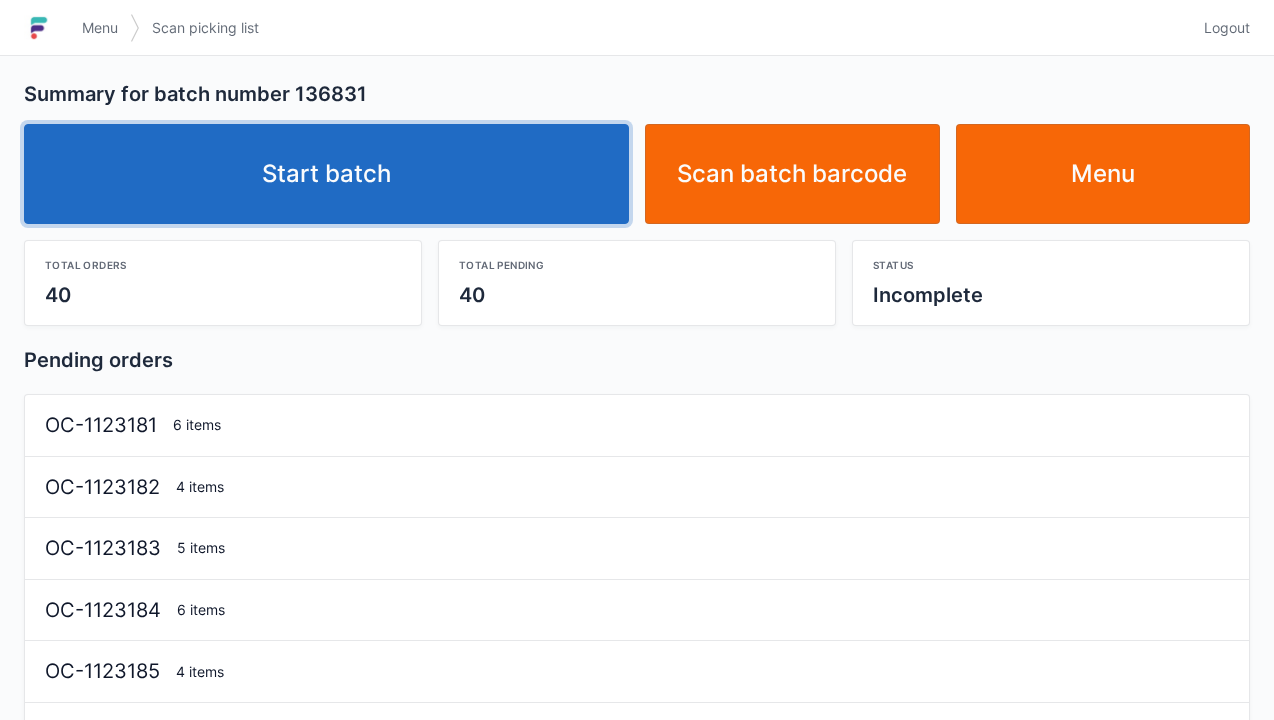 click on "Start batch" at bounding box center [326, 174] 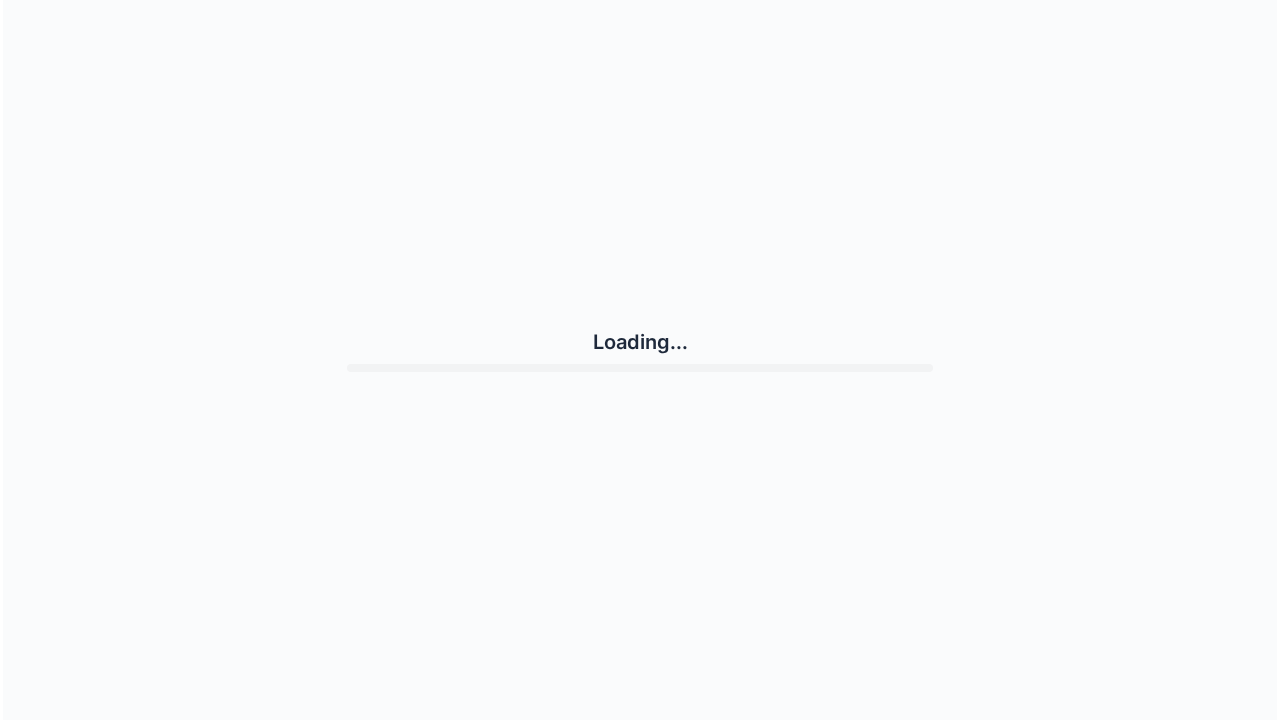 scroll, scrollTop: 0, scrollLeft: 0, axis: both 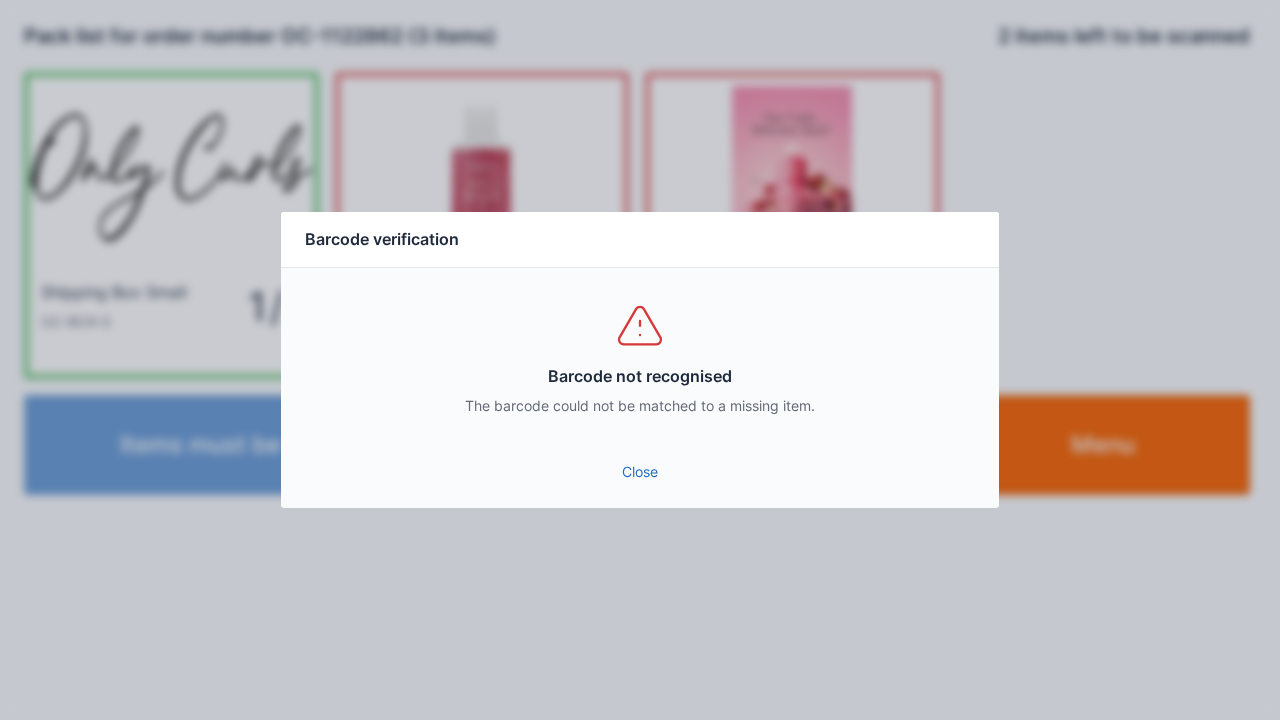 click on "Barcode not recognised The barcode could not be matched to a missing item." at bounding box center (640, 358) 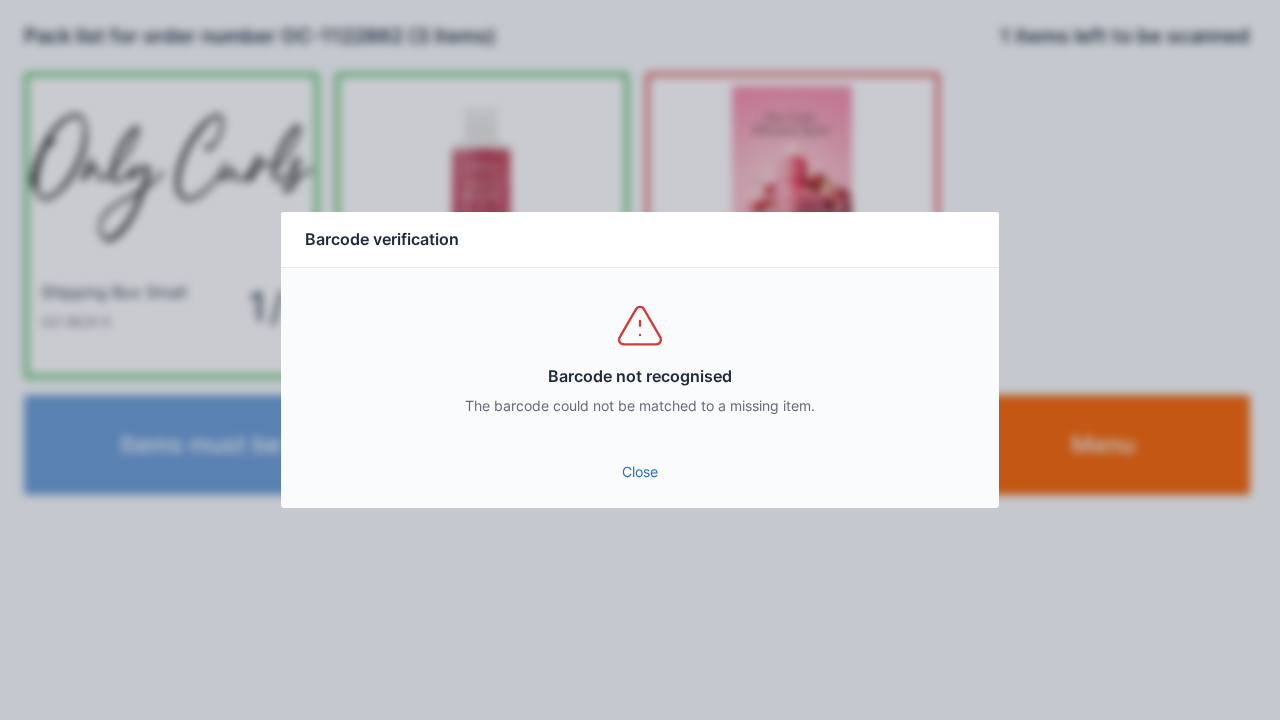click on "Barcode not recognised The barcode could not be matched to a missing item." at bounding box center [640, 358] 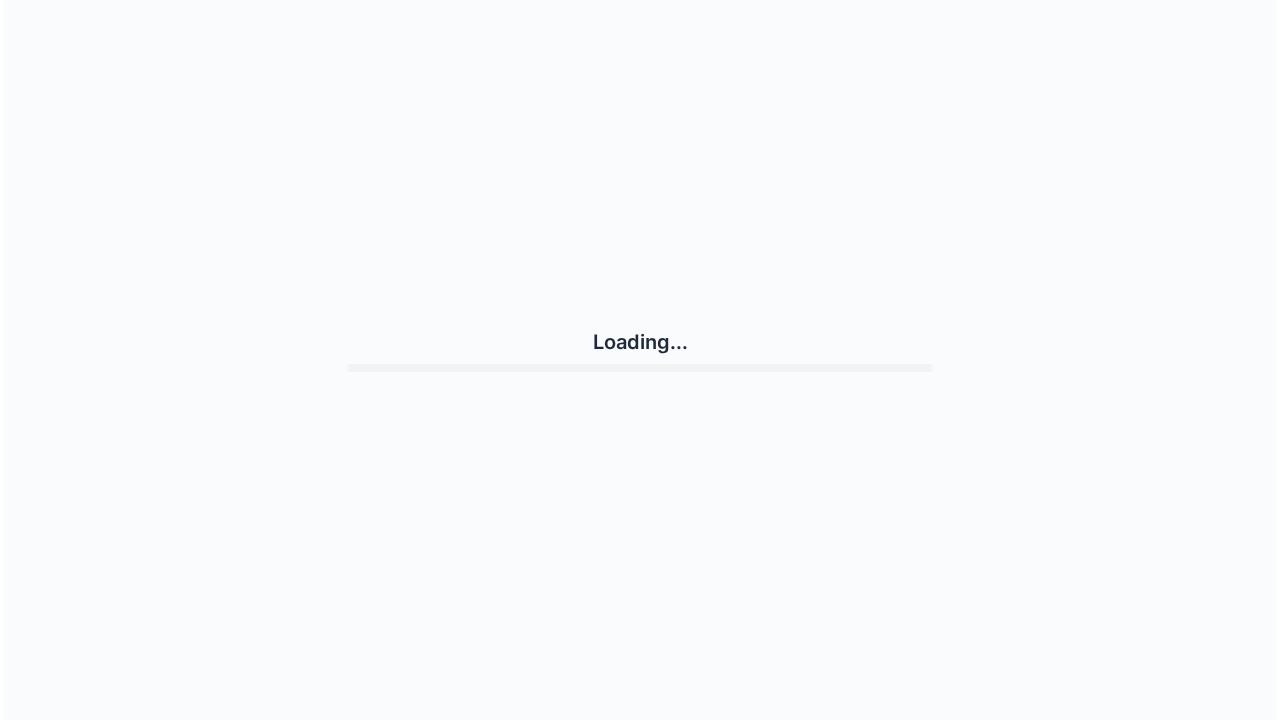 scroll, scrollTop: 0, scrollLeft: 0, axis: both 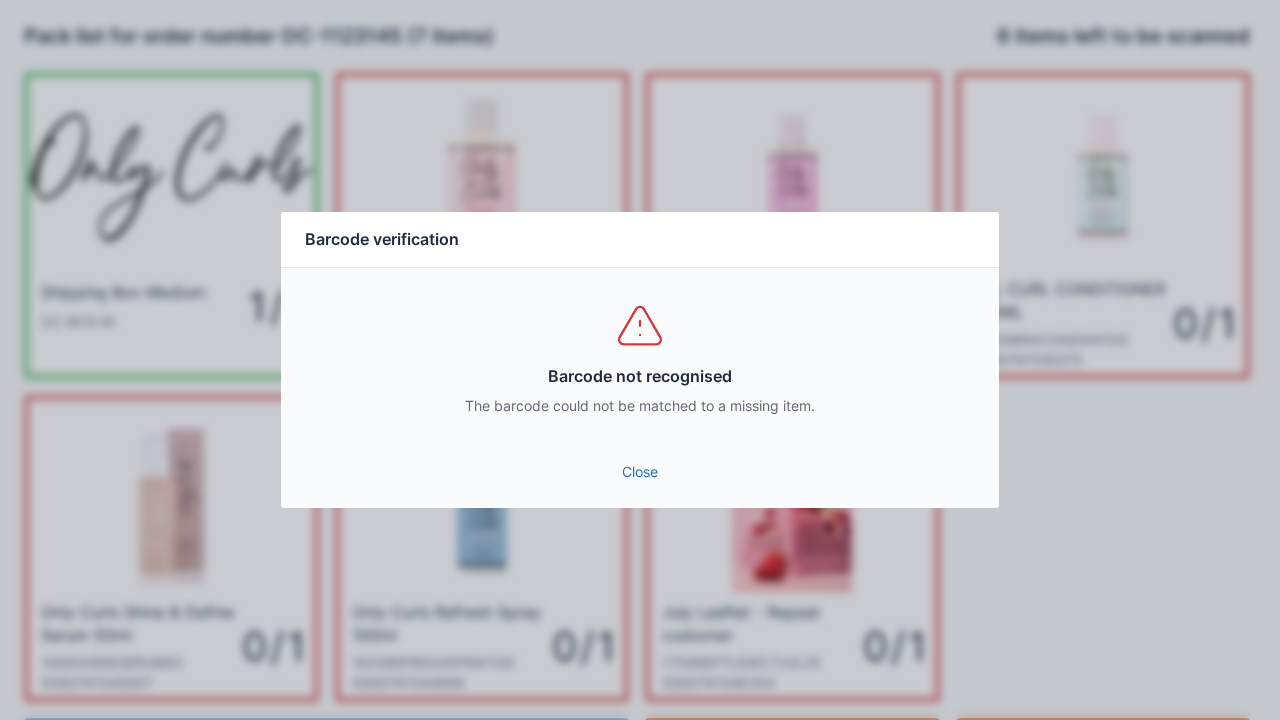 click on "Close" at bounding box center (640, 472) 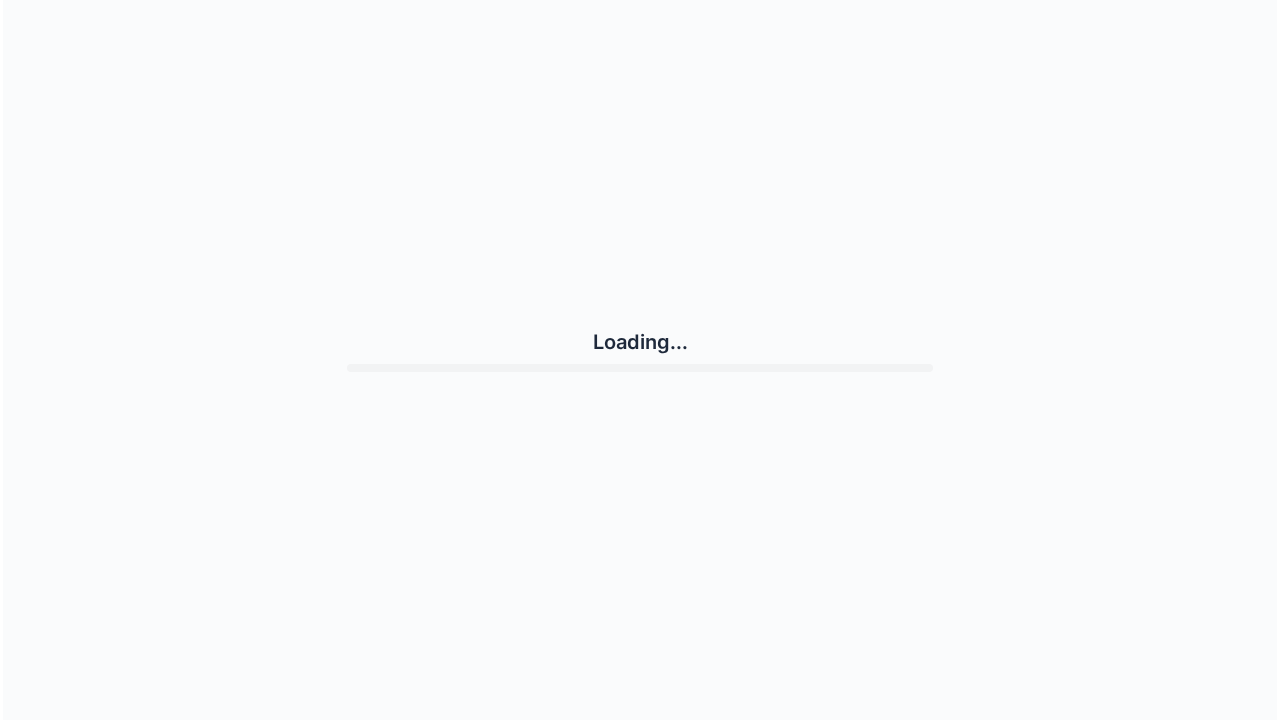 scroll, scrollTop: 0, scrollLeft: 0, axis: both 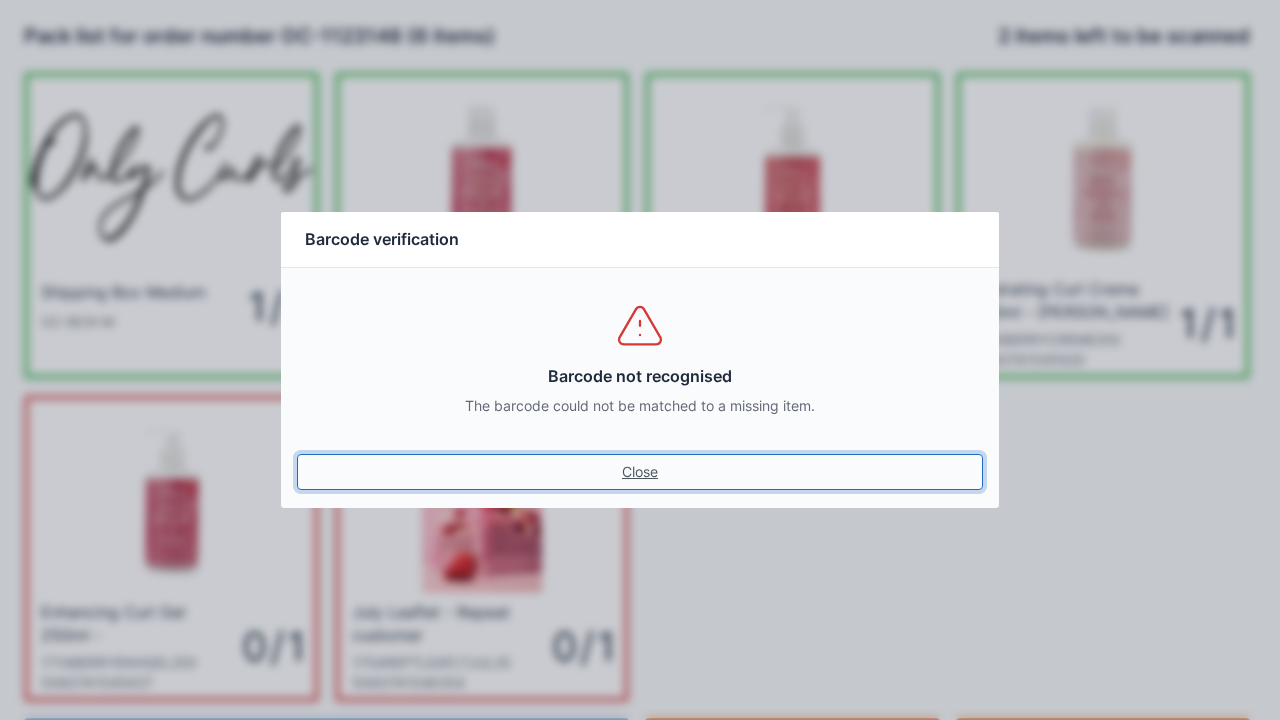 click on "Close" at bounding box center (640, 472) 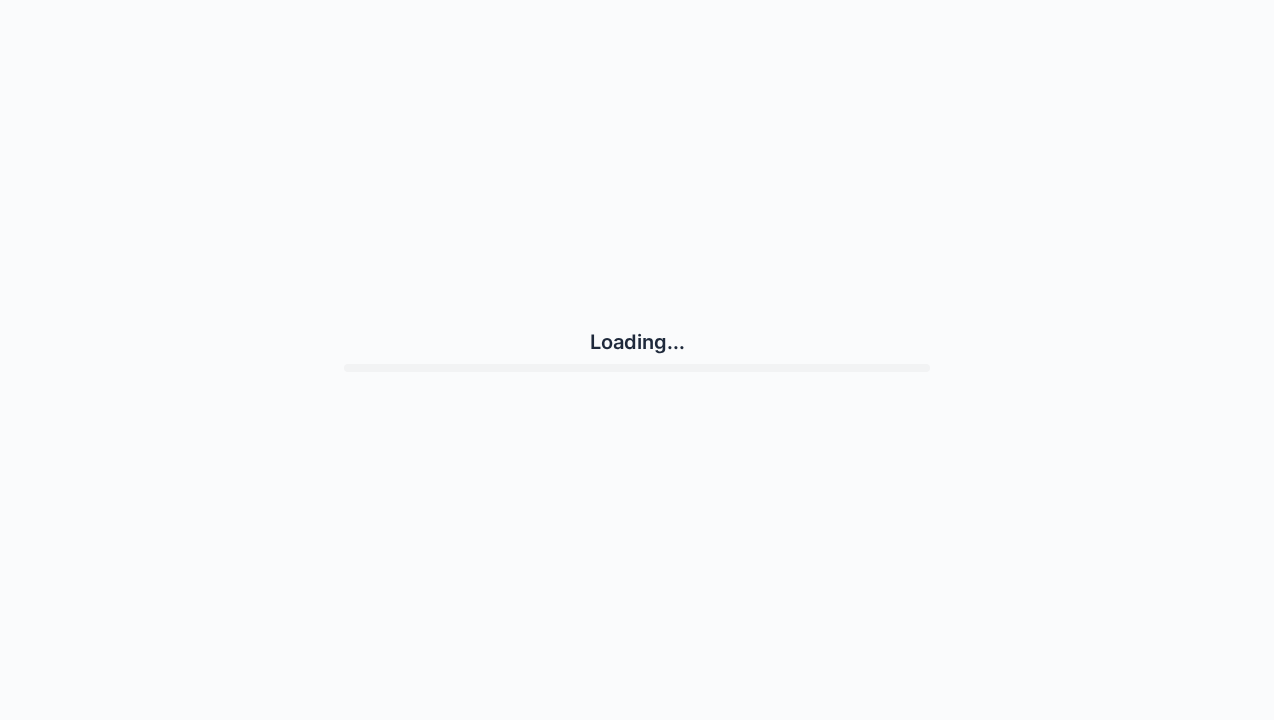 scroll, scrollTop: 0, scrollLeft: 0, axis: both 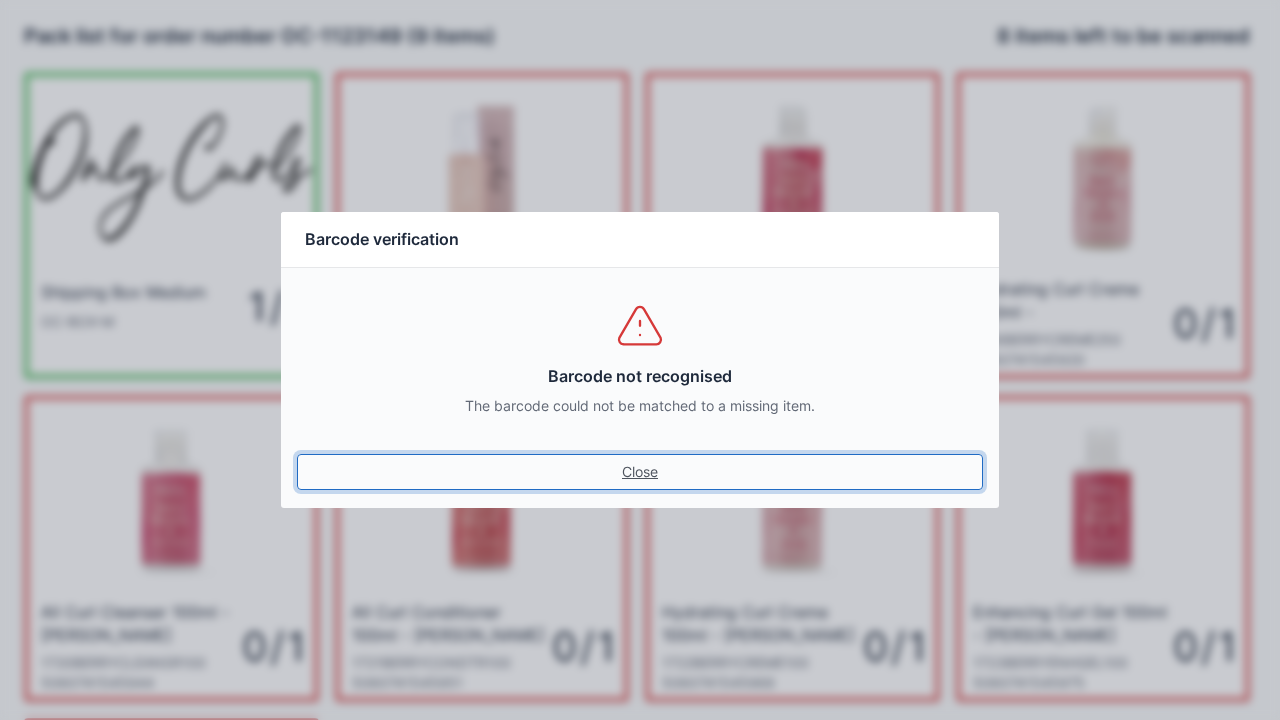 click on "Close" at bounding box center [640, 472] 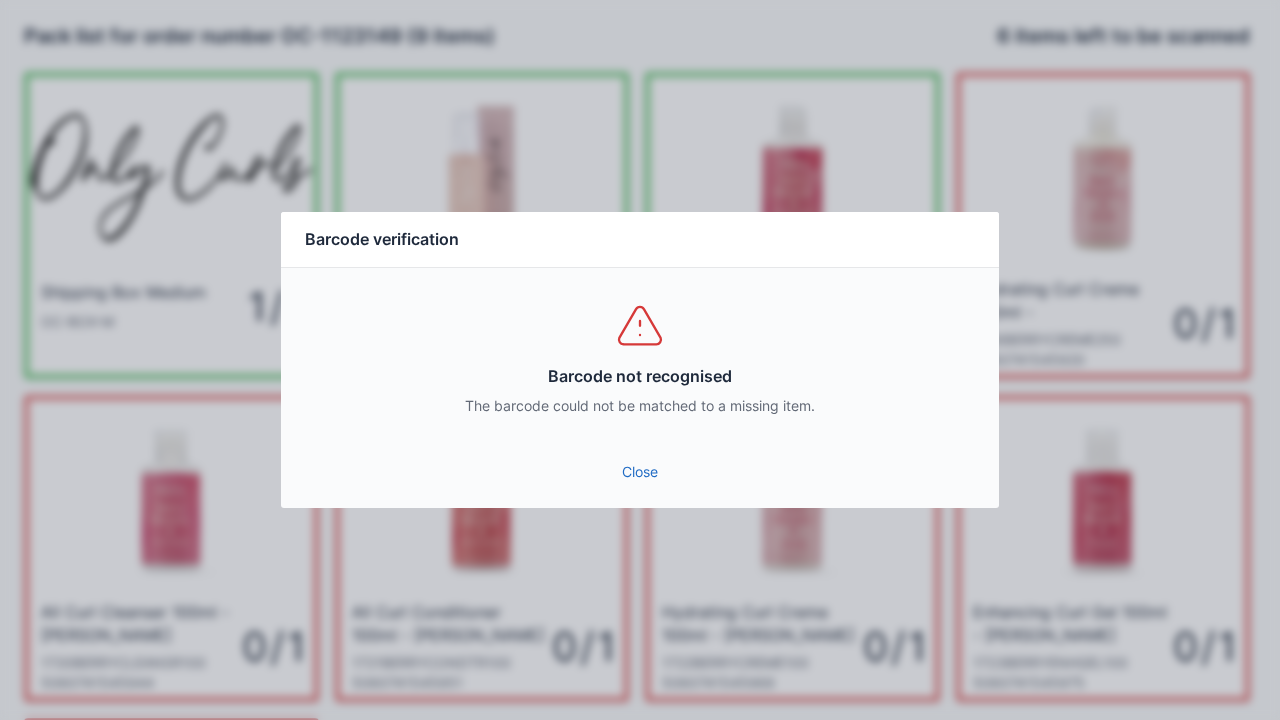 click on "Barcode not recognised The barcode could not be matched to a missing item." at bounding box center (640, 358) 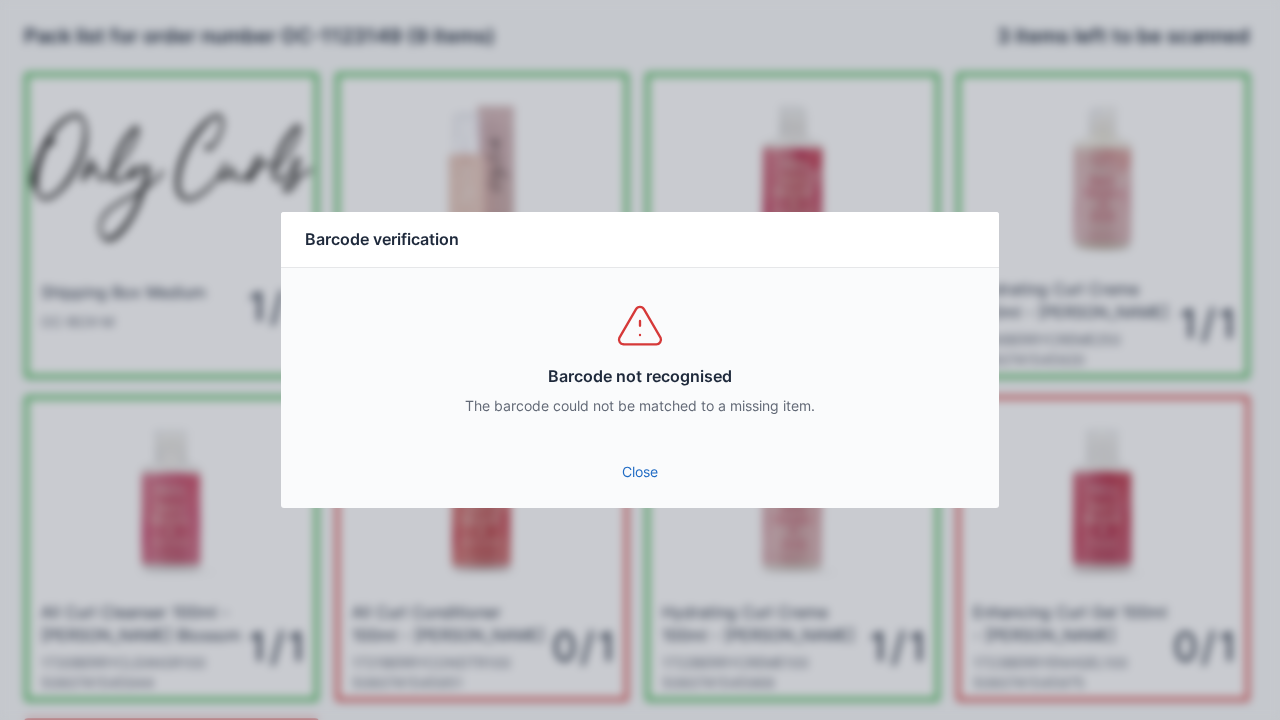 click on "Close" at bounding box center (640, 472) 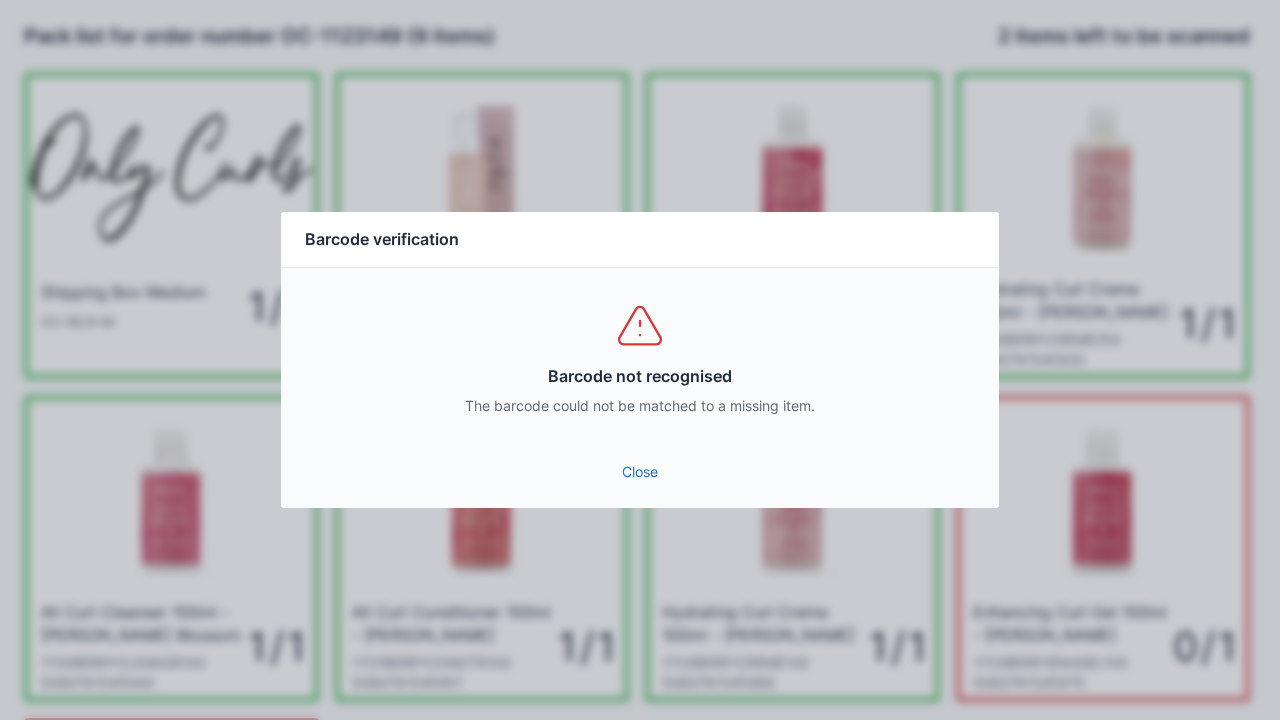 click on "Barcode not recognised The barcode could not be matched to a missing item." at bounding box center (640, 358) 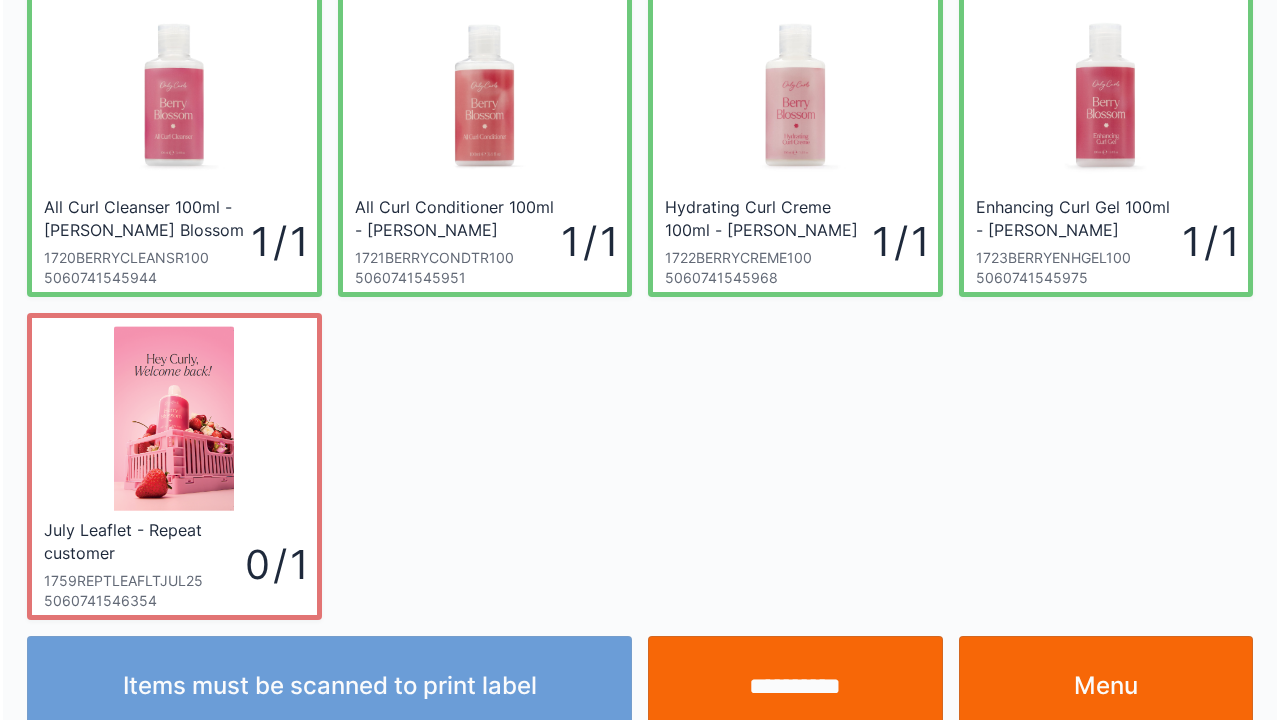 scroll, scrollTop: 439, scrollLeft: 0, axis: vertical 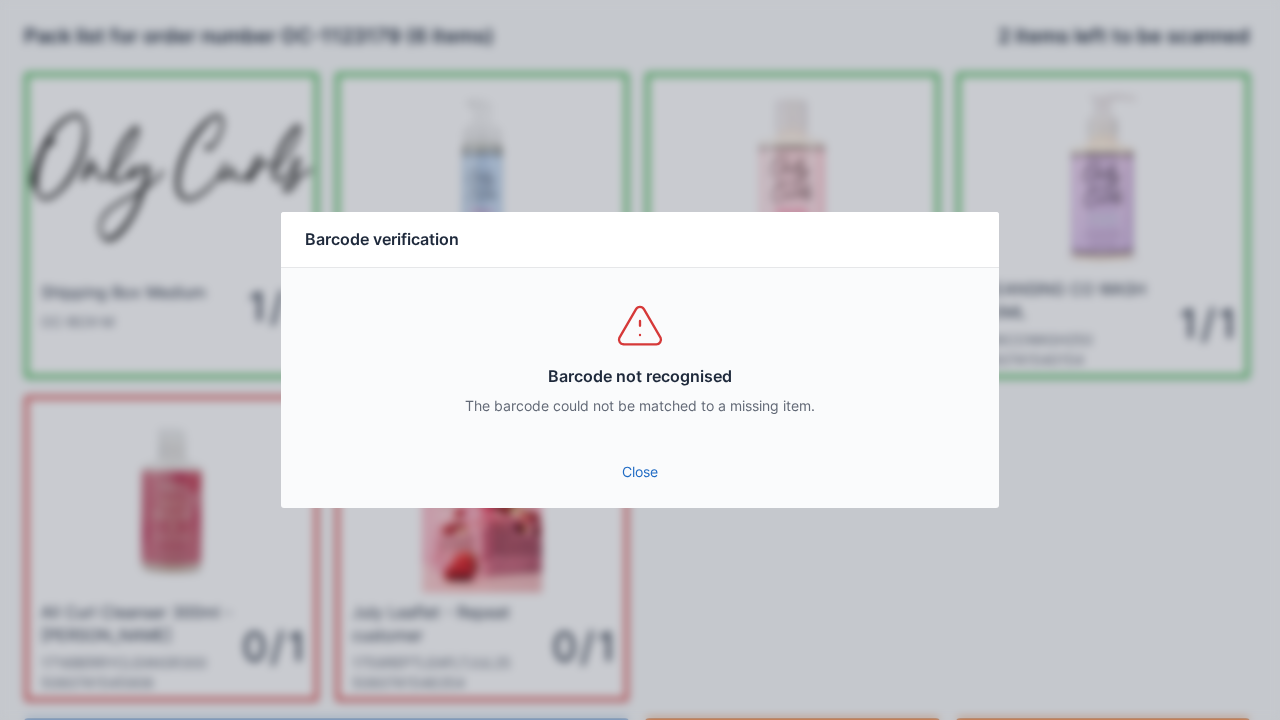 click on "Close" at bounding box center (640, 472) 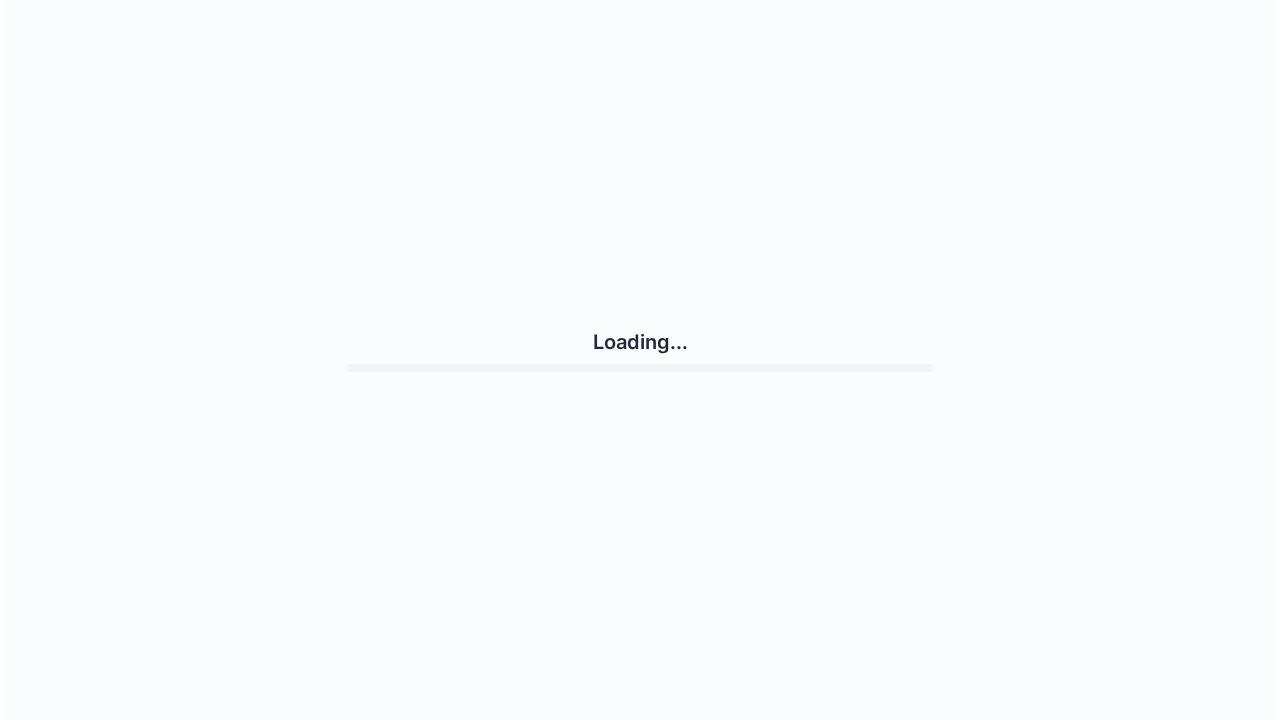scroll, scrollTop: 0, scrollLeft: 0, axis: both 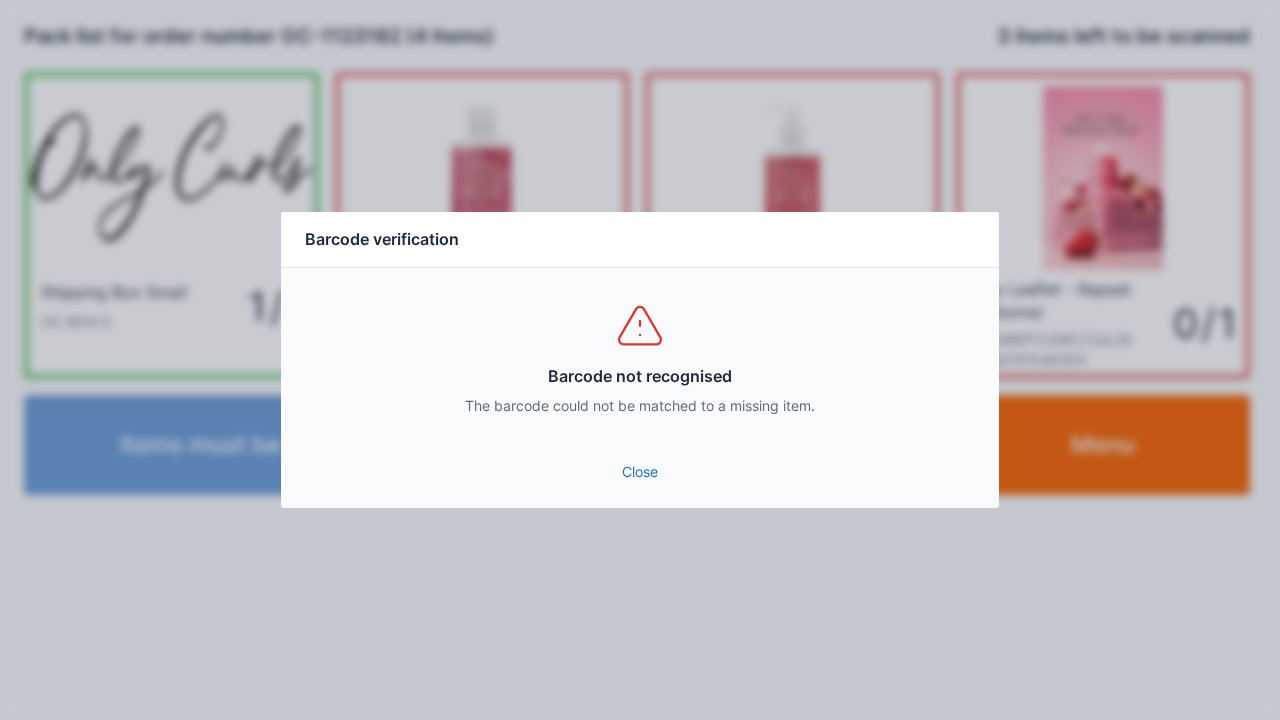 click on "Close" at bounding box center [640, 472] 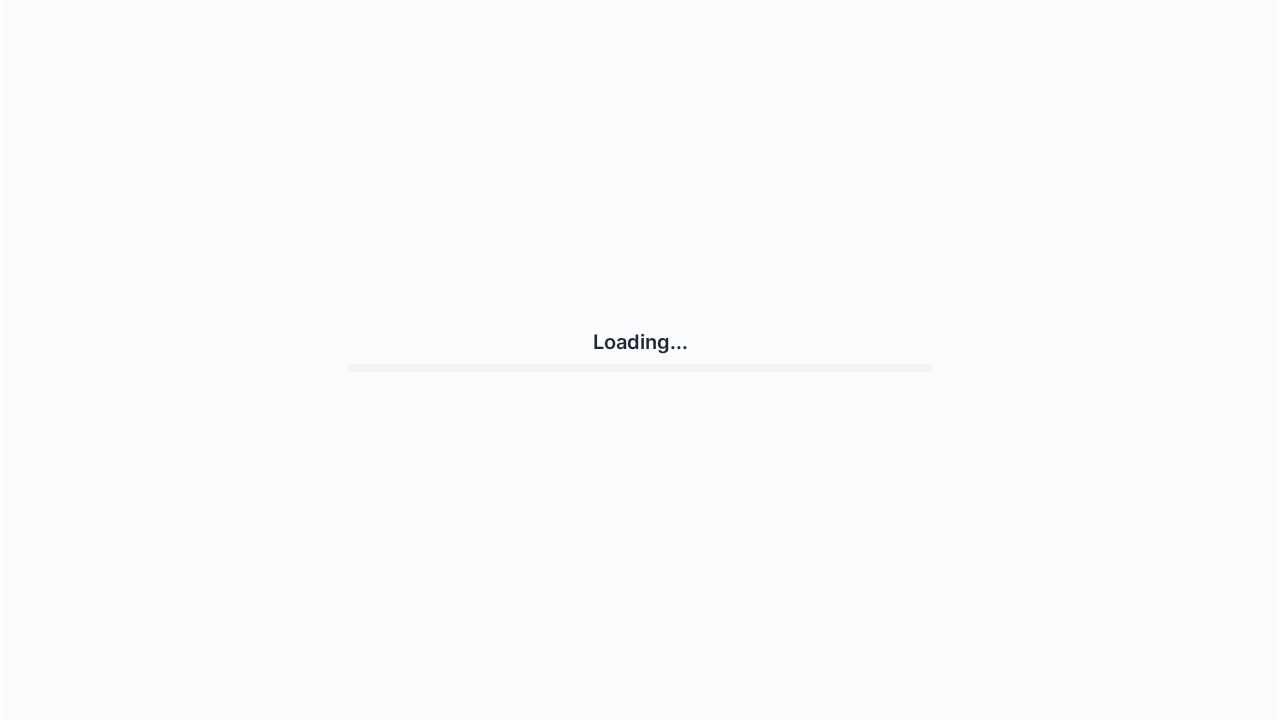 scroll, scrollTop: 0, scrollLeft: 0, axis: both 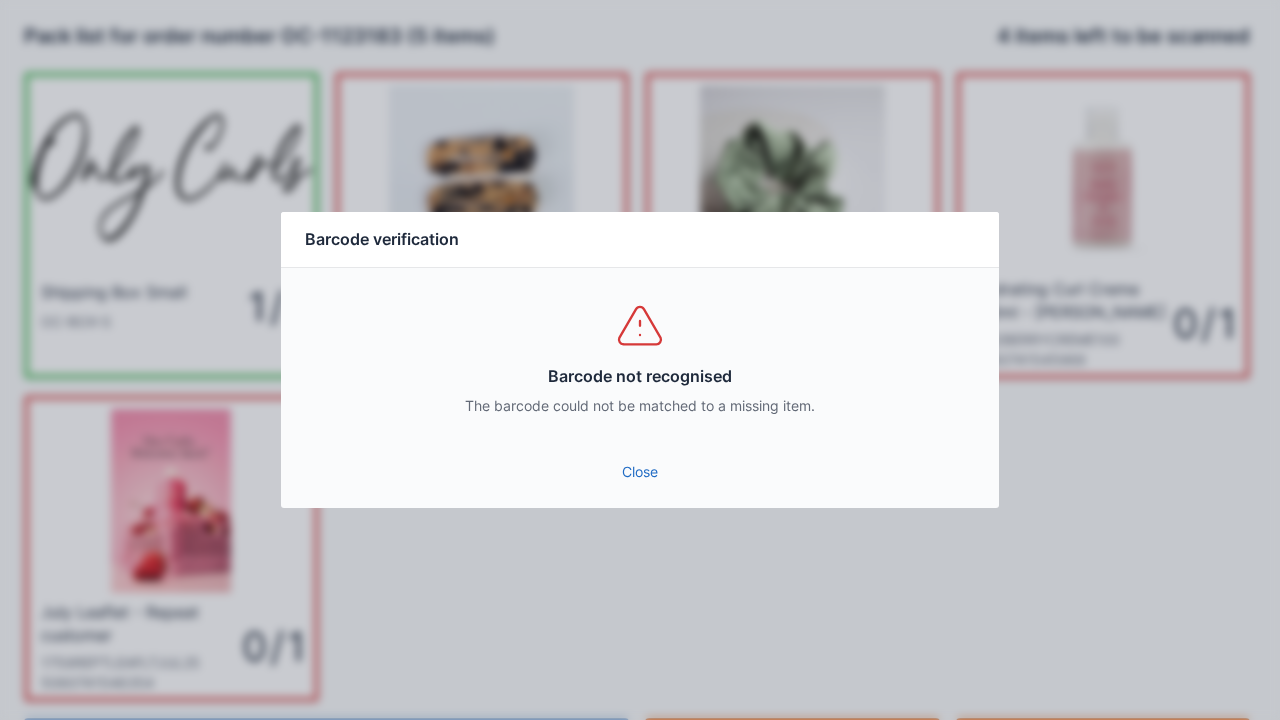 click on "Close" at bounding box center [640, 472] 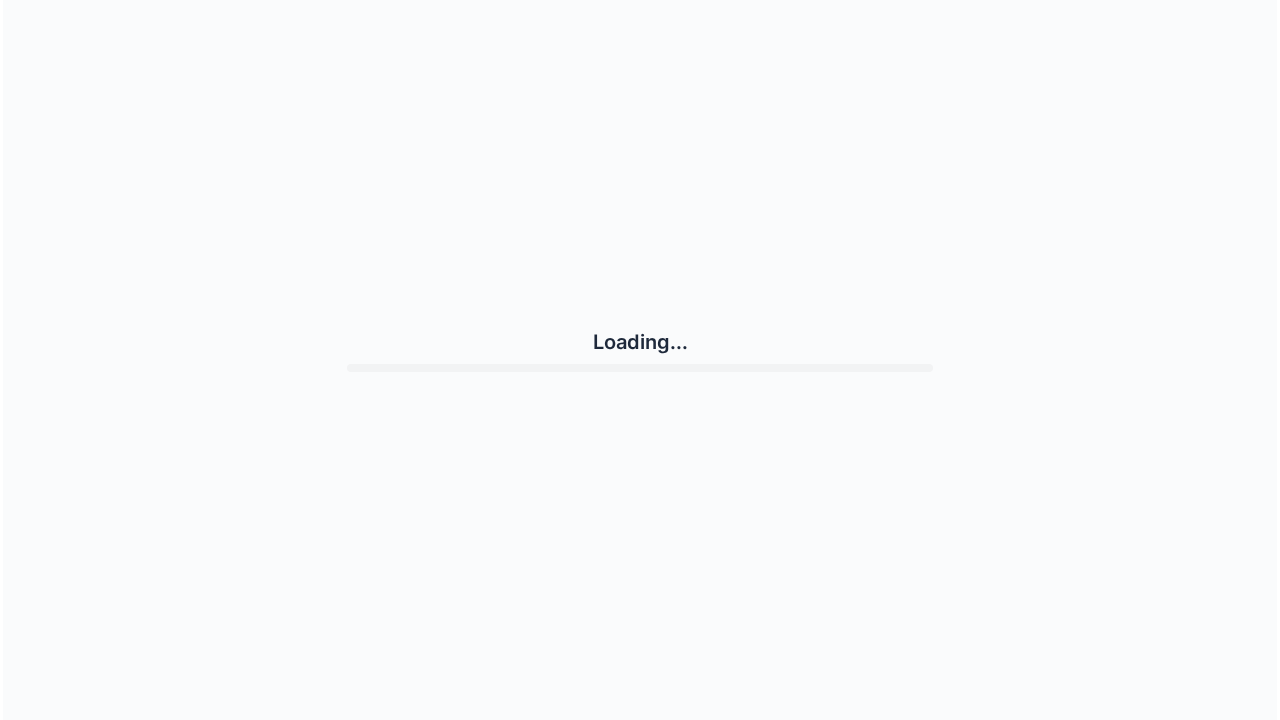 scroll, scrollTop: 0, scrollLeft: 0, axis: both 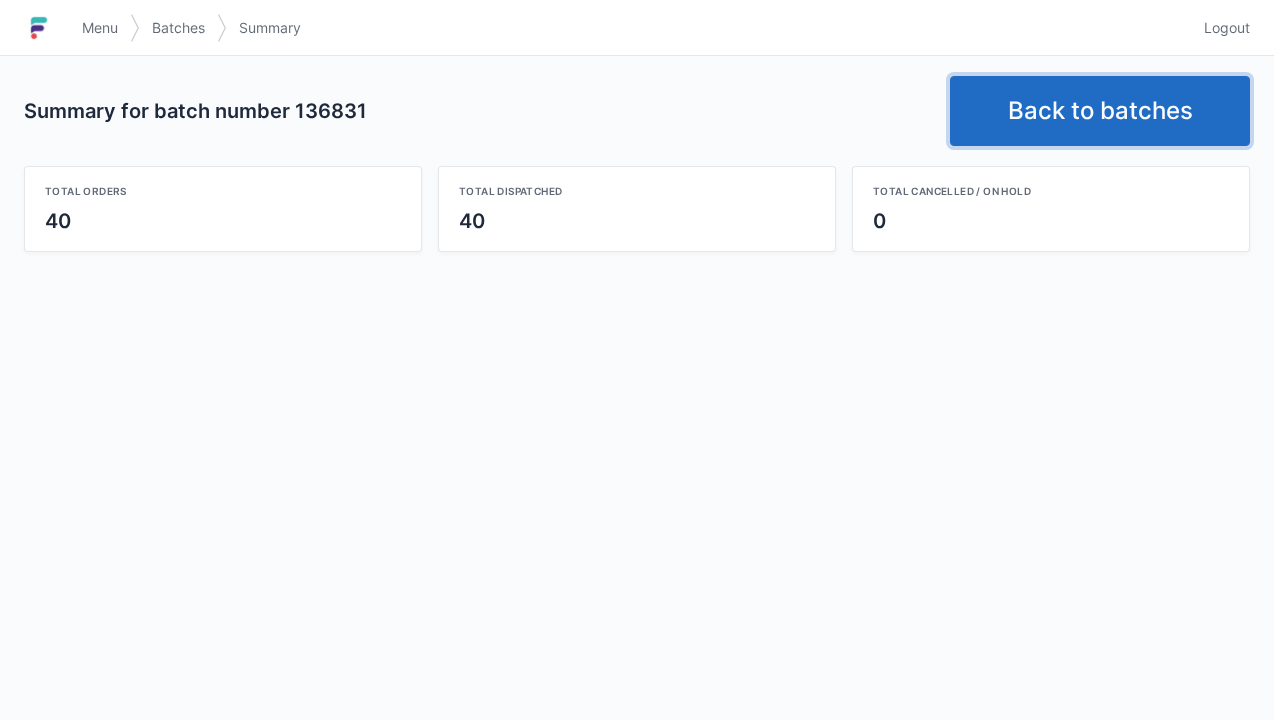 click on "Back to batches" at bounding box center [1100, 111] 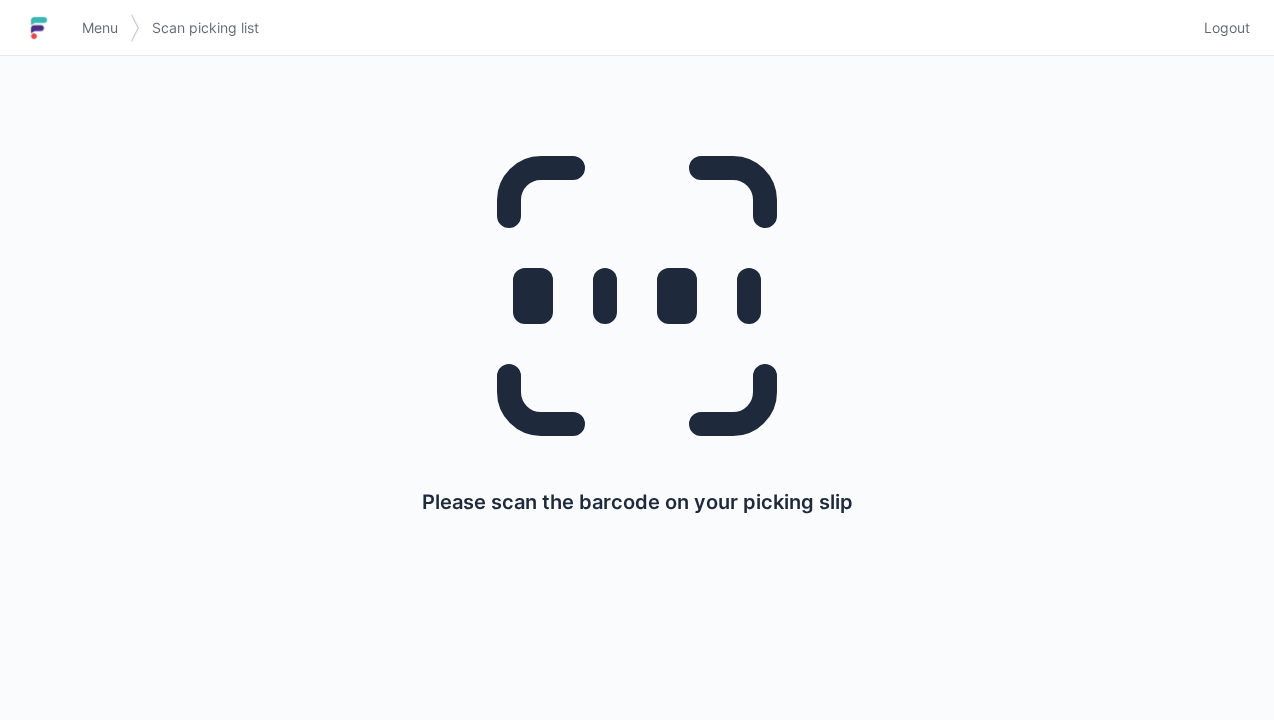 scroll, scrollTop: 0, scrollLeft: 0, axis: both 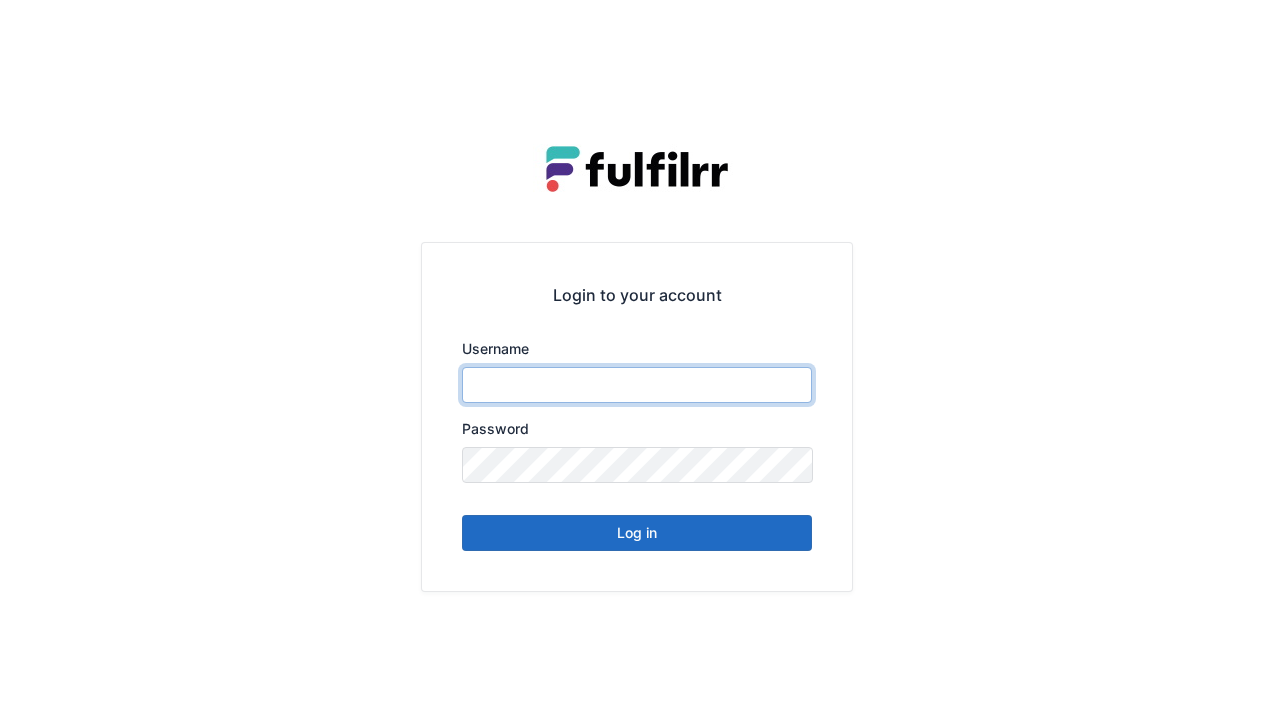 type on "******" 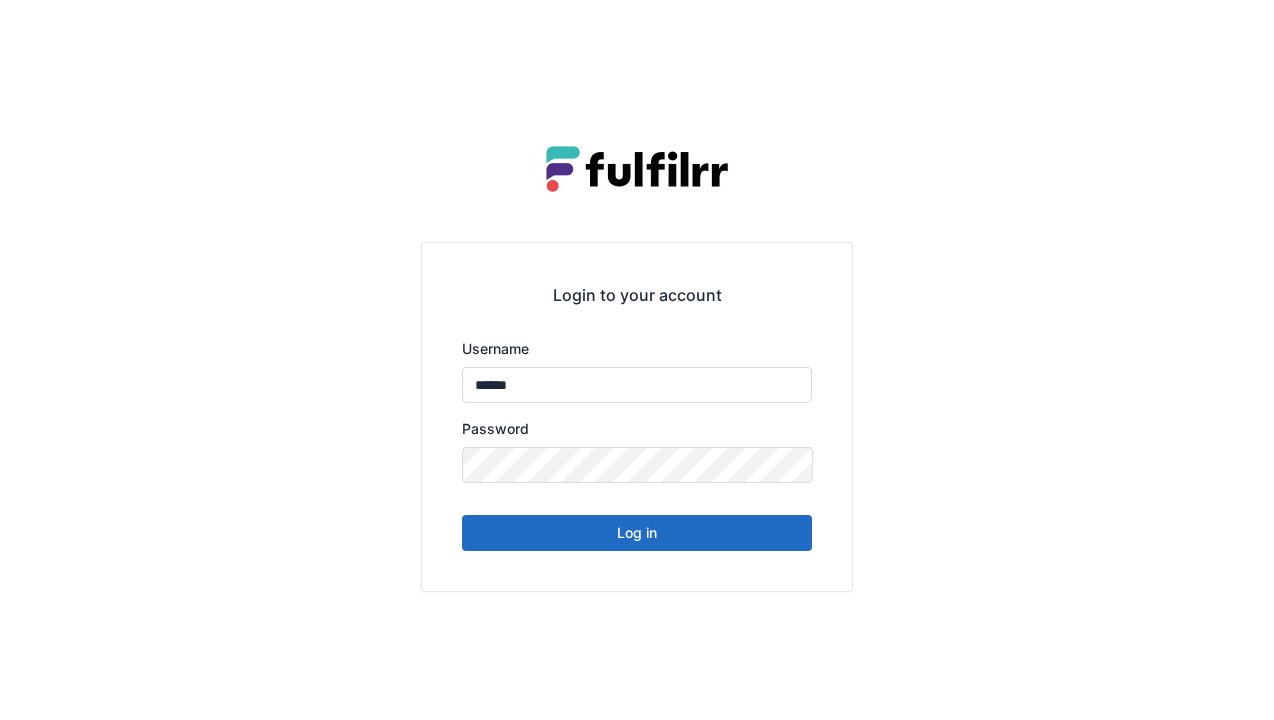 click on "Log in" at bounding box center [637, 533] 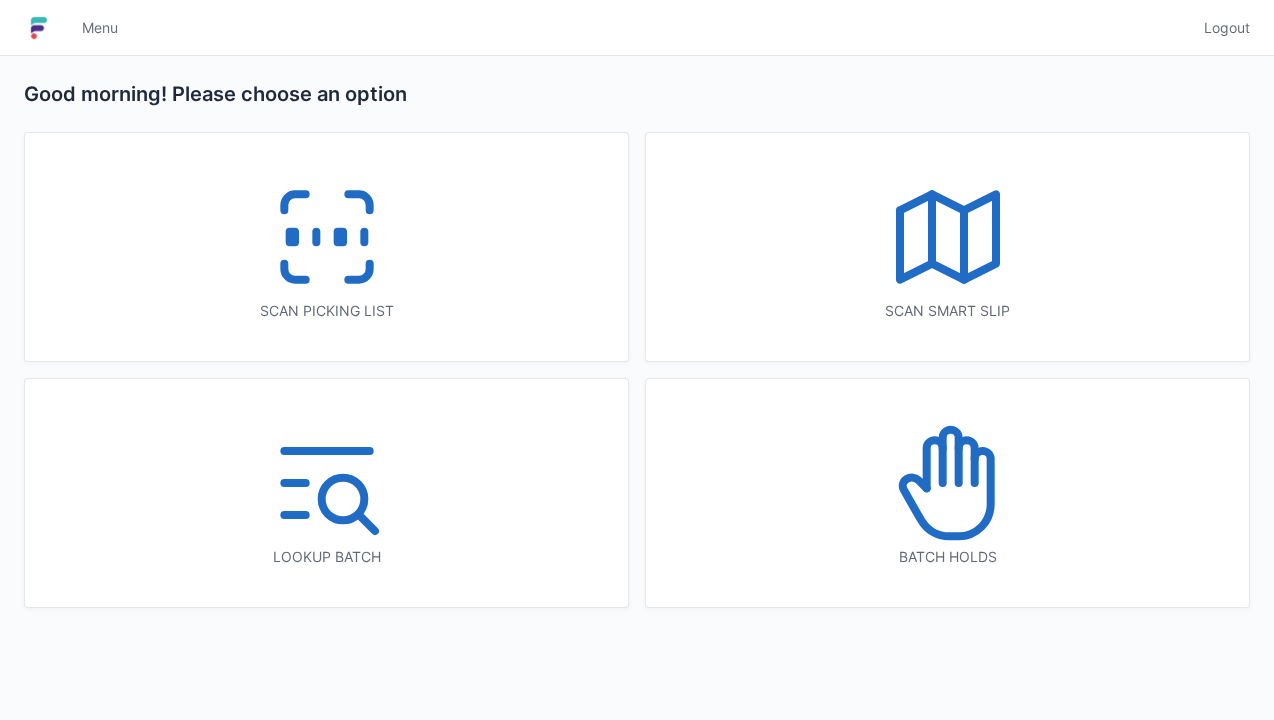 scroll, scrollTop: 0, scrollLeft: 0, axis: both 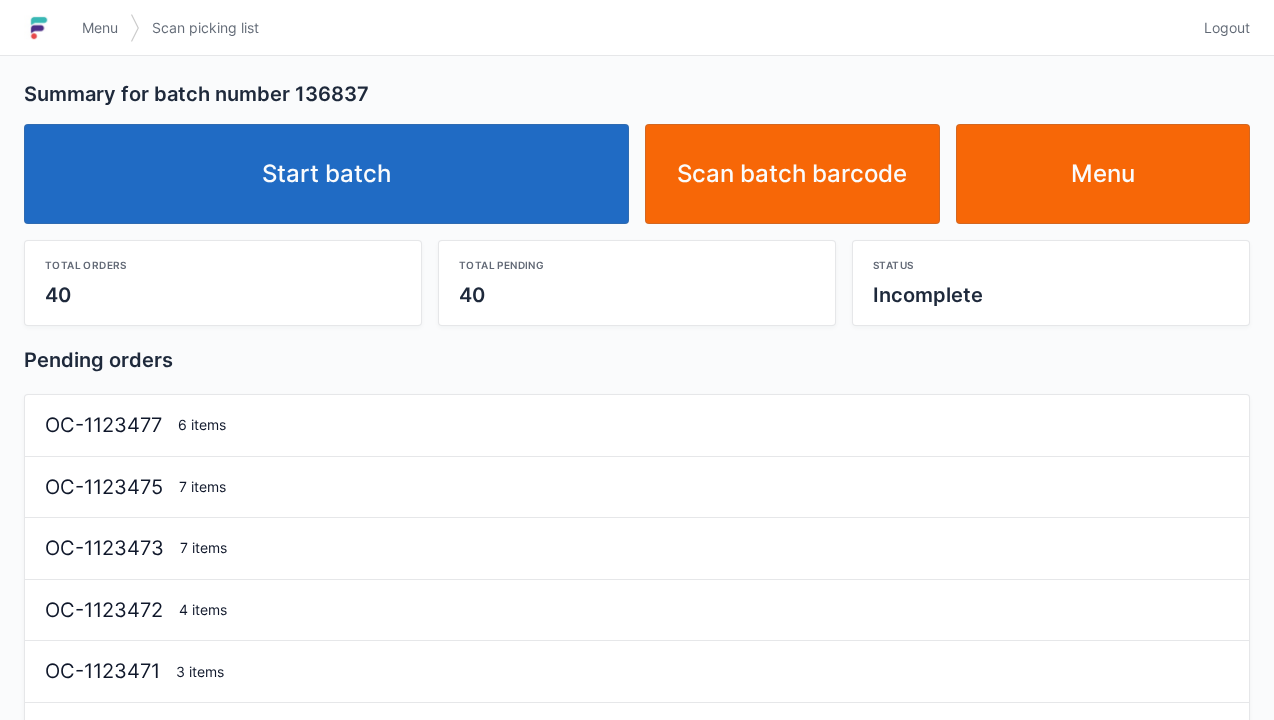 click on "Start batch" at bounding box center [326, 174] 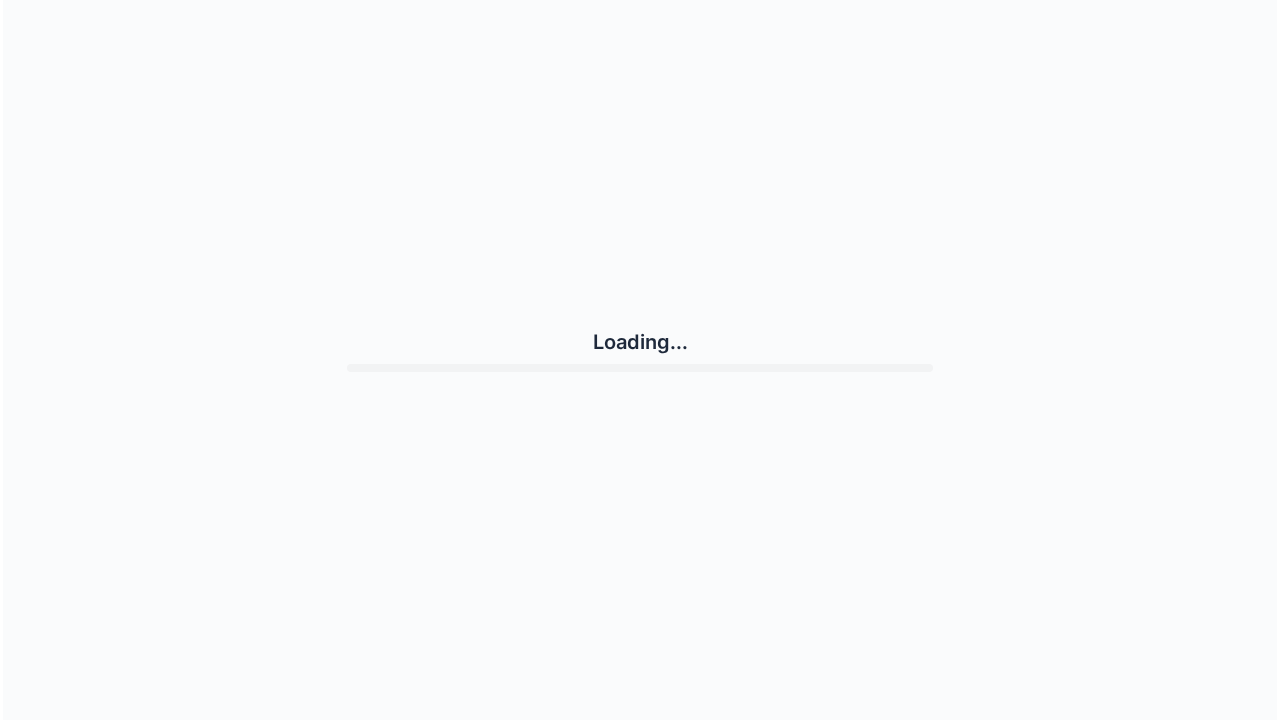 scroll, scrollTop: 0, scrollLeft: 0, axis: both 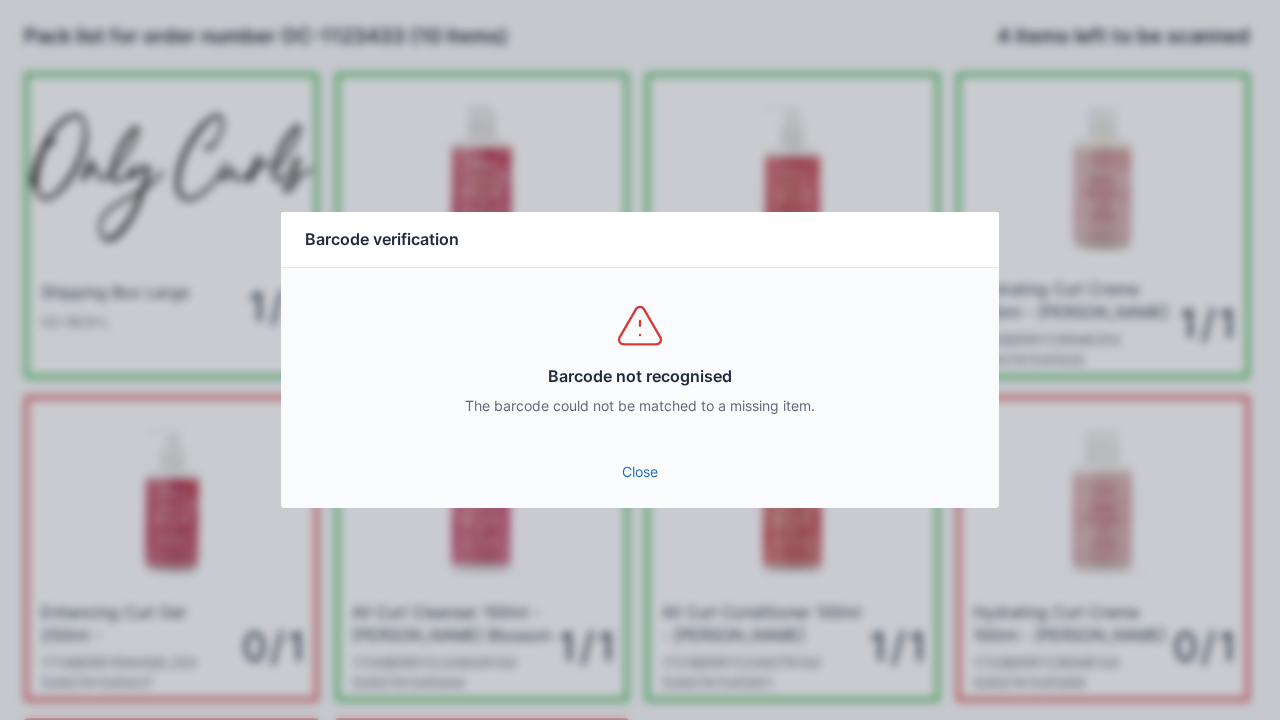click on "Close" at bounding box center (640, 472) 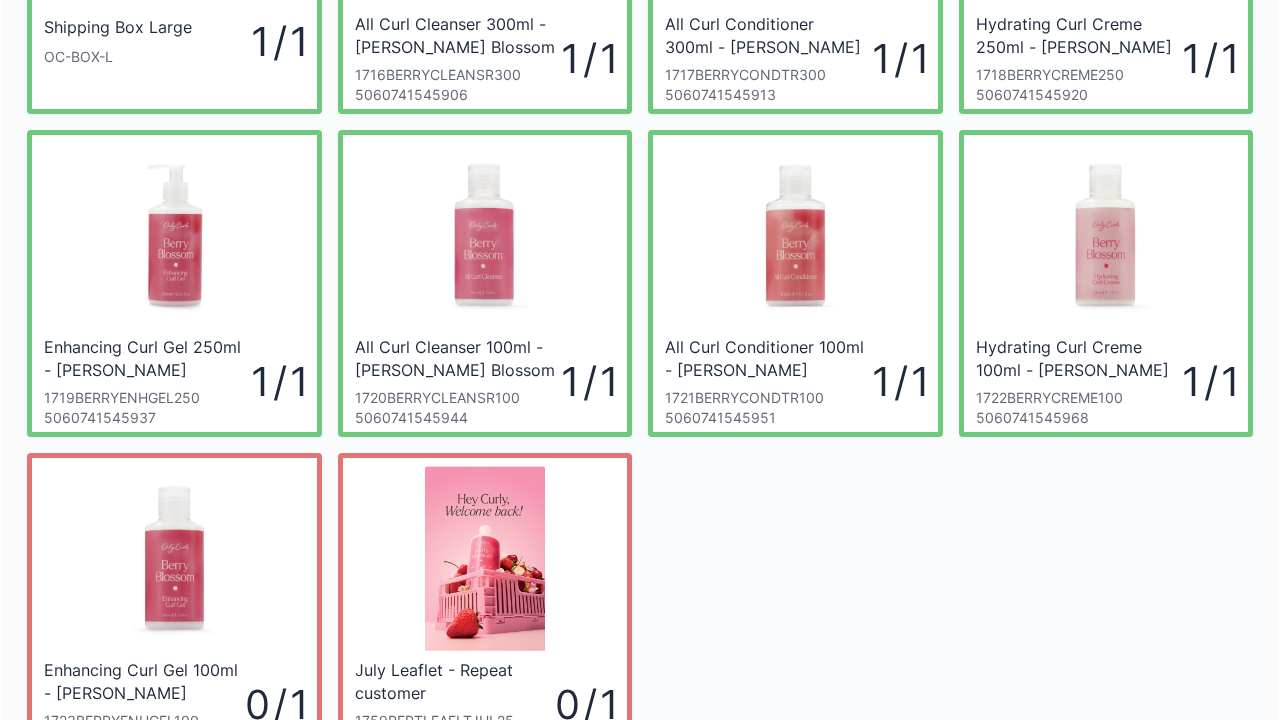 scroll, scrollTop: 439, scrollLeft: 0, axis: vertical 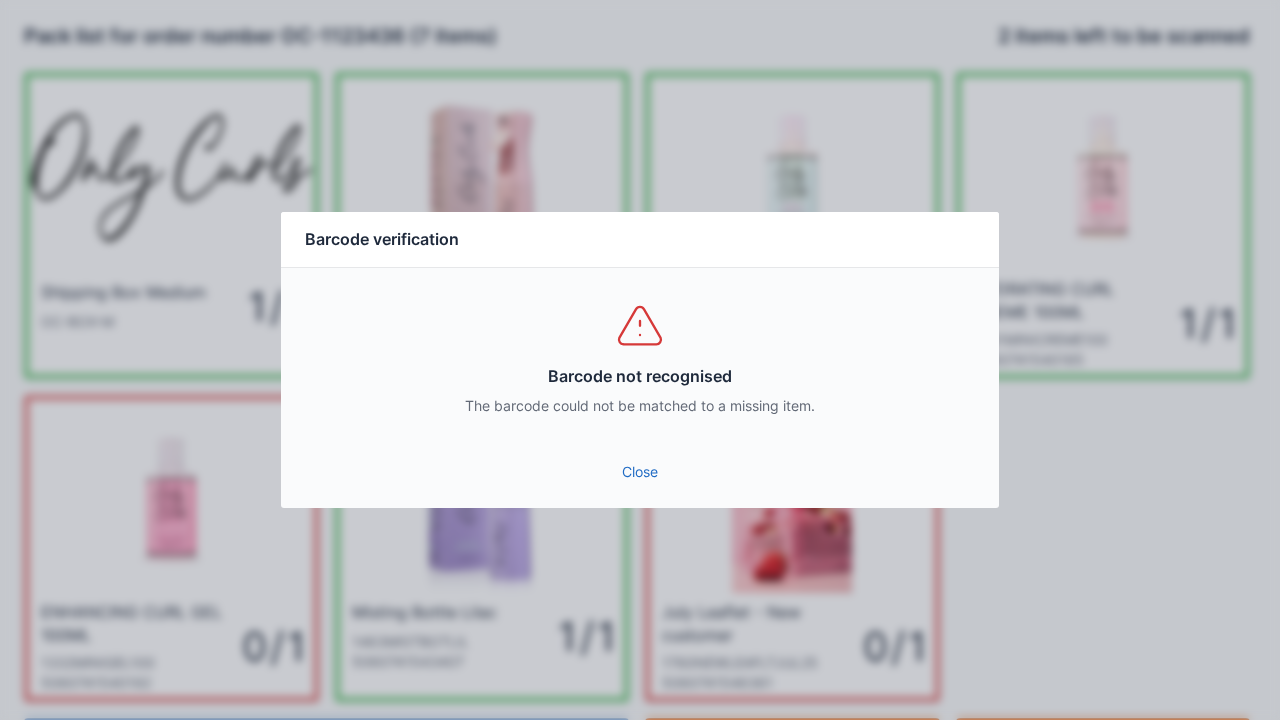 click on "Close" at bounding box center [640, 472] 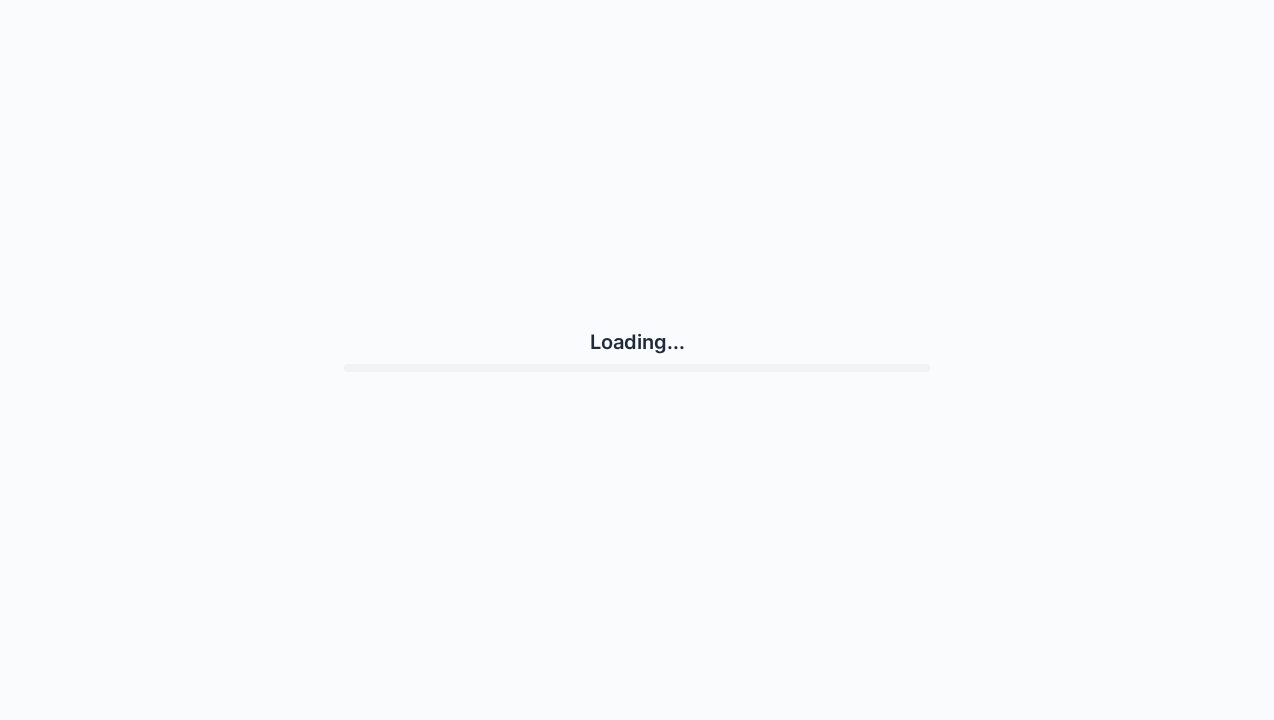 scroll, scrollTop: 0, scrollLeft: 0, axis: both 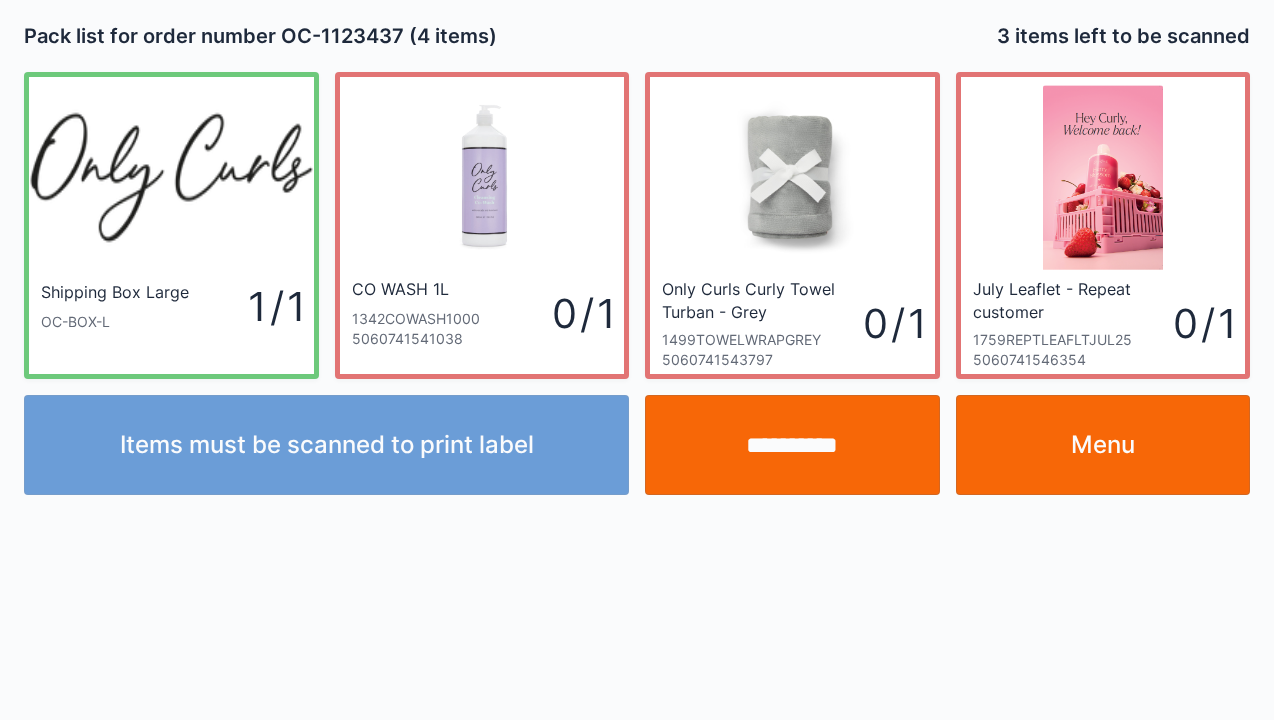 click on "Menu" at bounding box center [1103, 445] 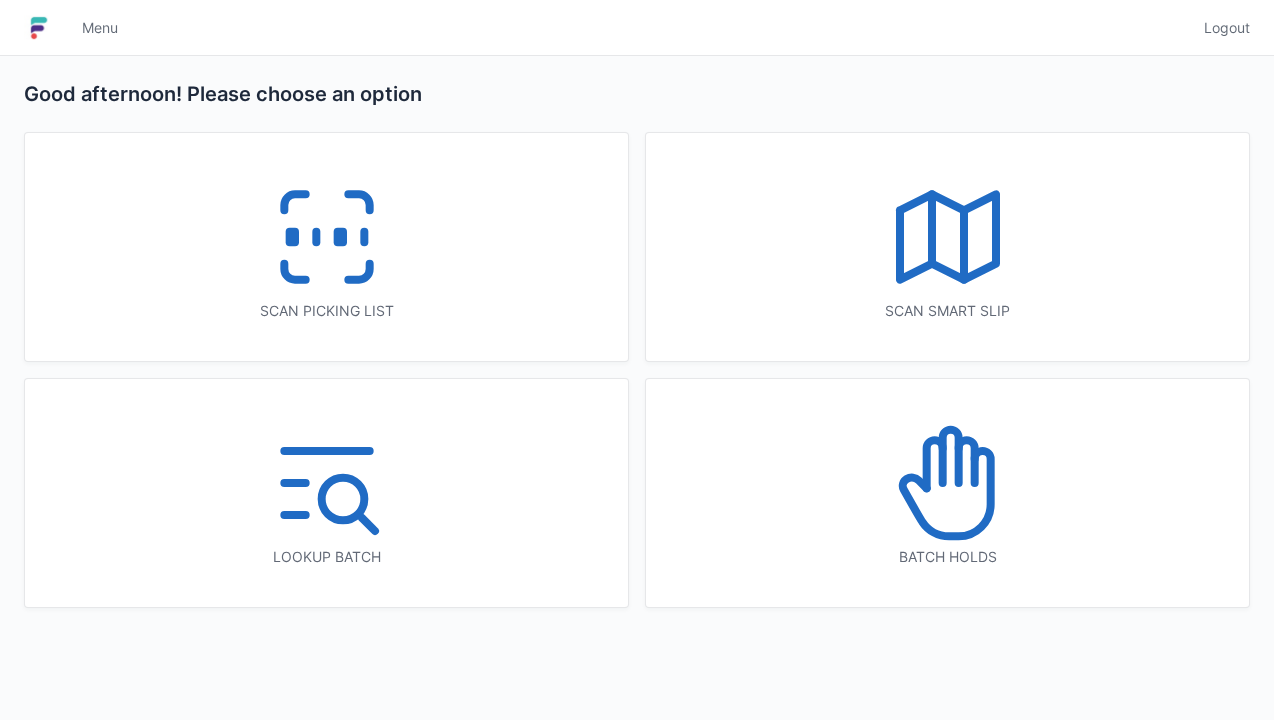 click on "Batch holds" at bounding box center (947, 493) 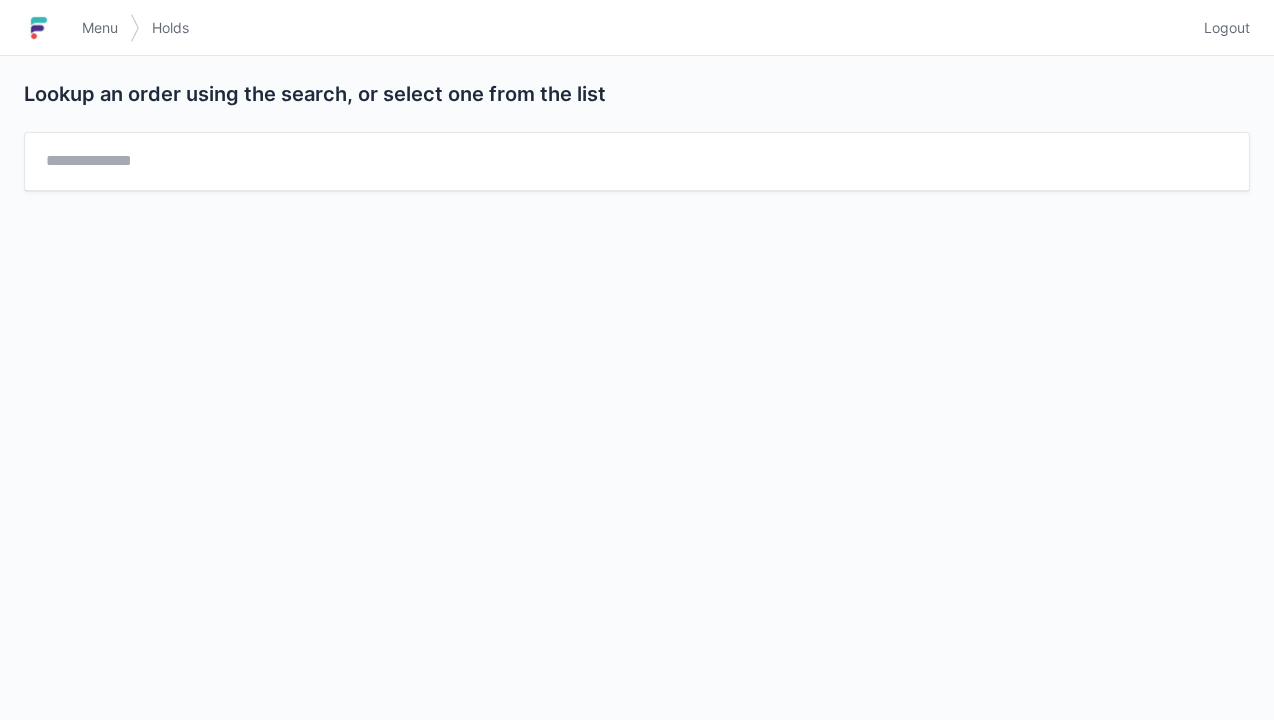 scroll, scrollTop: 0, scrollLeft: 0, axis: both 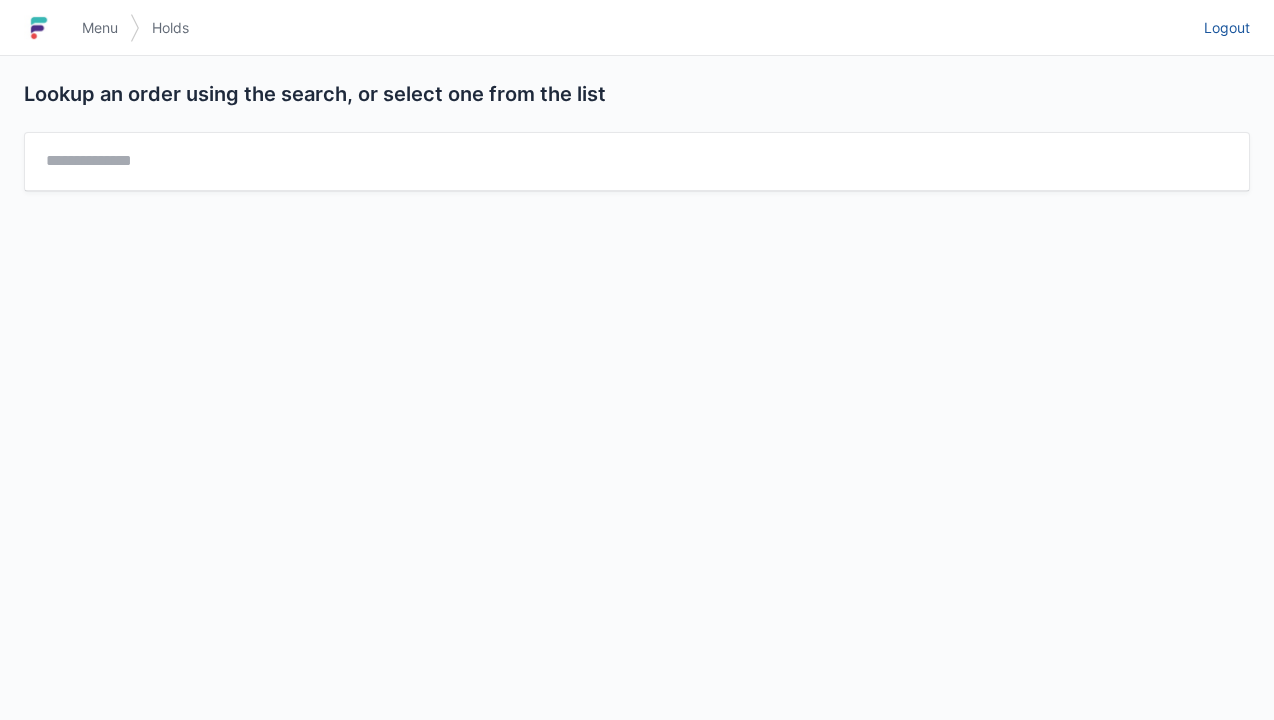 click on "Logout" at bounding box center [1227, 28] 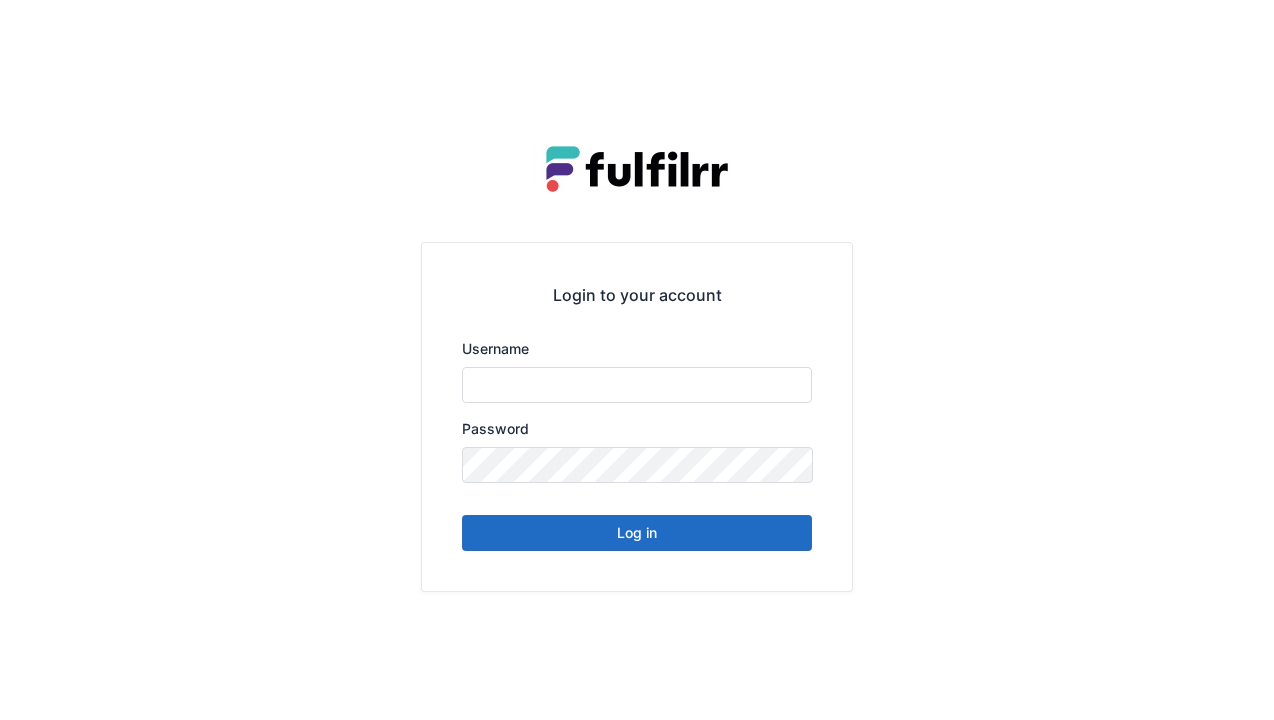 scroll, scrollTop: 0, scrollLeft: 0, axis: both 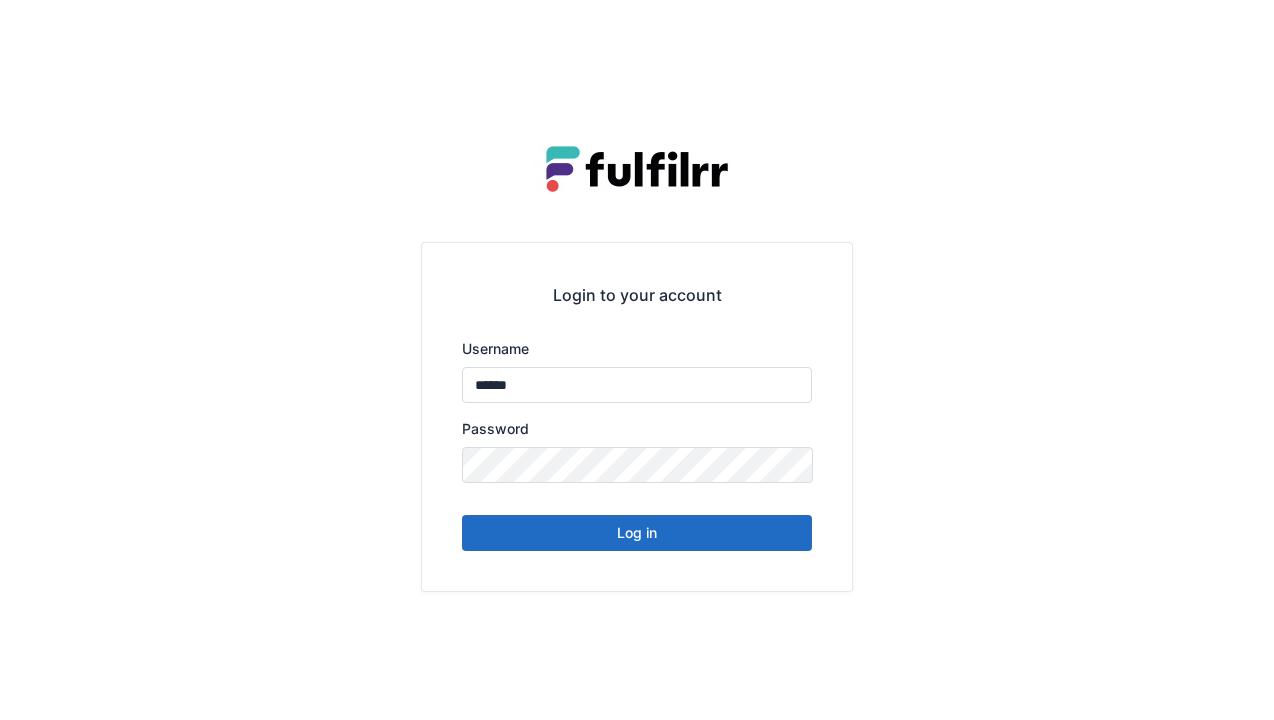 click on "Log in" at bounding box center (637, 533) 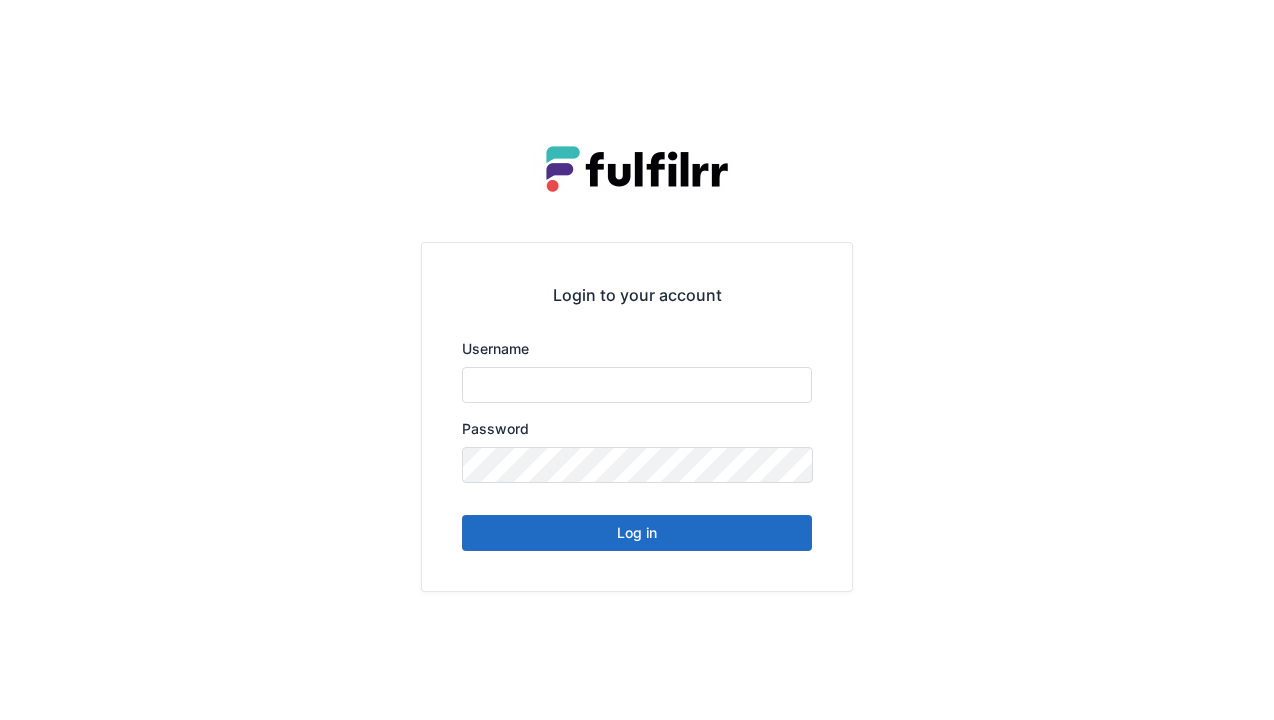 scroll, scrollTop: 0, scrollLeft: 0, axis: both 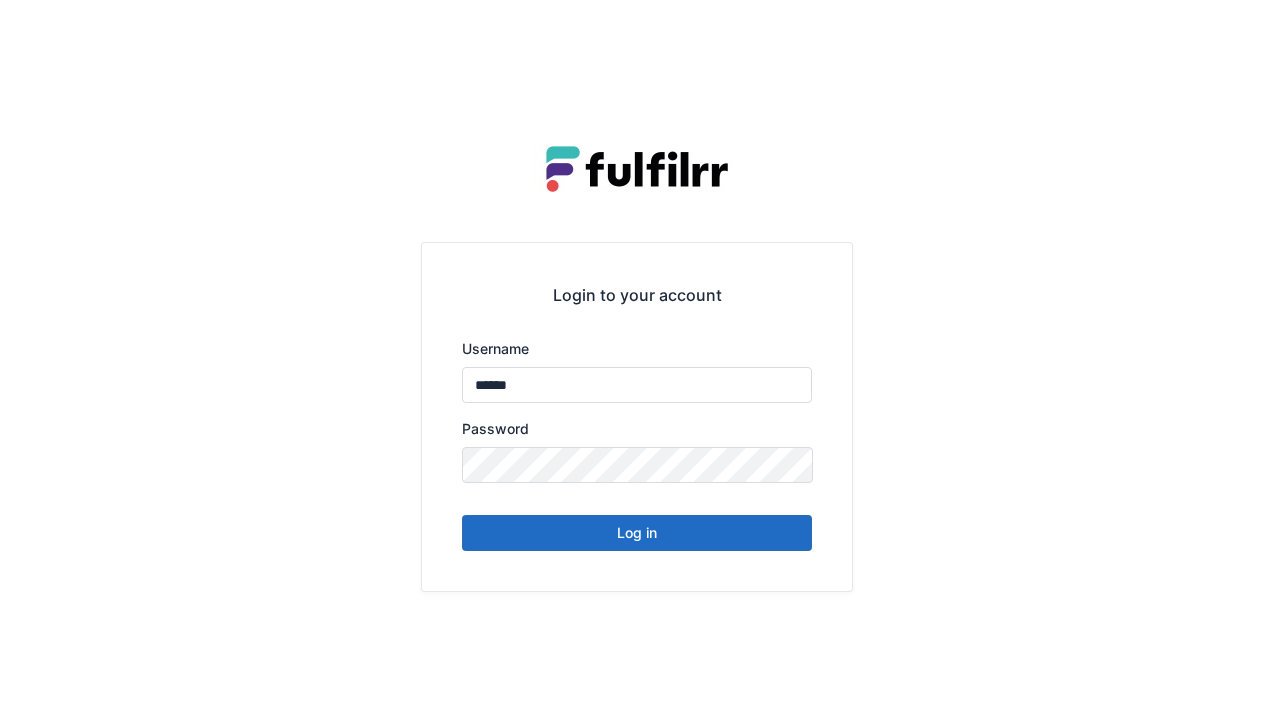 click on "Log in" at bounding box center [637, 533] 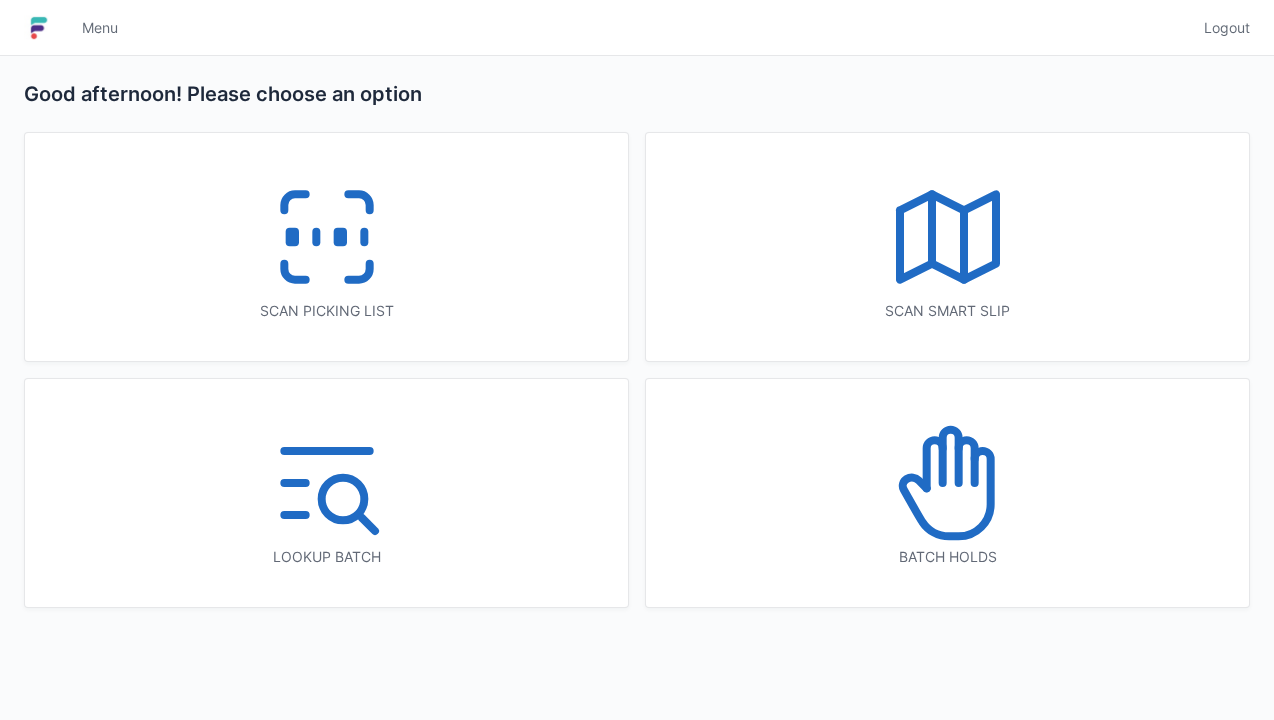 scroll, scrollTop: 0, scrollLeft: 0, axis: both 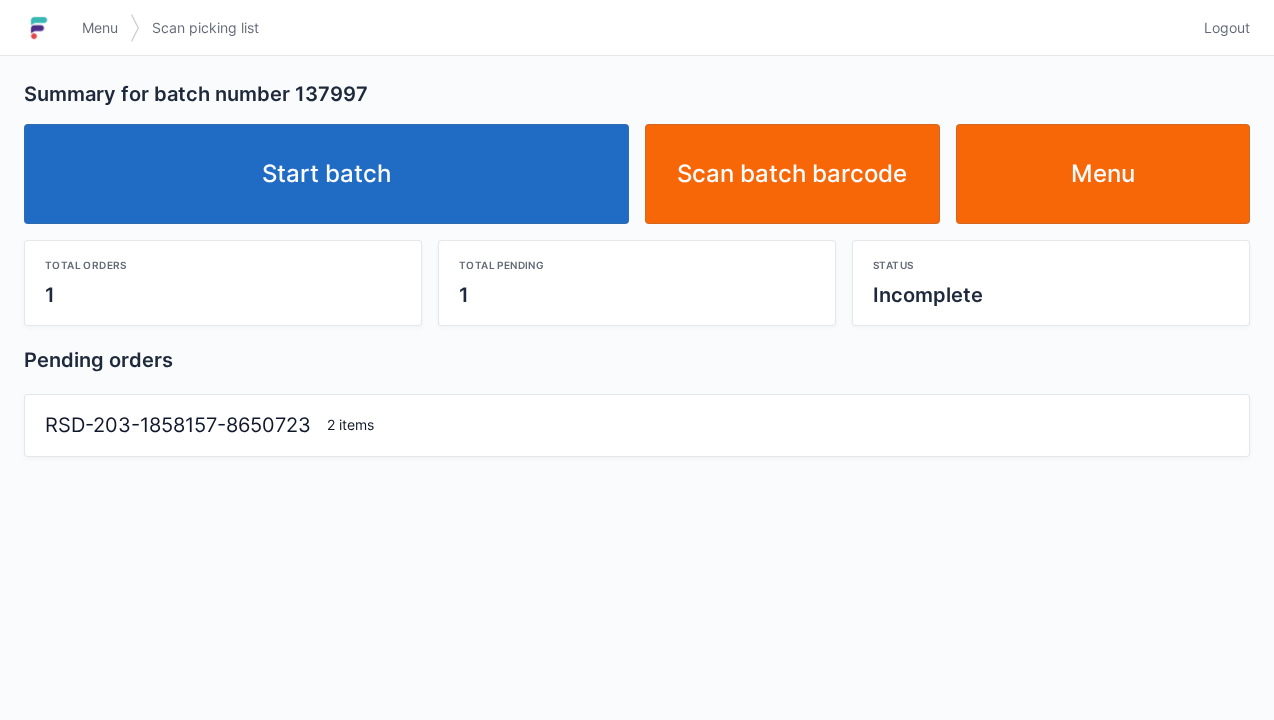 click on "Start batch" at bounding box center (326, 174) 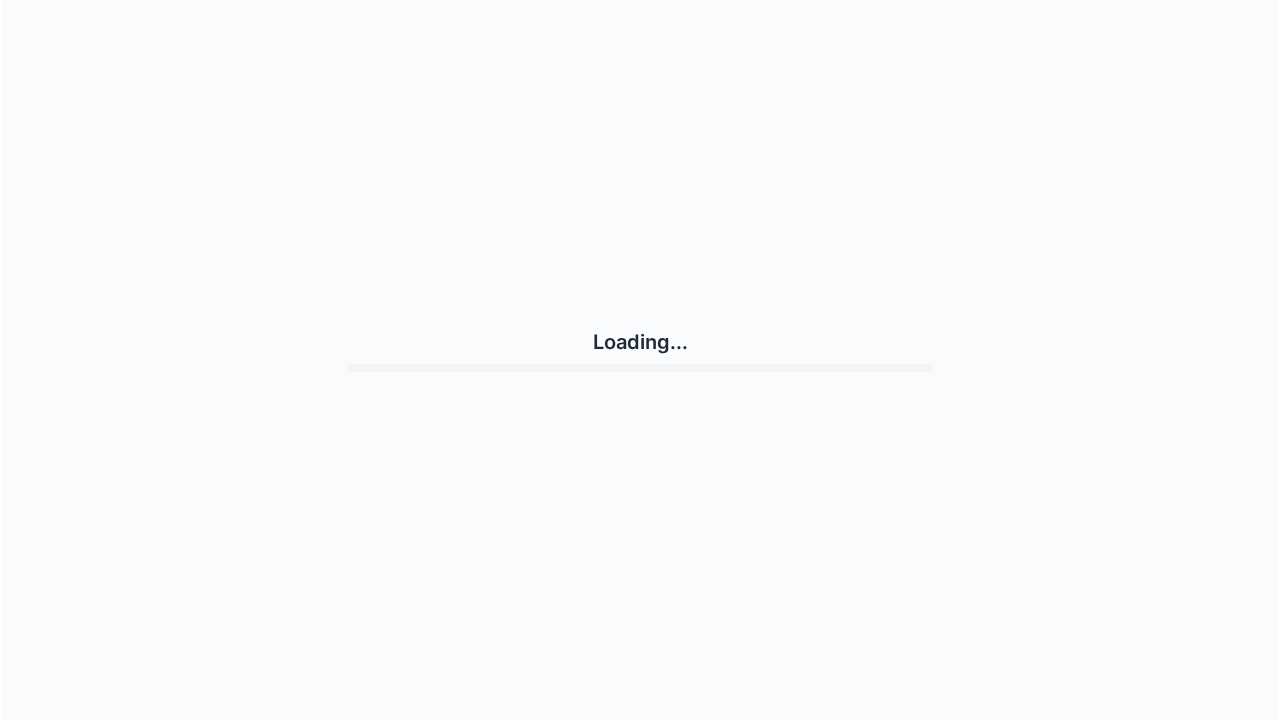 scroll, scrollTop: 0, scrollLeft: 0, axis: both 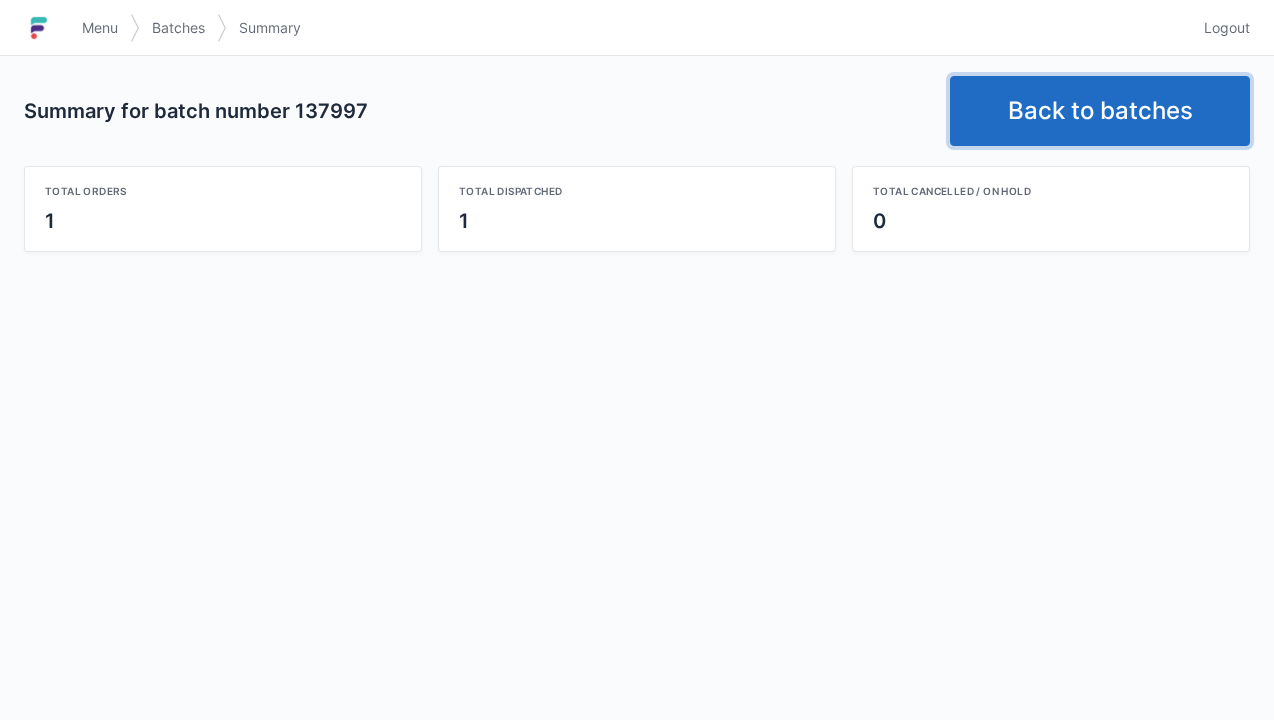 click on "Back to batches" at bounding box center [1100, 111] 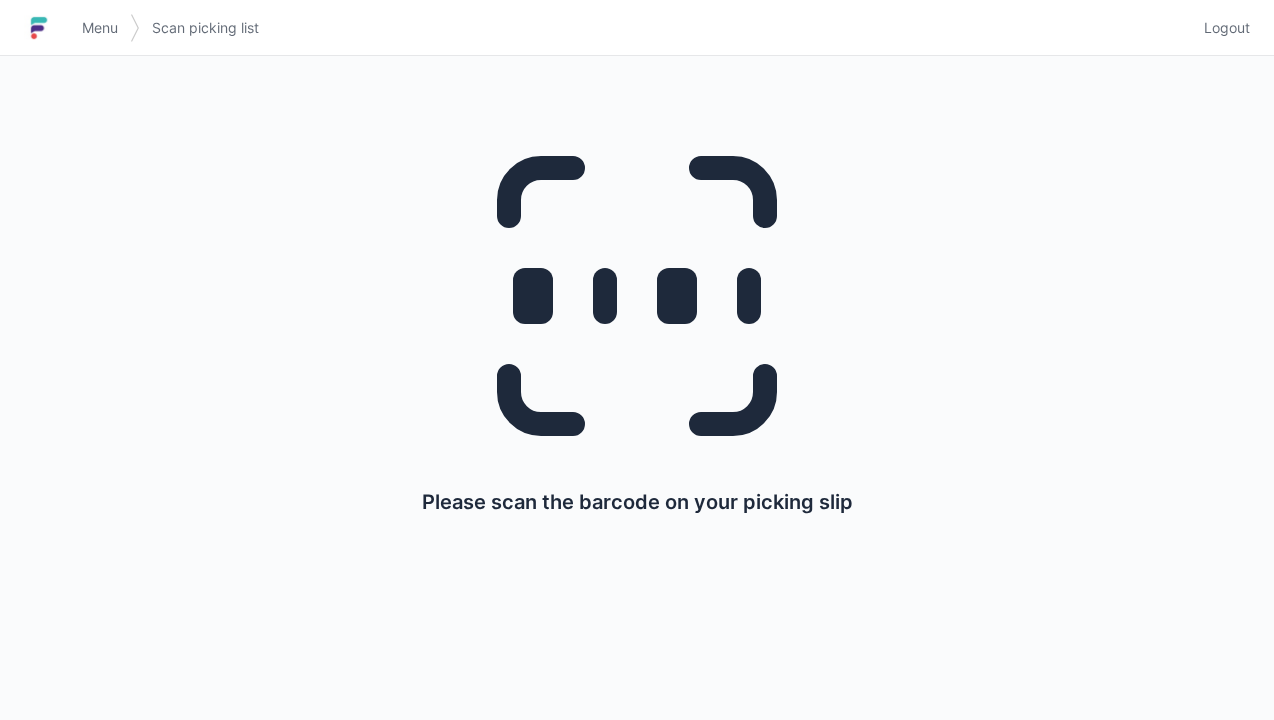 scroll, scrollTop: 0, scrollLeft: 0, axis: both 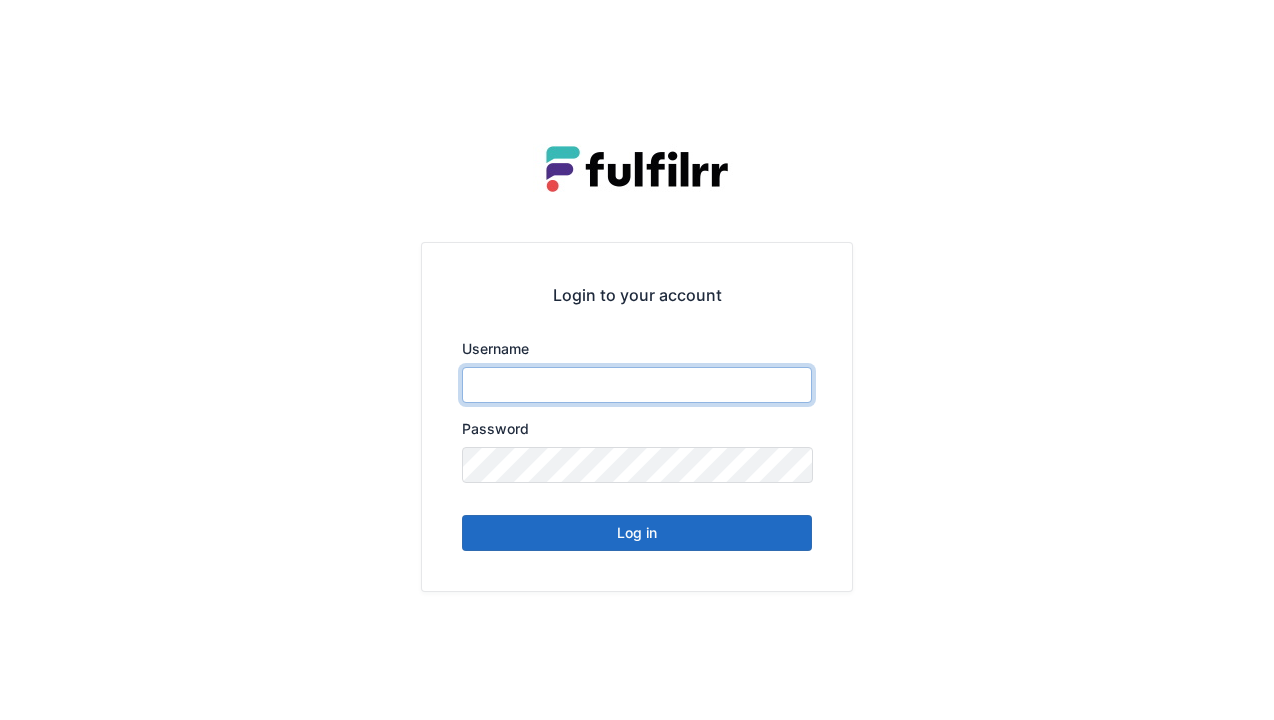 type on "******" 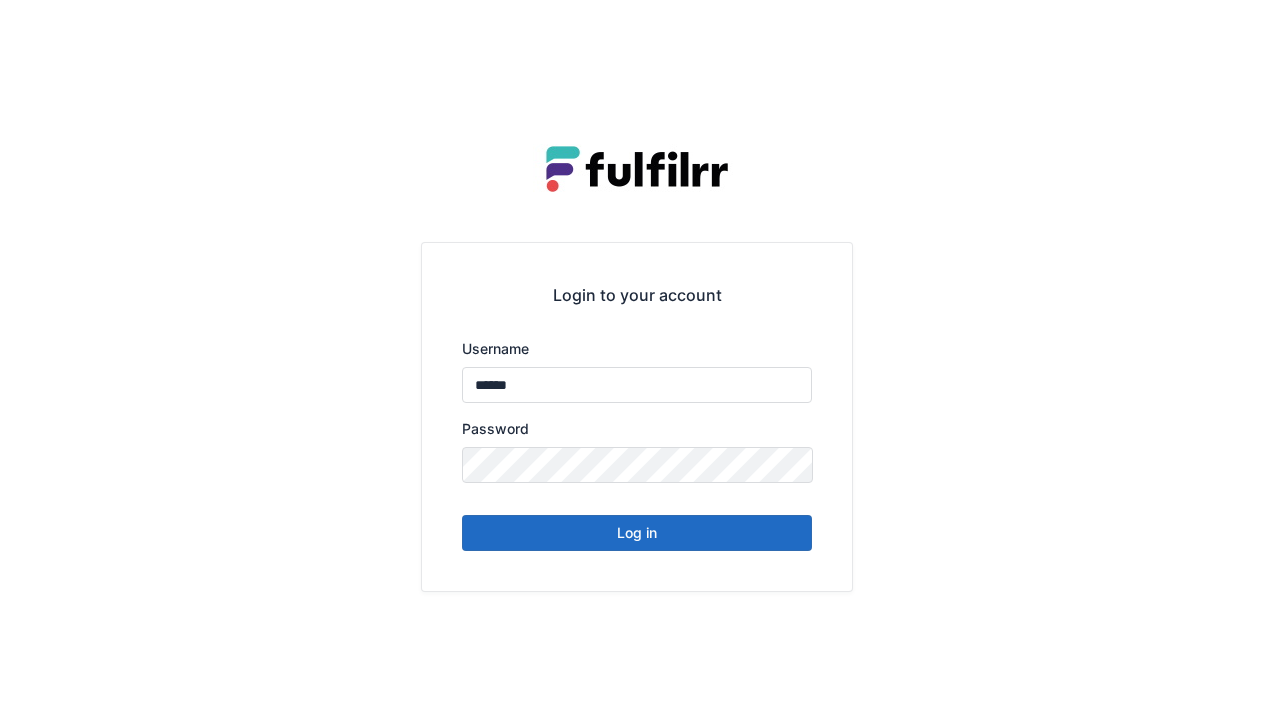 click on "Log in" at bounding box center [637, 533] 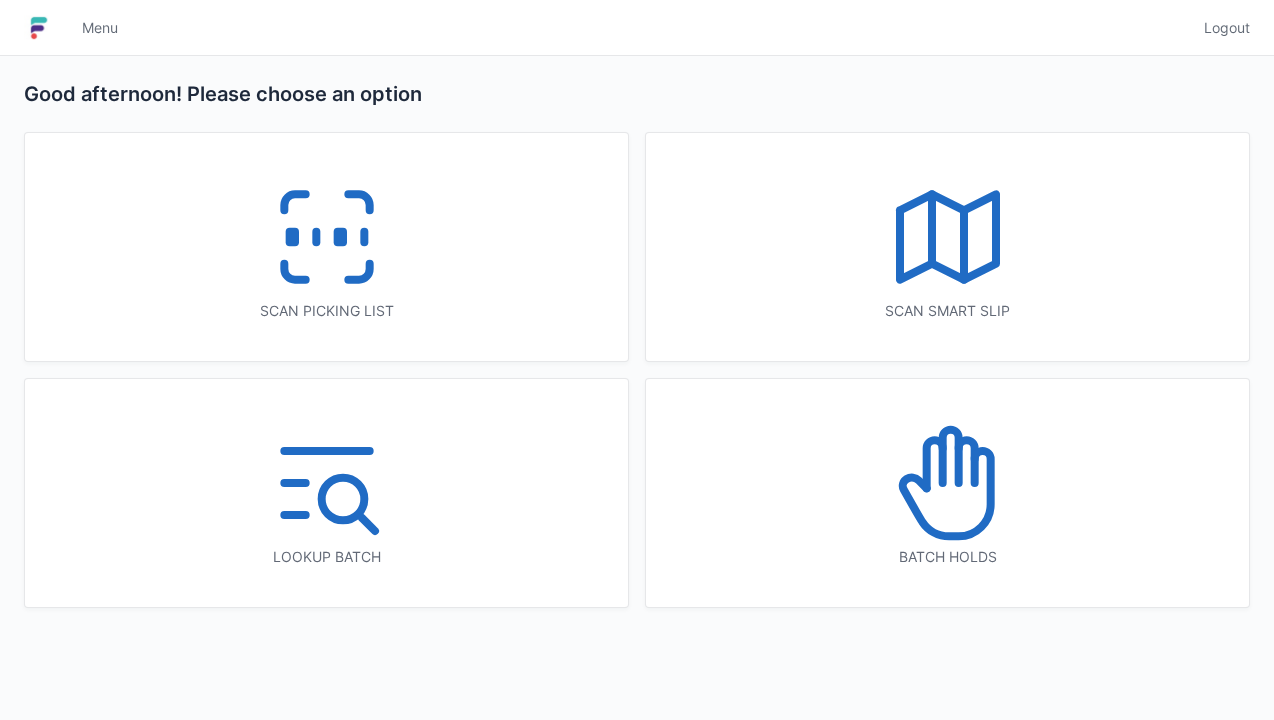 scroll, scrollTop: 0, scrollLeft: 0, axis: both 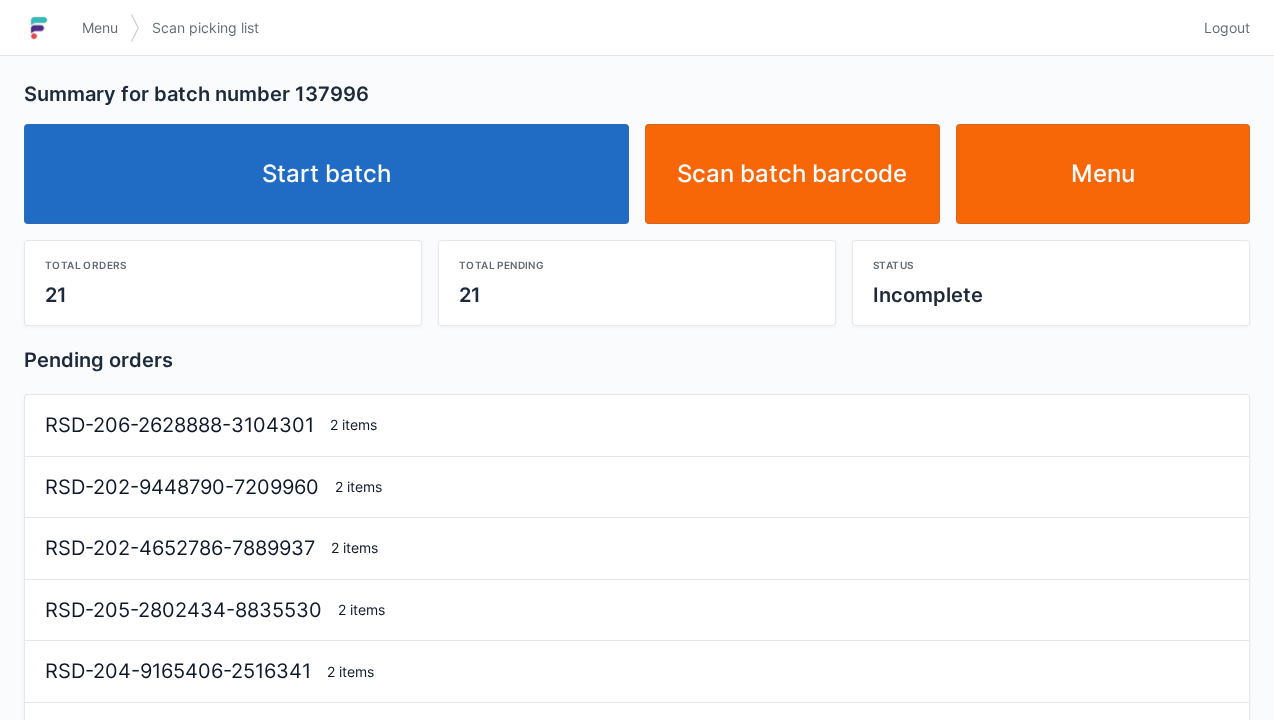 click on "Start batch" at bounding box center (326, 174) 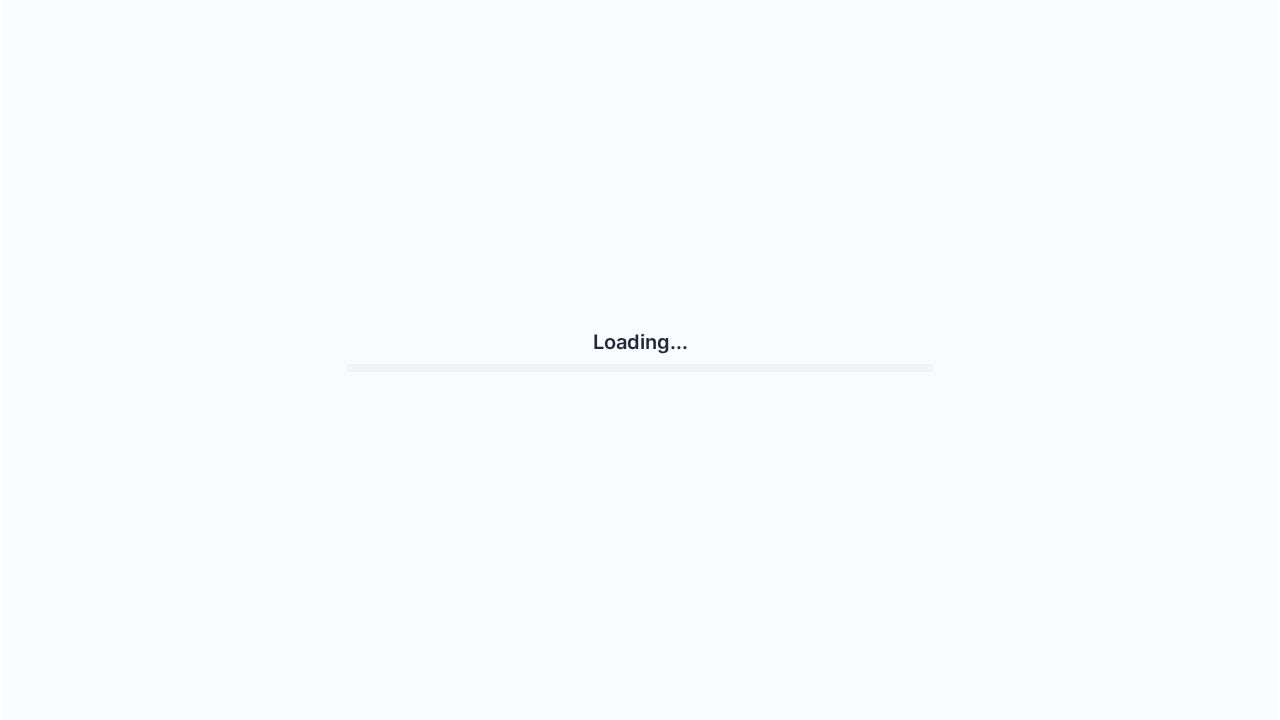 scroll, scrollTop: 0, scrollLeft: 0, axis: both 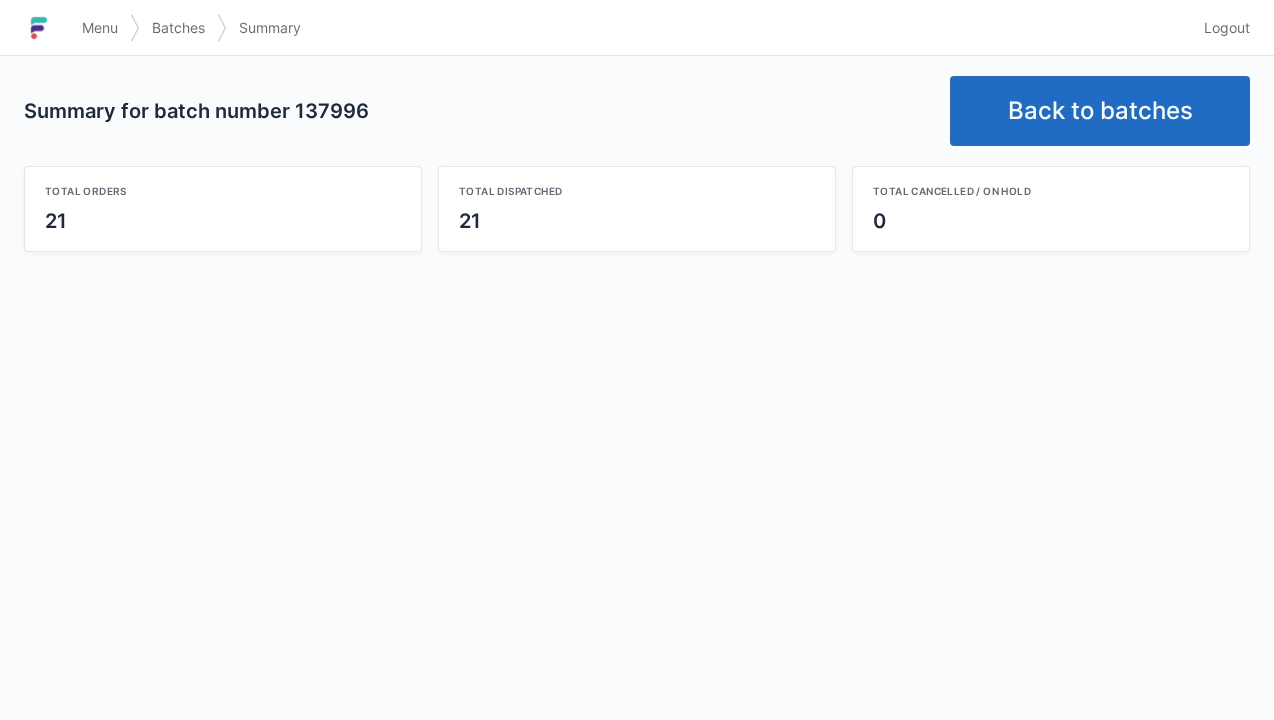 click on "Back to batches" at bounding box center [1100, 111] 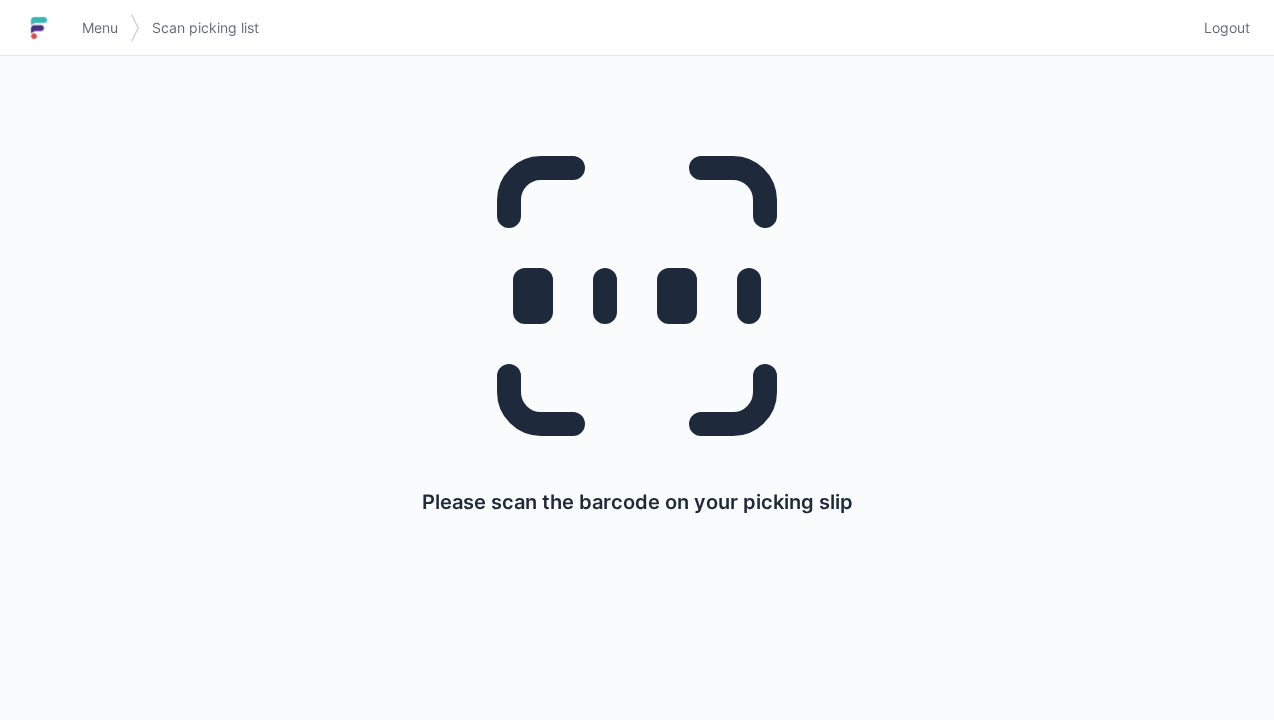 scroll, scrollTop: 0, scrollLeft: 0, axis: both 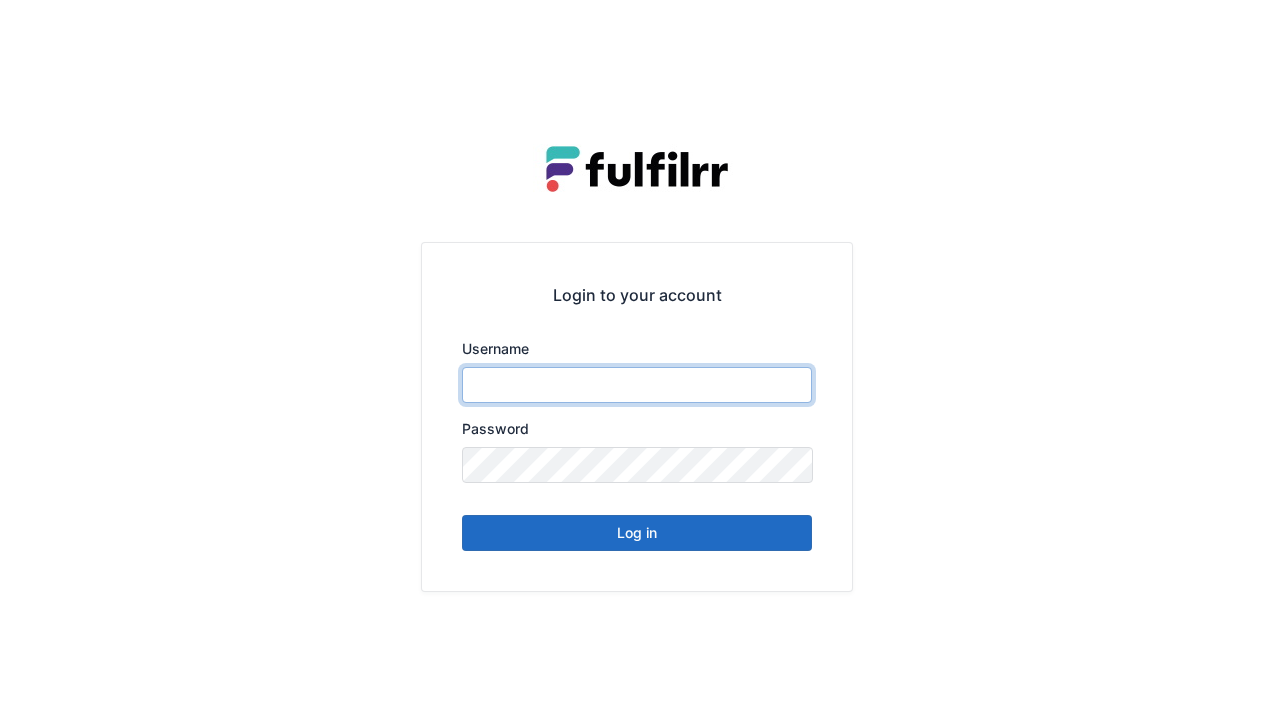 type on "******" 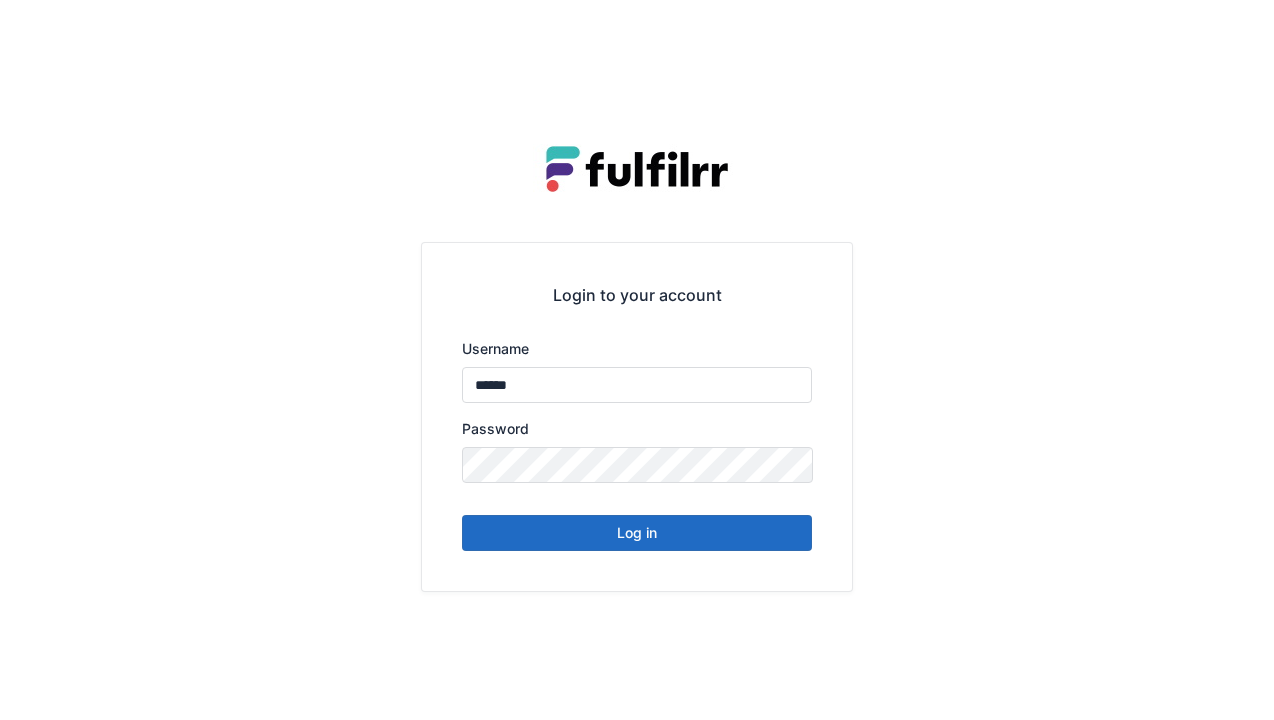 click on "Log in" at bounding box center (637, 533) 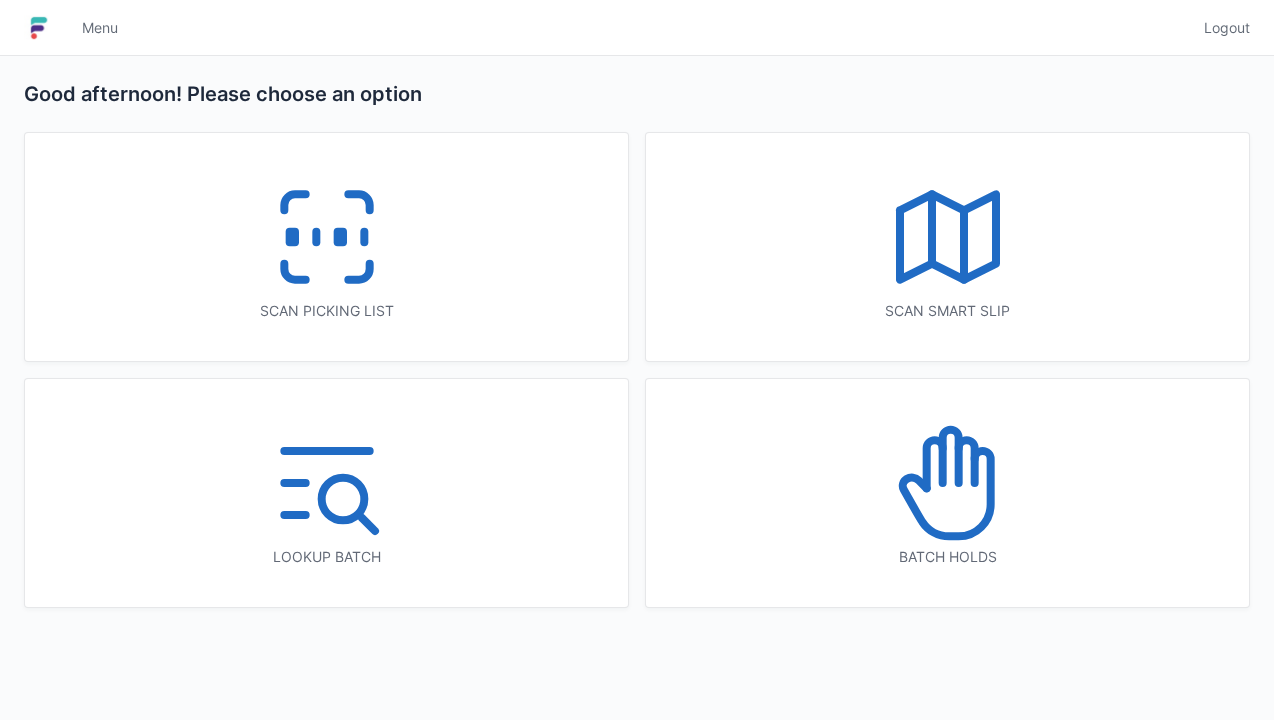 scroll, scrollTop: 0, scrollLeft: 0, axis: both 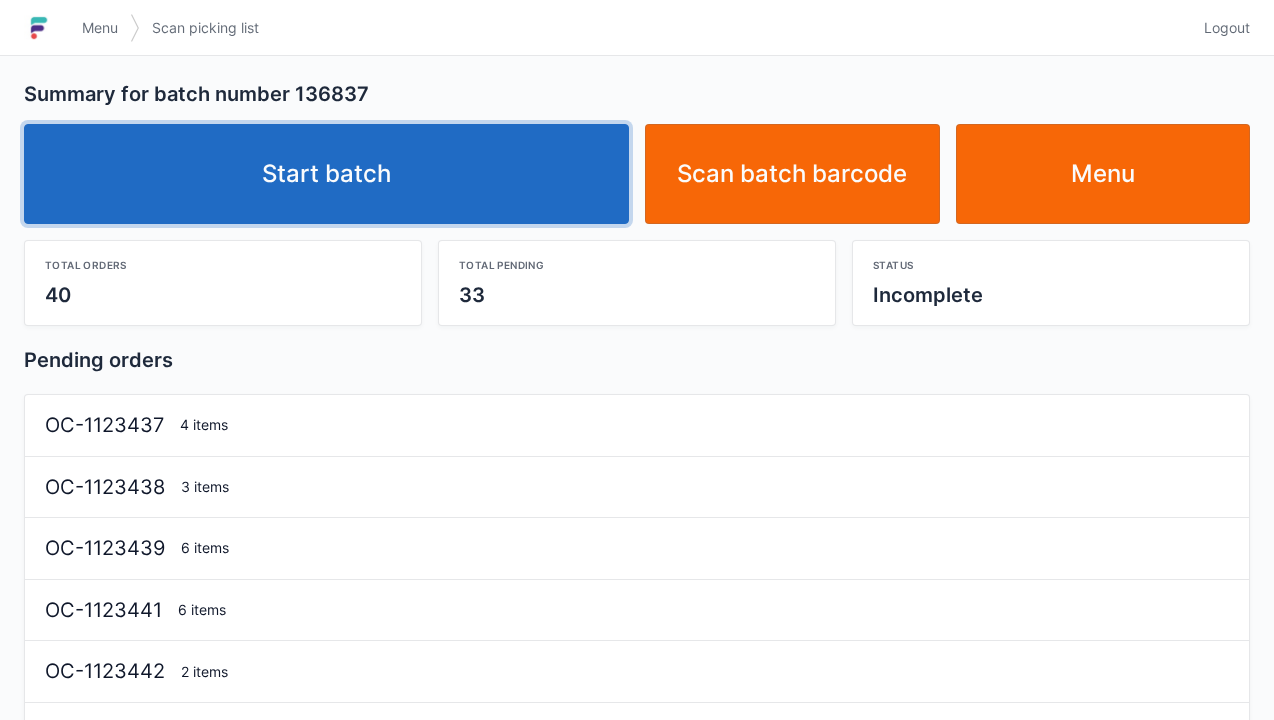 click on "Start batch" at bounding box center [326, 174] 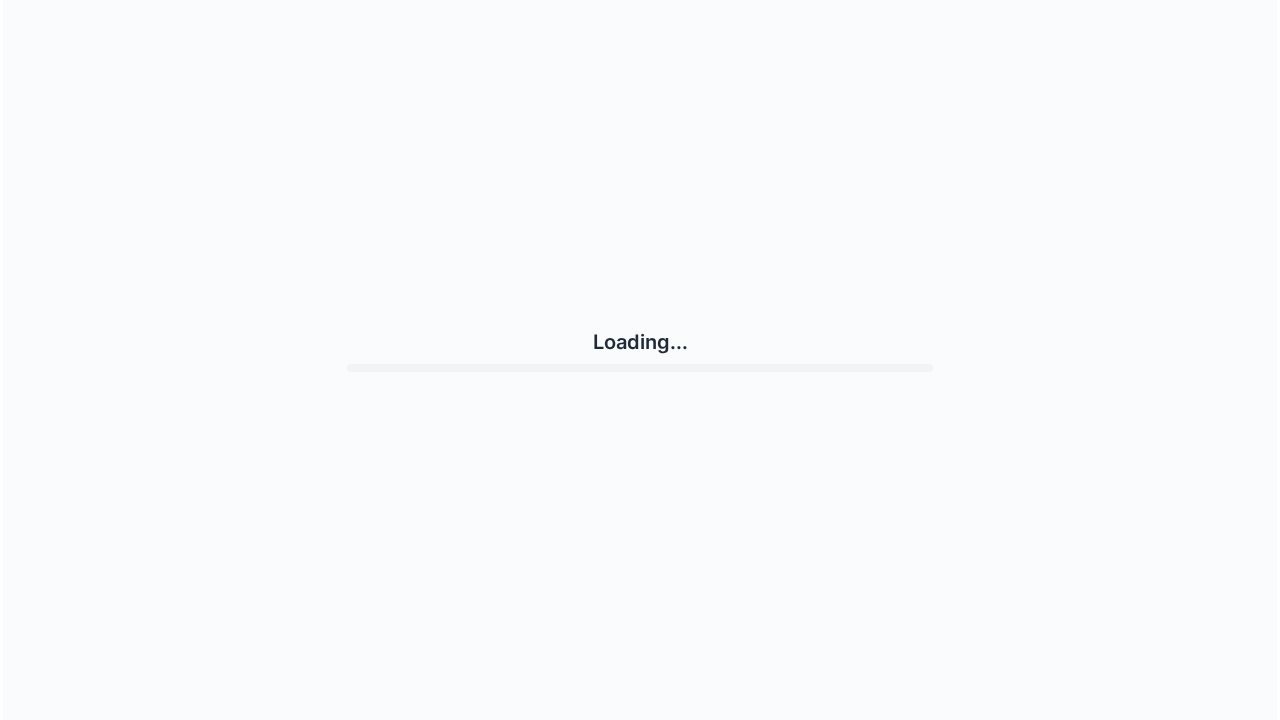 scroll, scrollTop: 0, scrollLeft: 0, axis: both 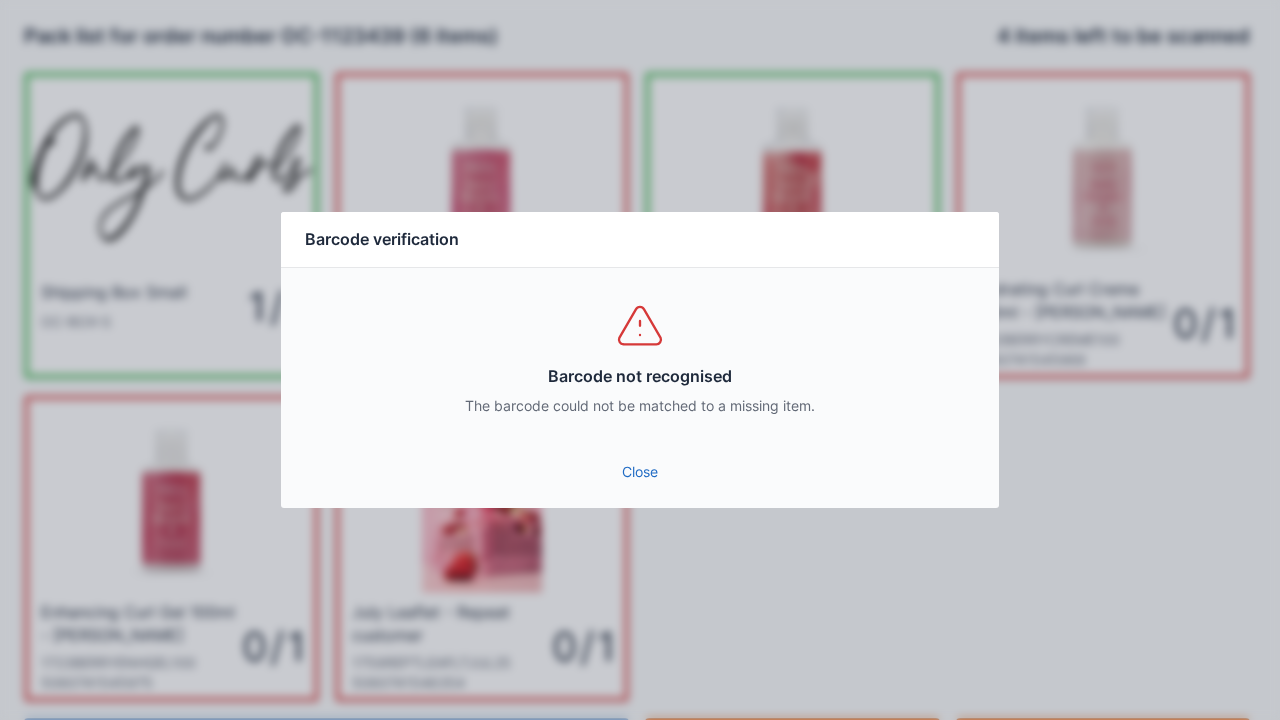 click on "Close" at bounding box center (640, 472) 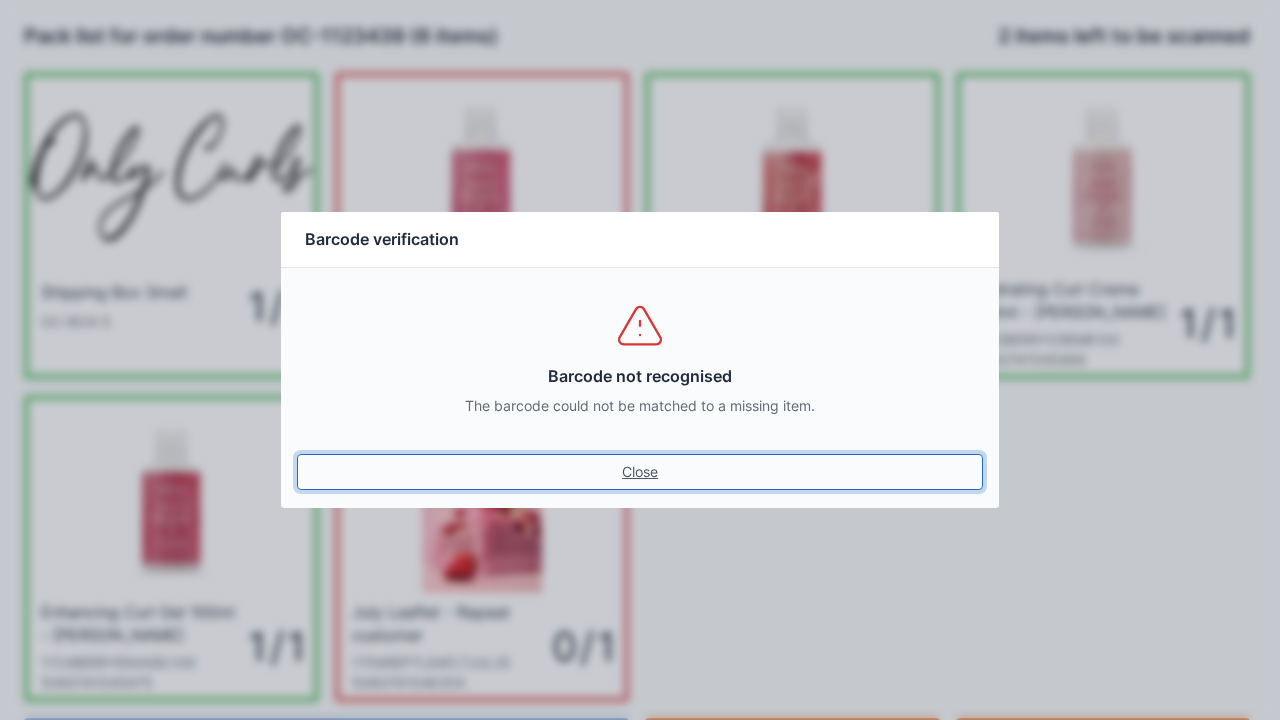 click on "Close" at bounding box center [640, 472] 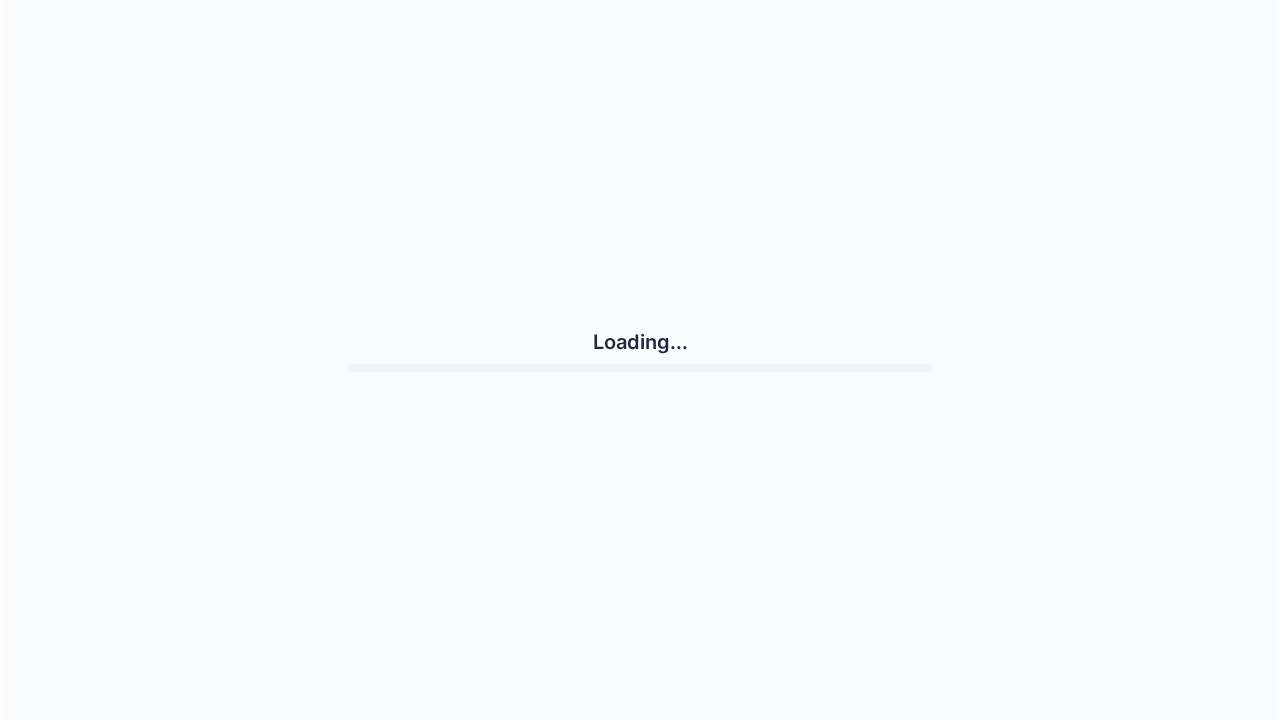 scroll, scrollTop: 0, scrollLeft: 0, axis: both 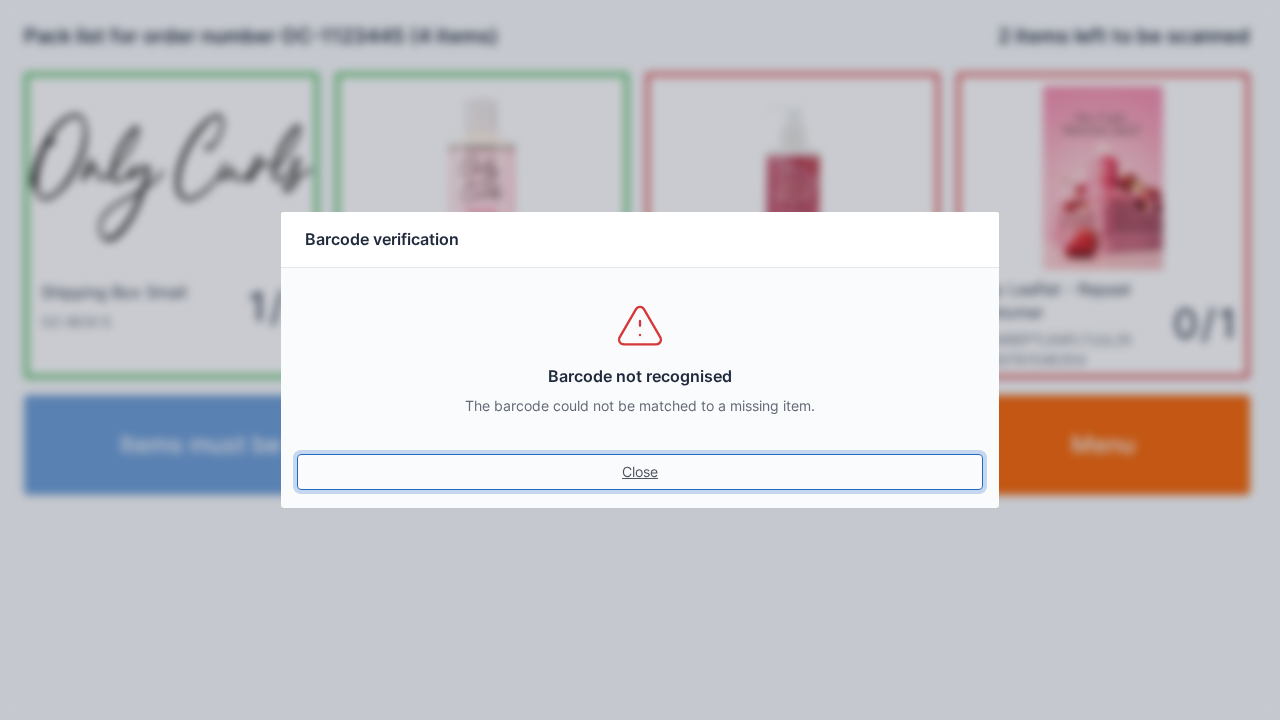 click on "Close" at bounding box center (640, 472) 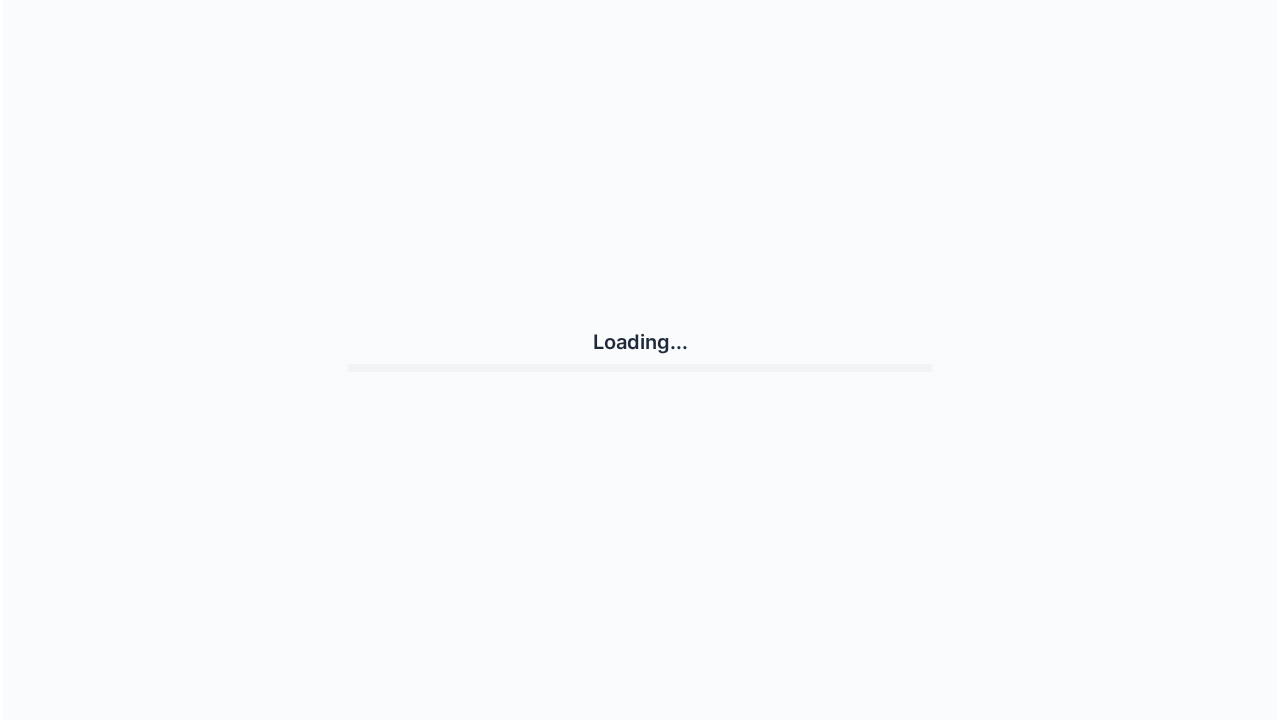 scroll, scrollTop: 0, scrollLeft: 0, axis: both 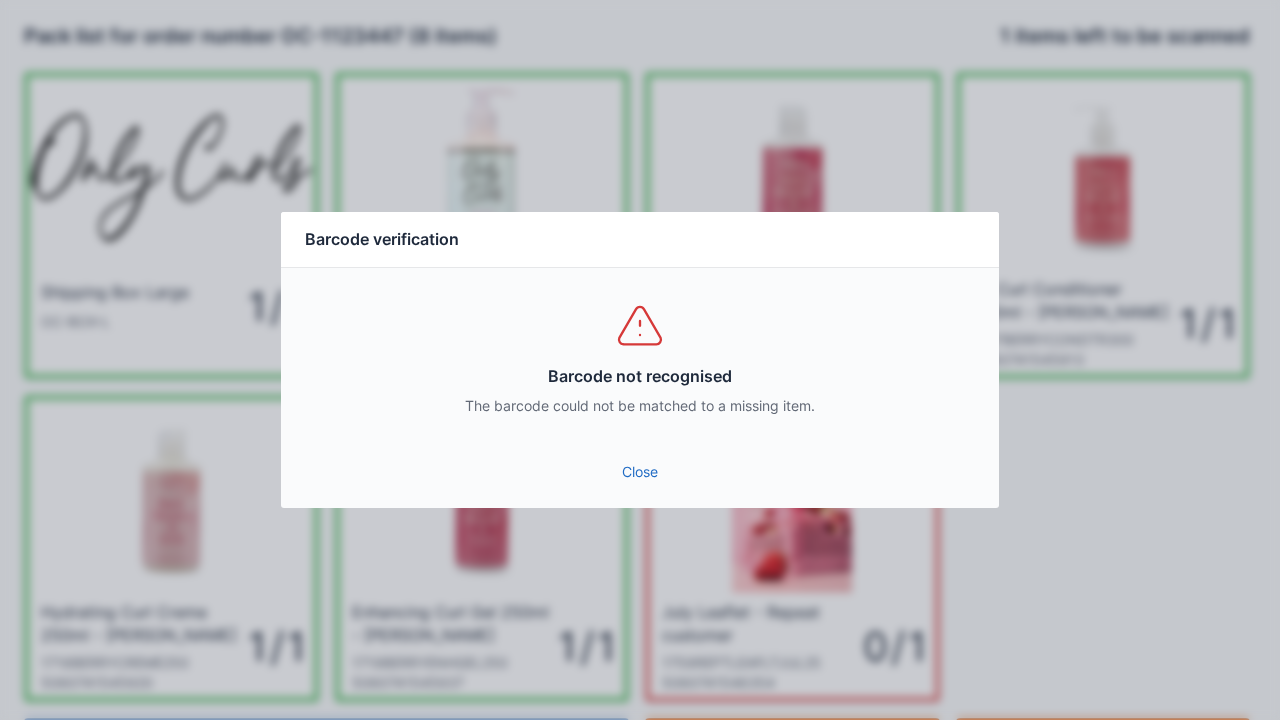 click on "Barcode not recognised The barcode could not be matched to a missing item." at bounding box center [640, 358] 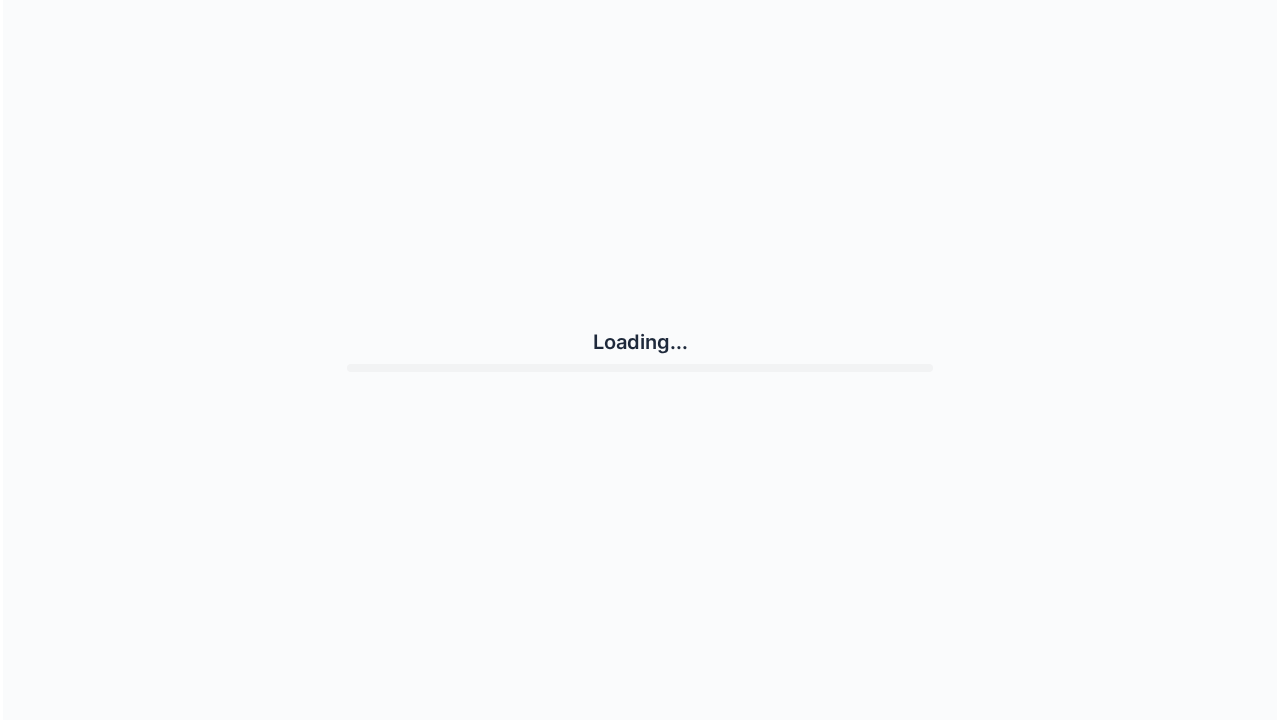 scroll, scrollTop: 0, scrollLeft: 0, axis: both 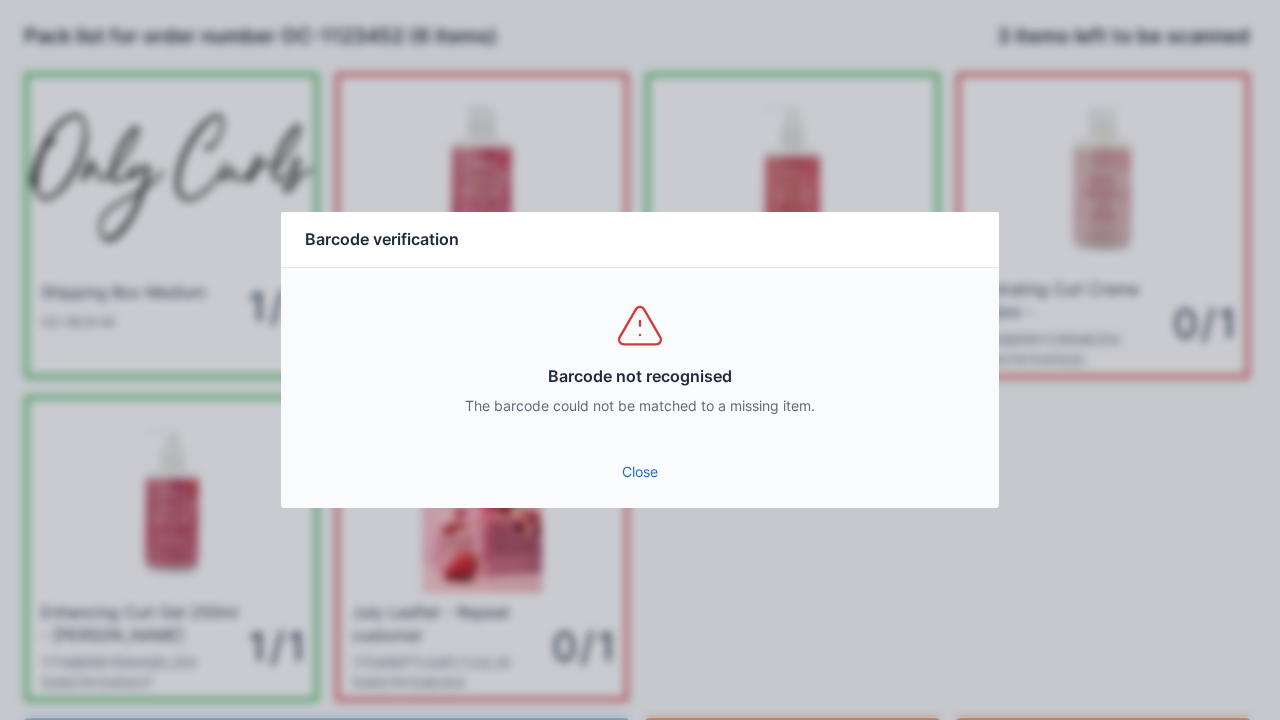 click on "Close" at bounding box center (640, 472) 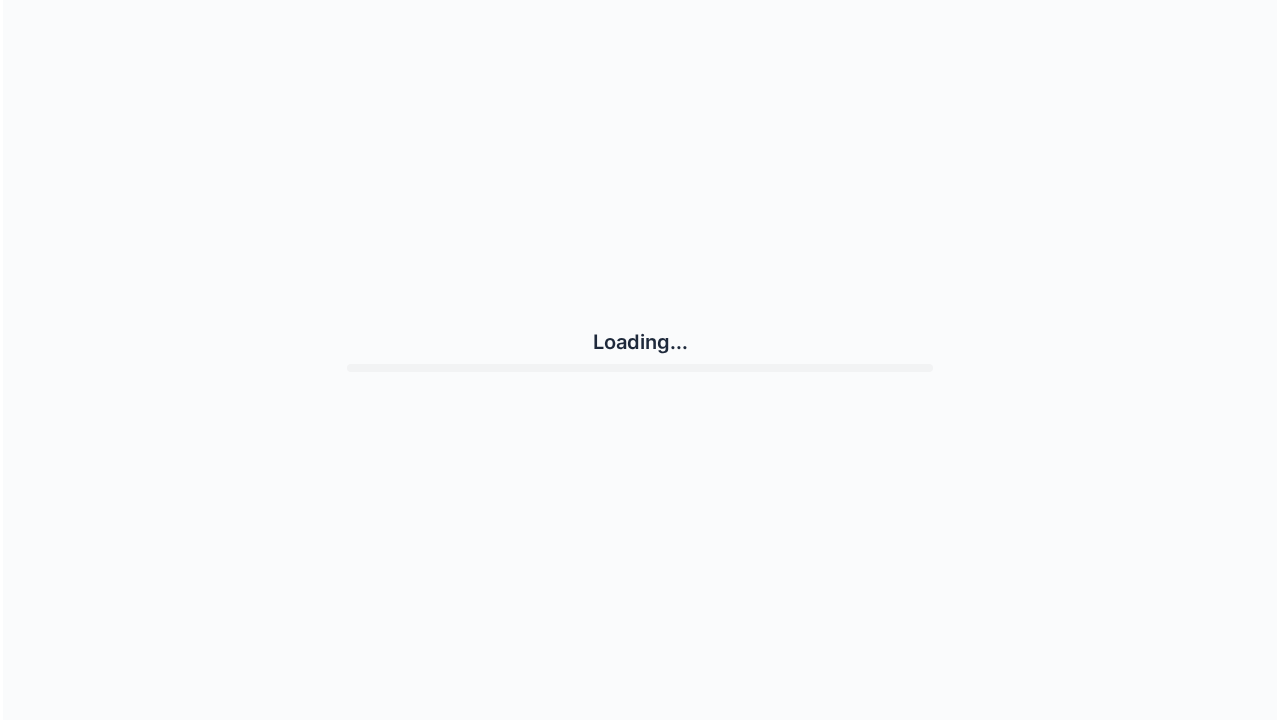 scroll, scrollTop: 0, scrollLeft: 0, axis: both 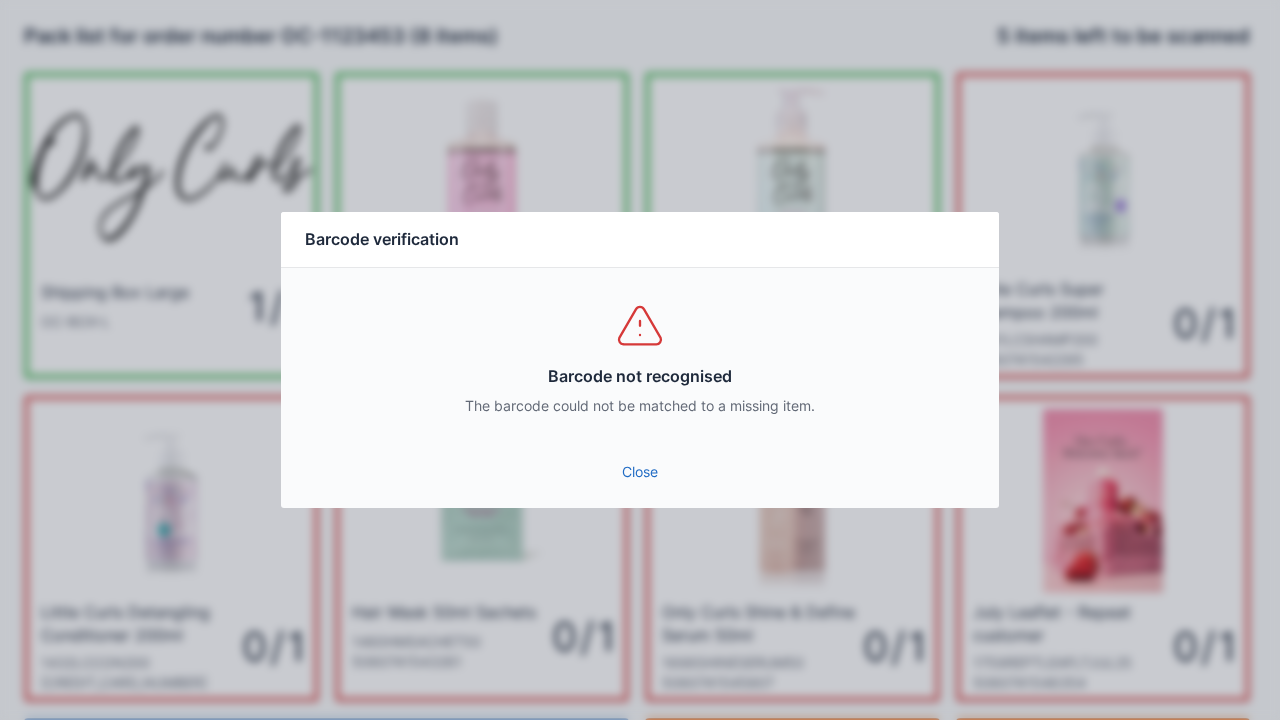 click on "Close" at bounding box center (640, 472) 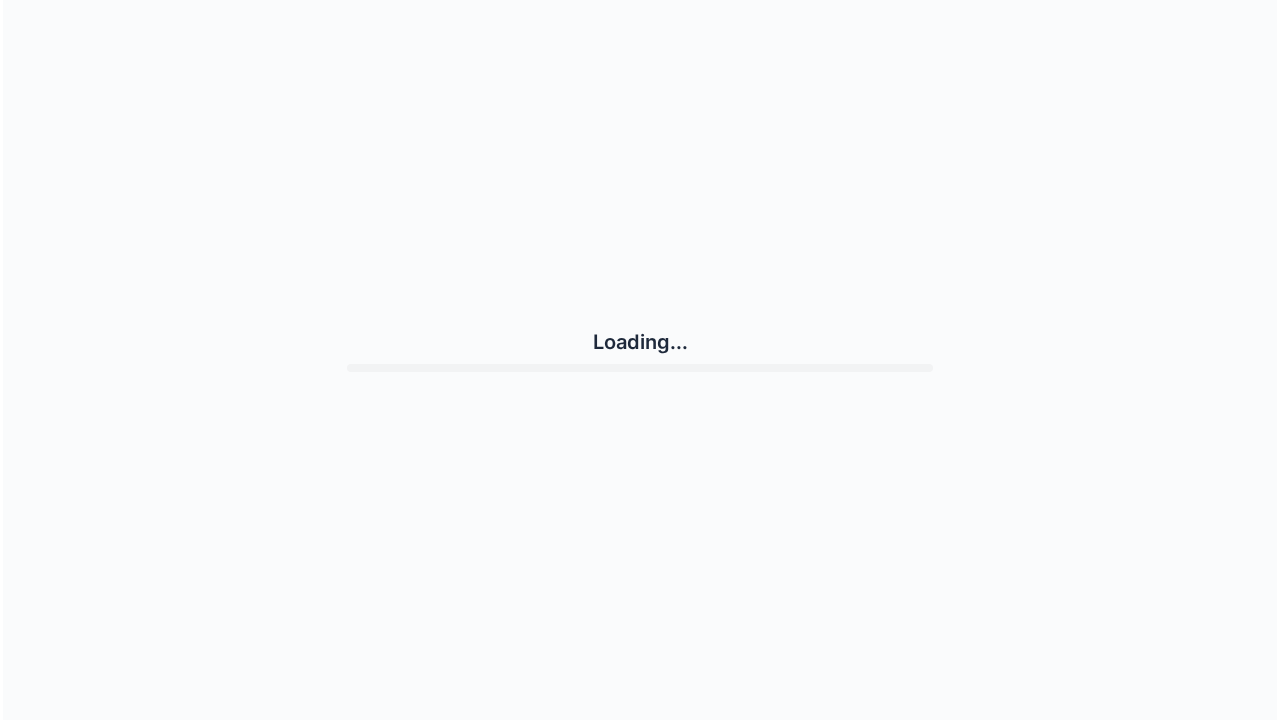 scroll, scrollTop: 0, scrollLeft: 0, axis: both 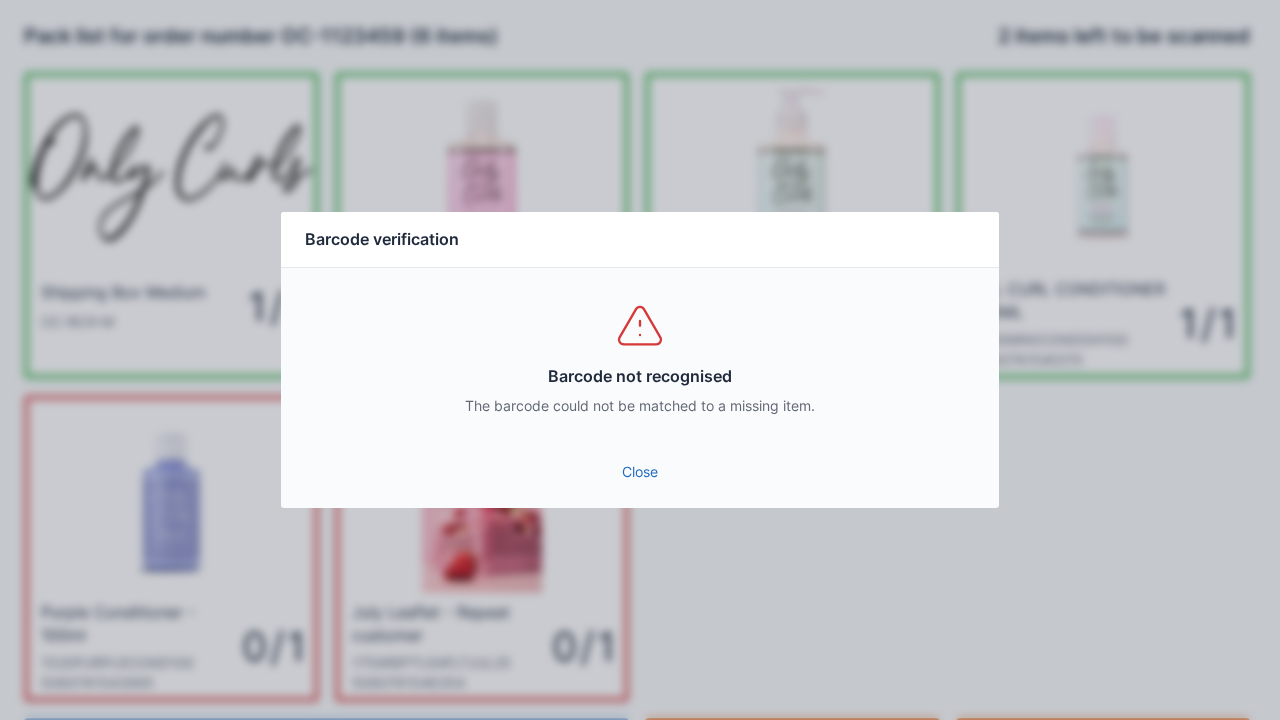 click on "Close" at bounding box center (640, 472) 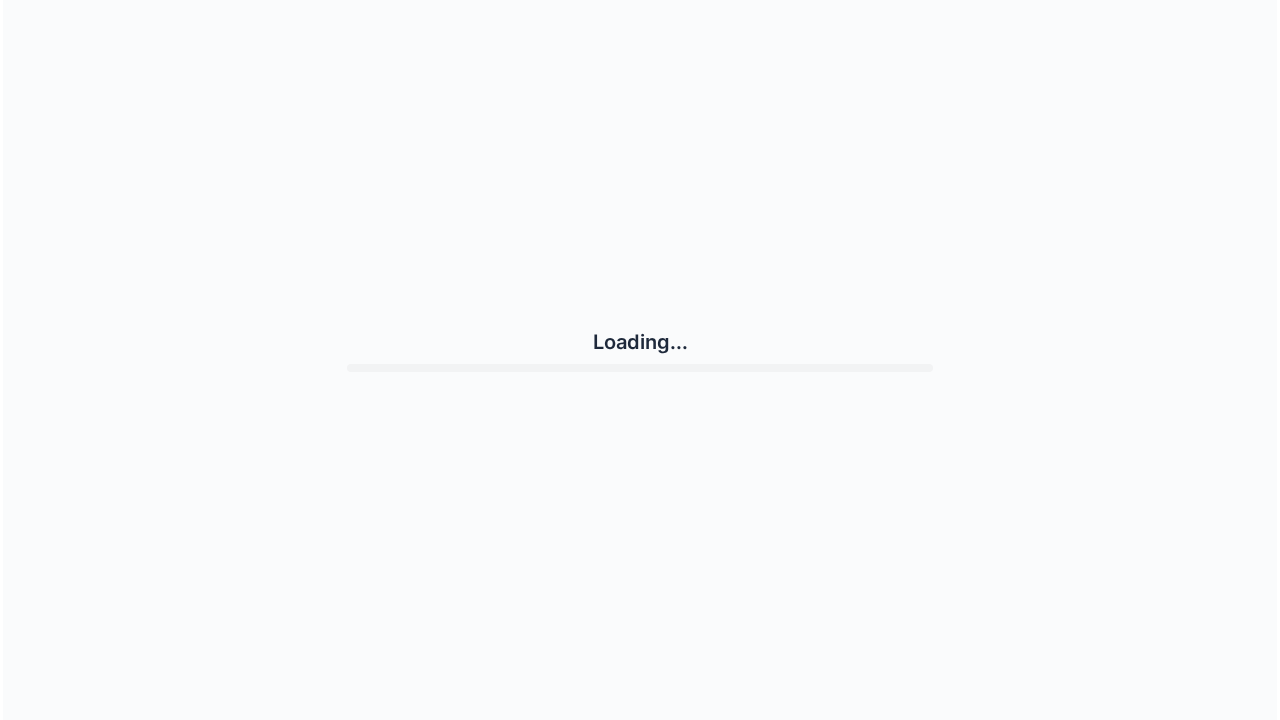 scroll, scrollTop: 0, scrollLeft: 0, axis: both 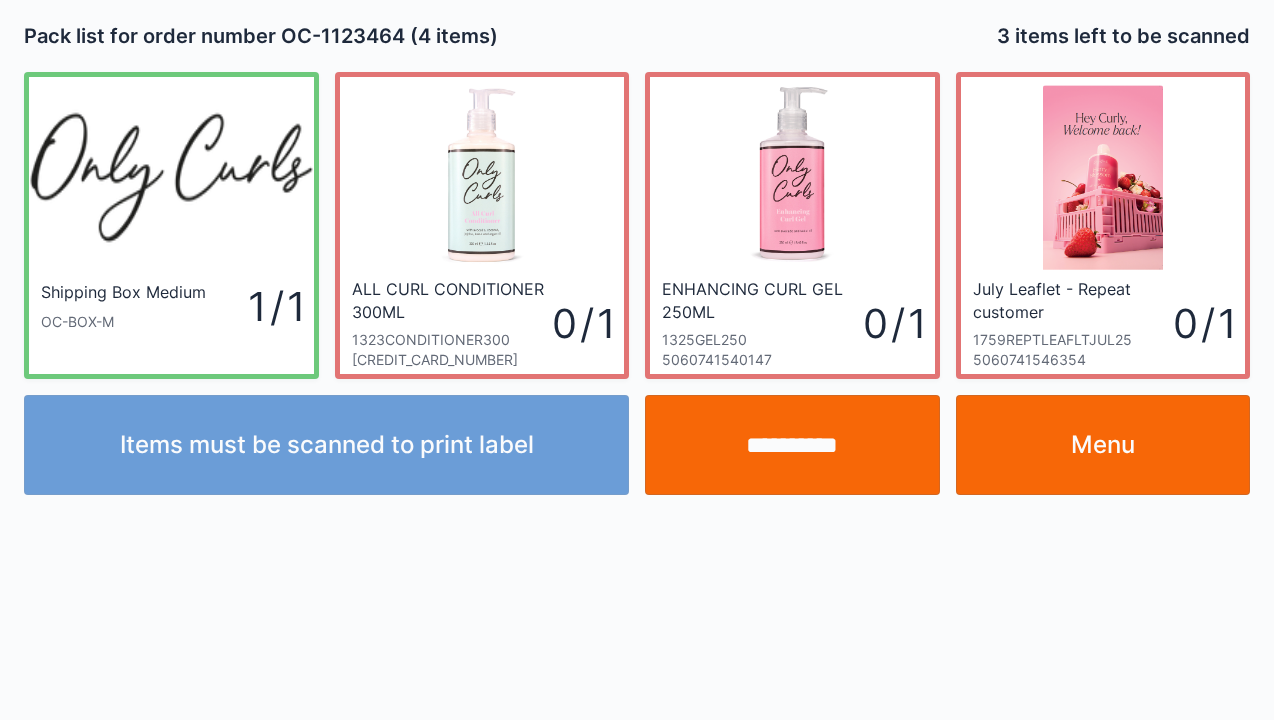click on "Menu" at bounding box center [1103, 445] 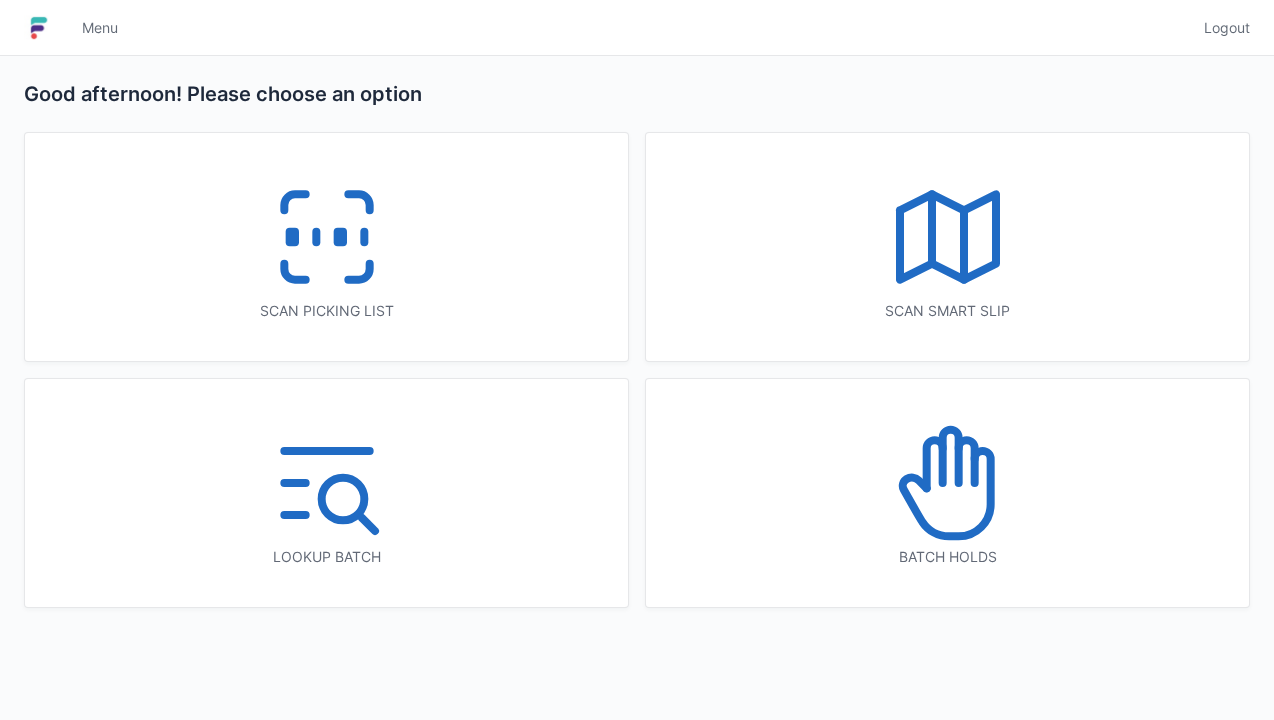 scroll, scrollTop: 0, scrollLeft: 0, axis: both 